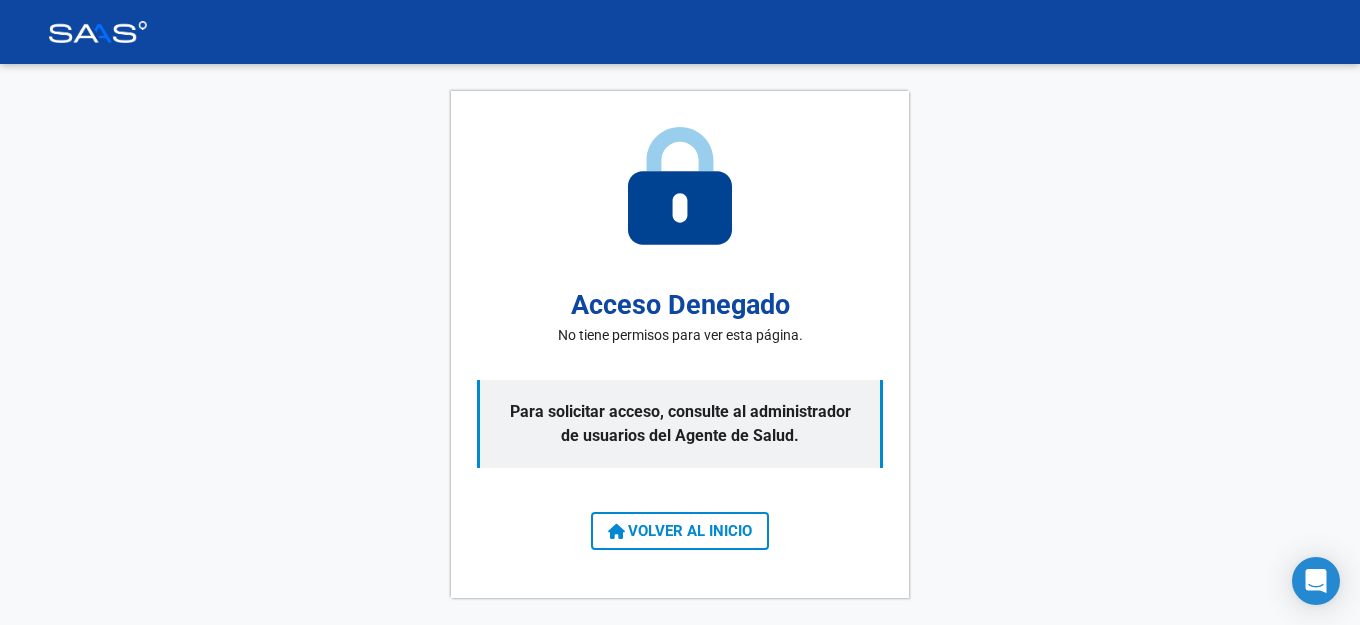 scroll, scrollTop: 0, scrollLeft: 0, axis: both 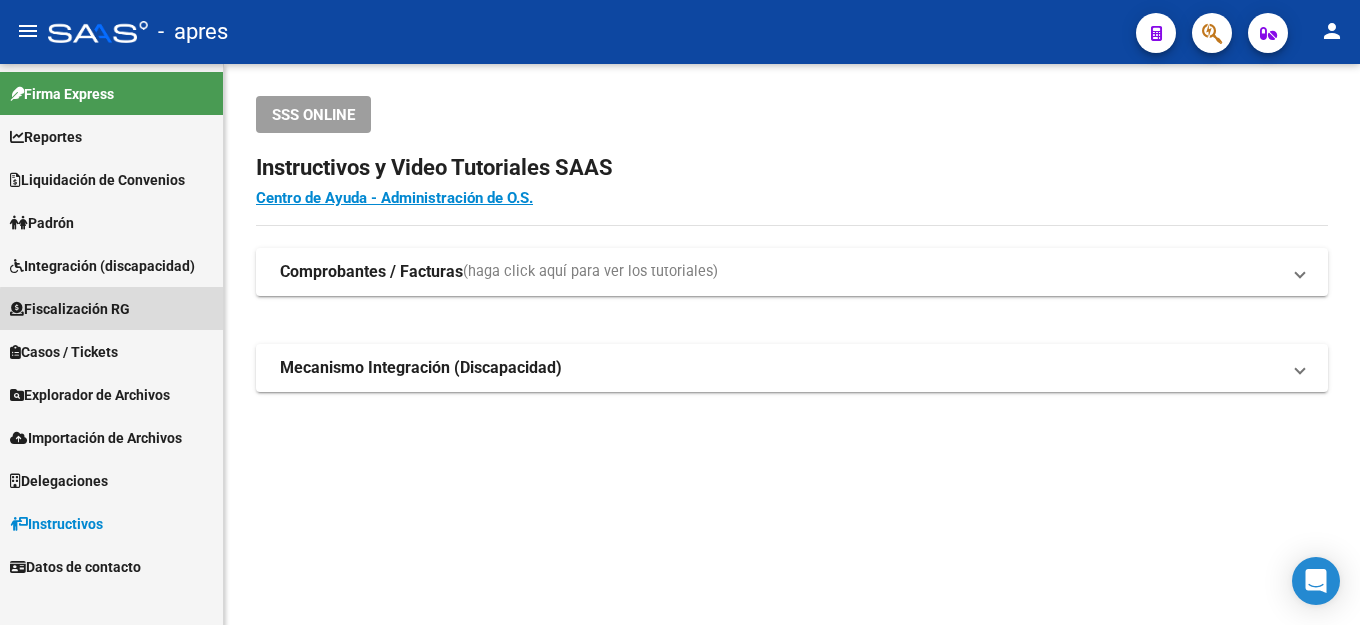 click on "Fiscalización RG" at bounding box center [70, 309] 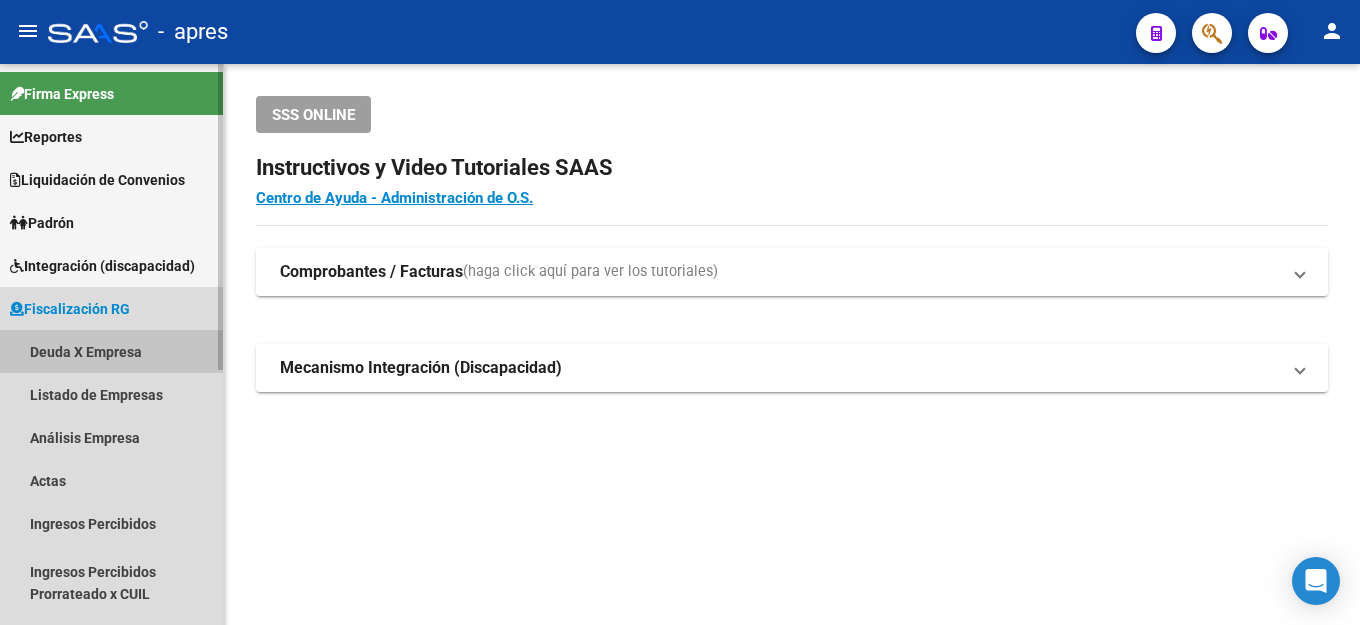 click on "Deuda X Empresa" at bounding box center (111, 351) 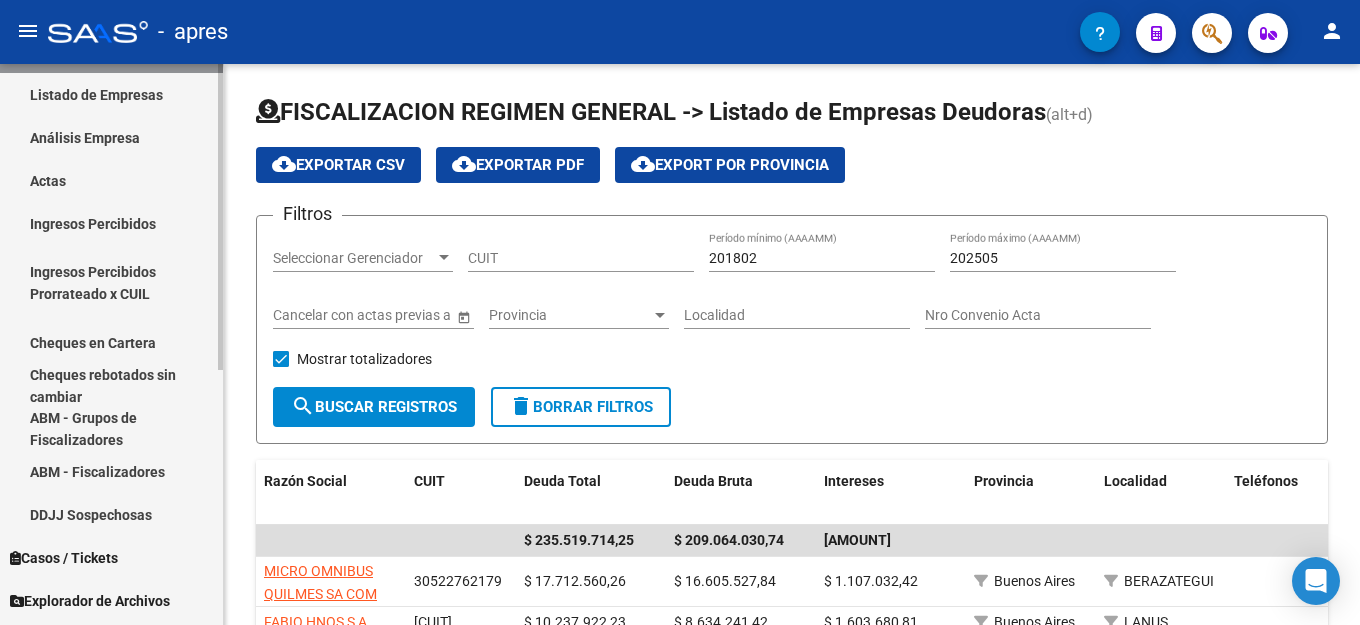 scroll, scrollTop: 0, scrollLeft: 0, axis: both 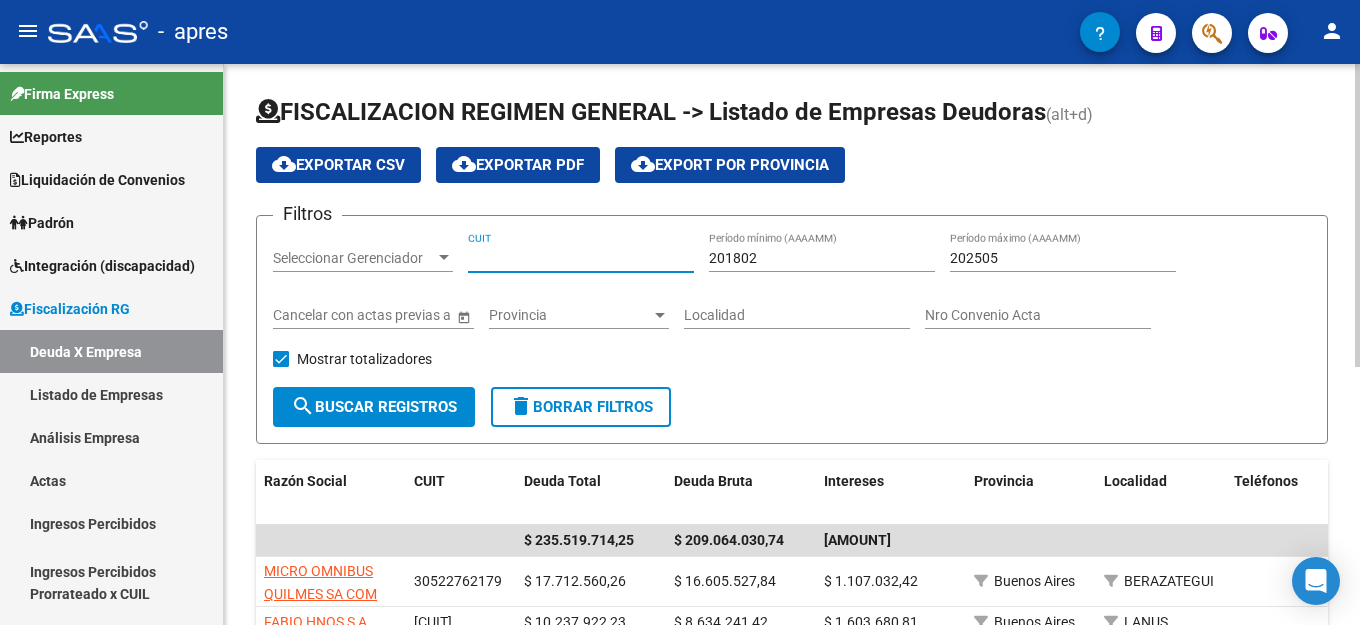 click on "CUIT" at bounding box center [581, 258] 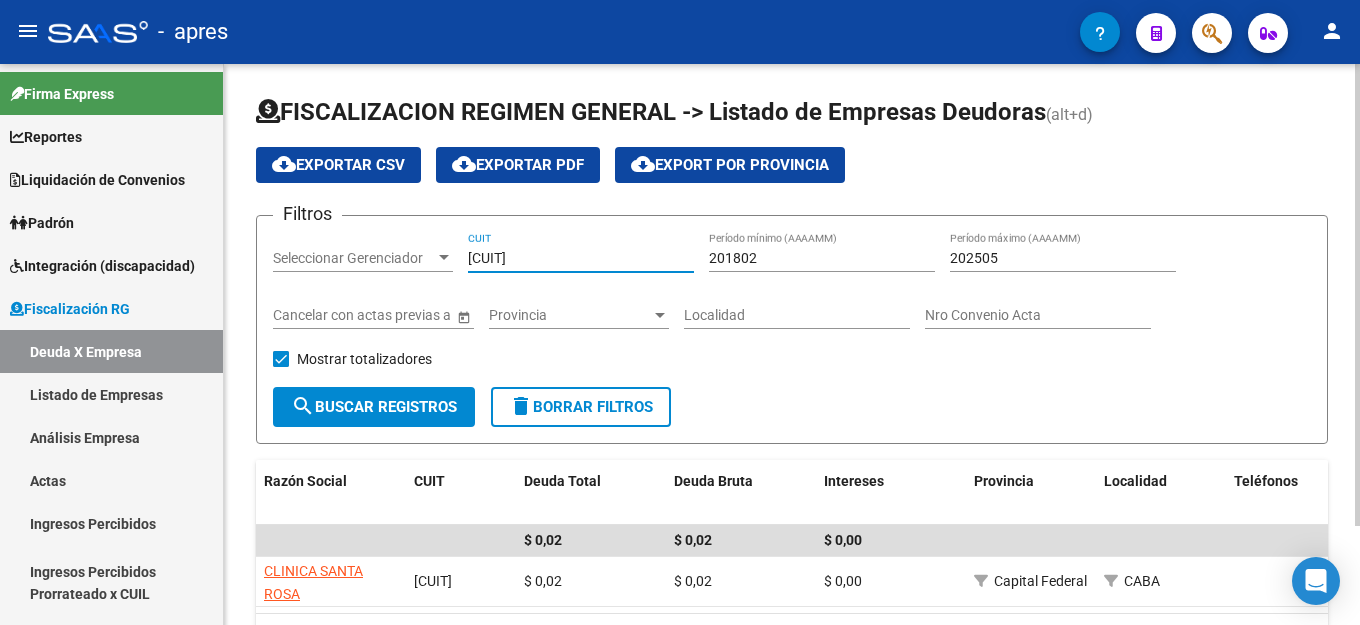 type on "[CUIT]" 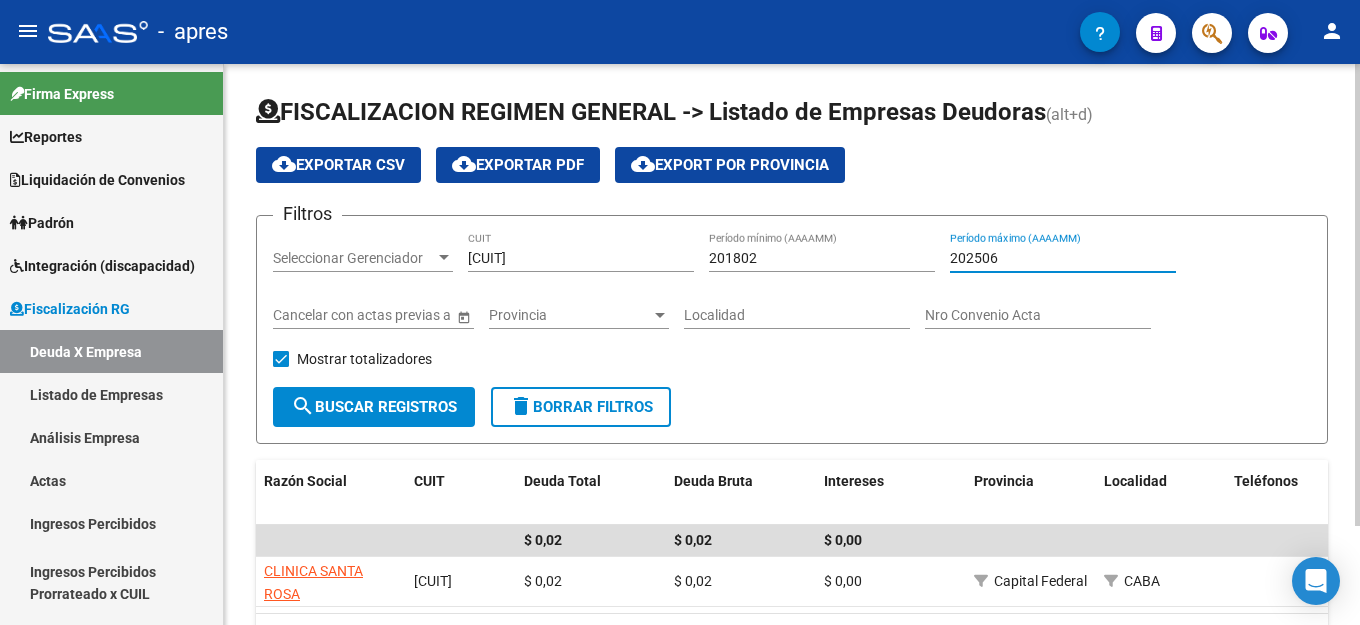 type on "202506" 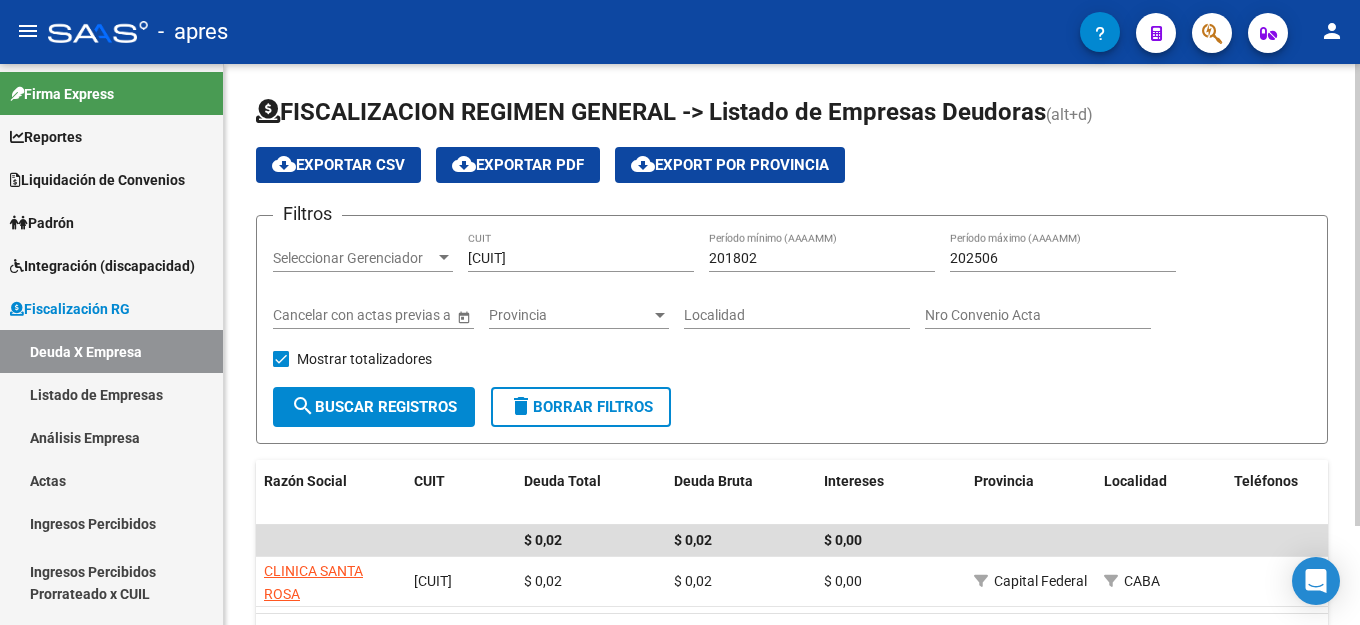 scroll, scrollTop: 120, scrollLeft: 0, axis: vertical 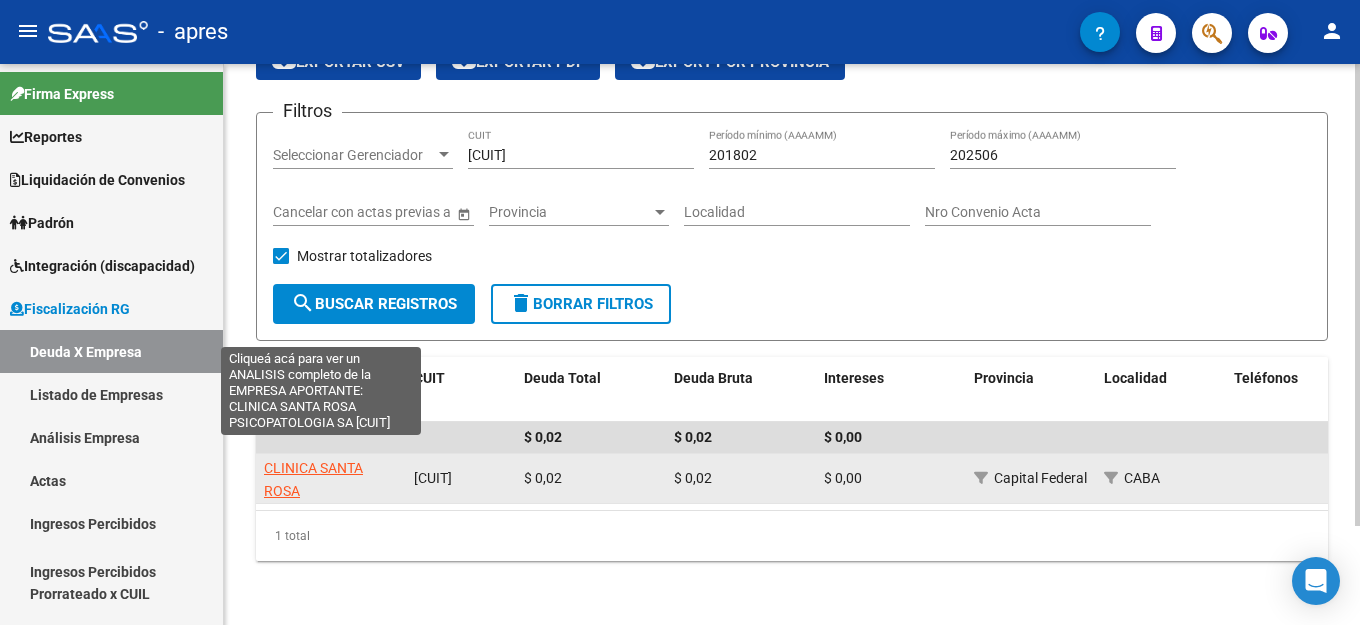 click on "CLINICA SANTA ROSA PSICOPATOLOGIA SA" 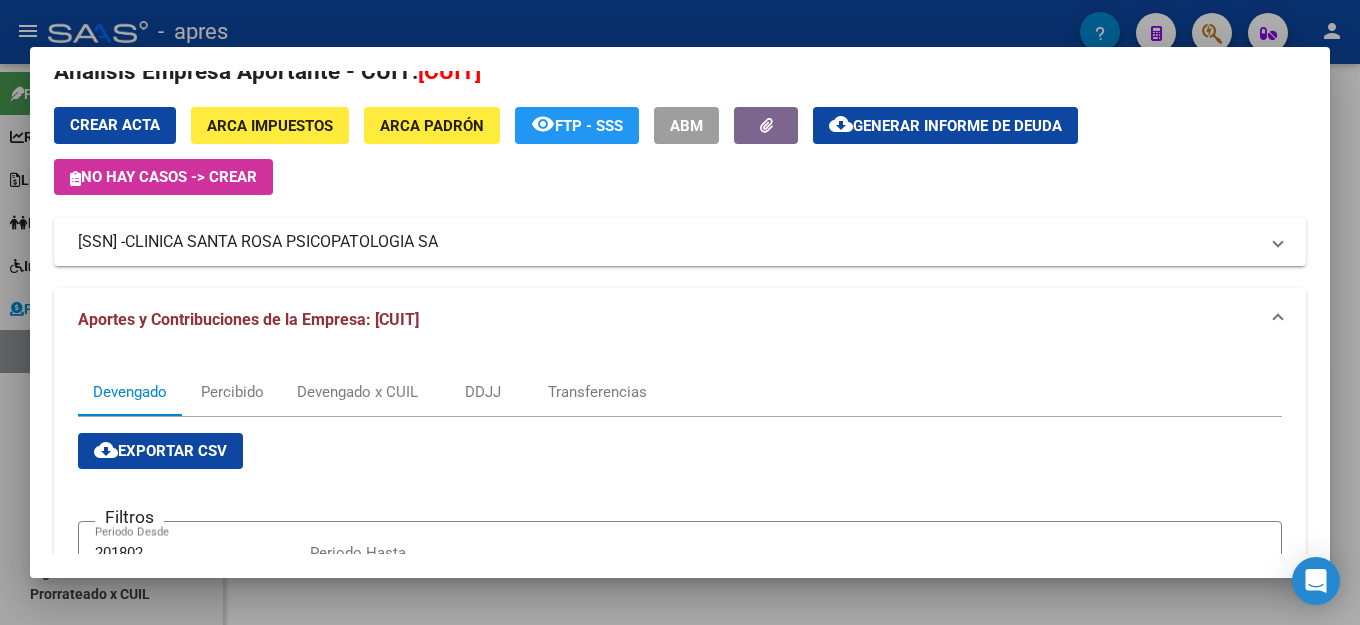 scroll, scrollTop: 0, scrollLeft: 0, axis: both 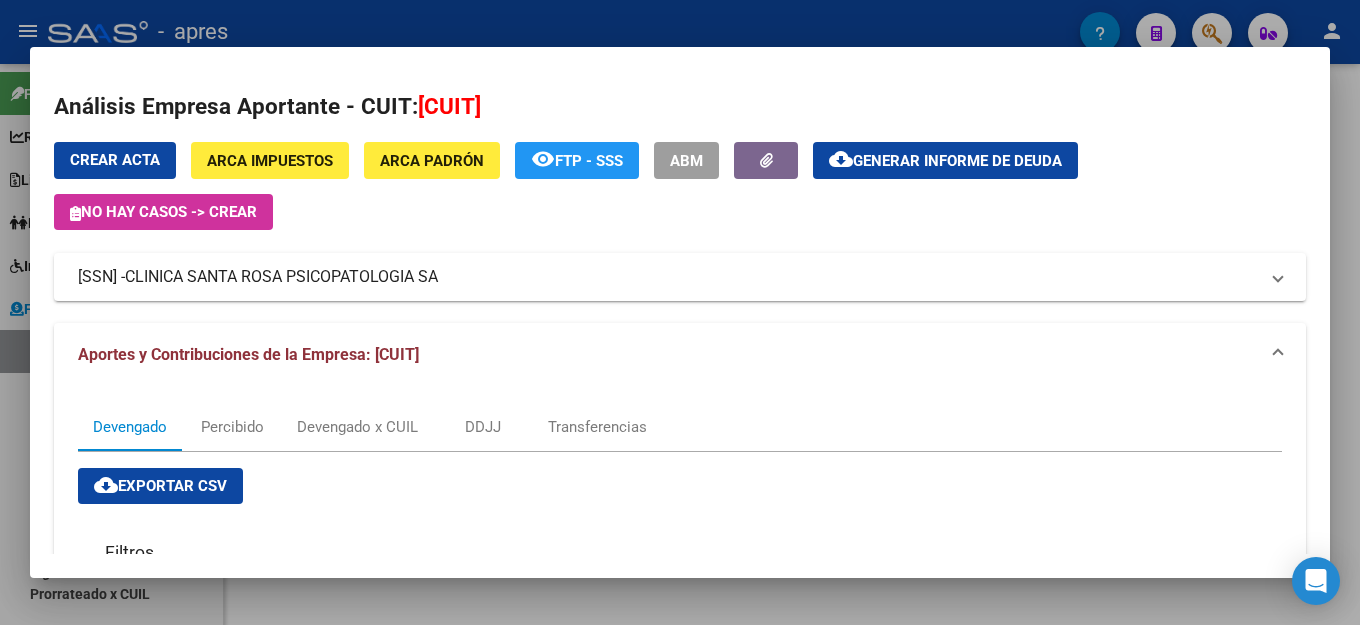 click on "cloud_download  Generar informe de deuda" 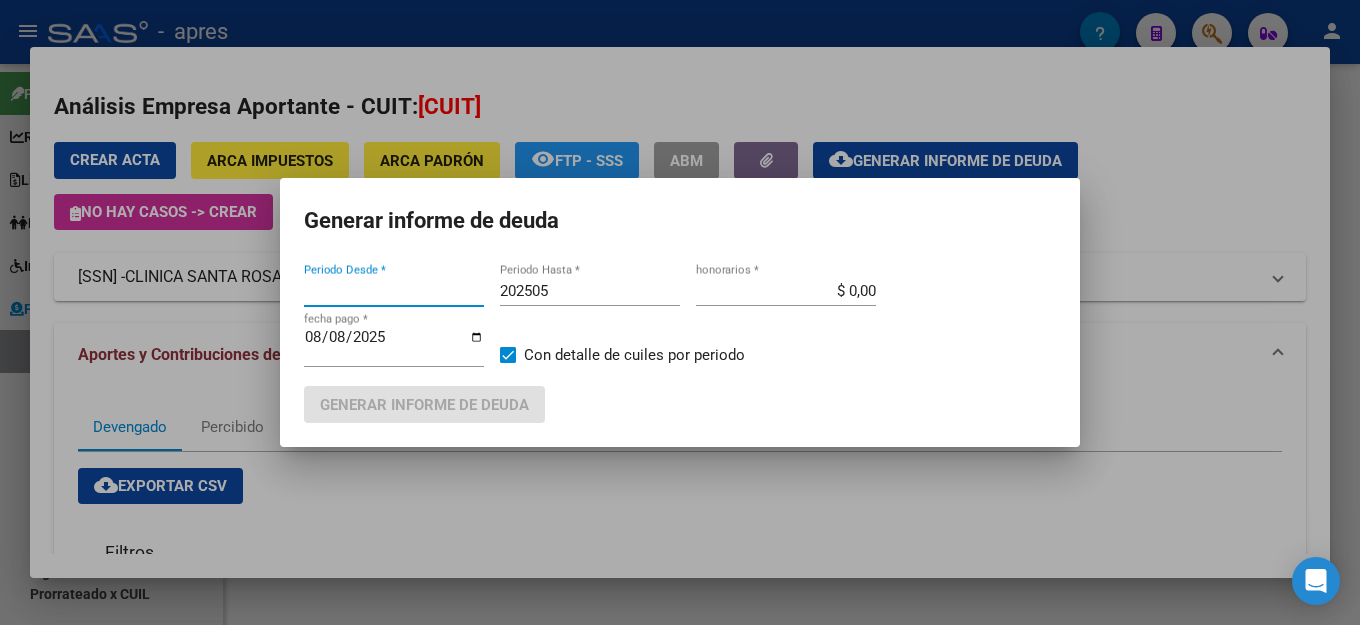type on "201802" 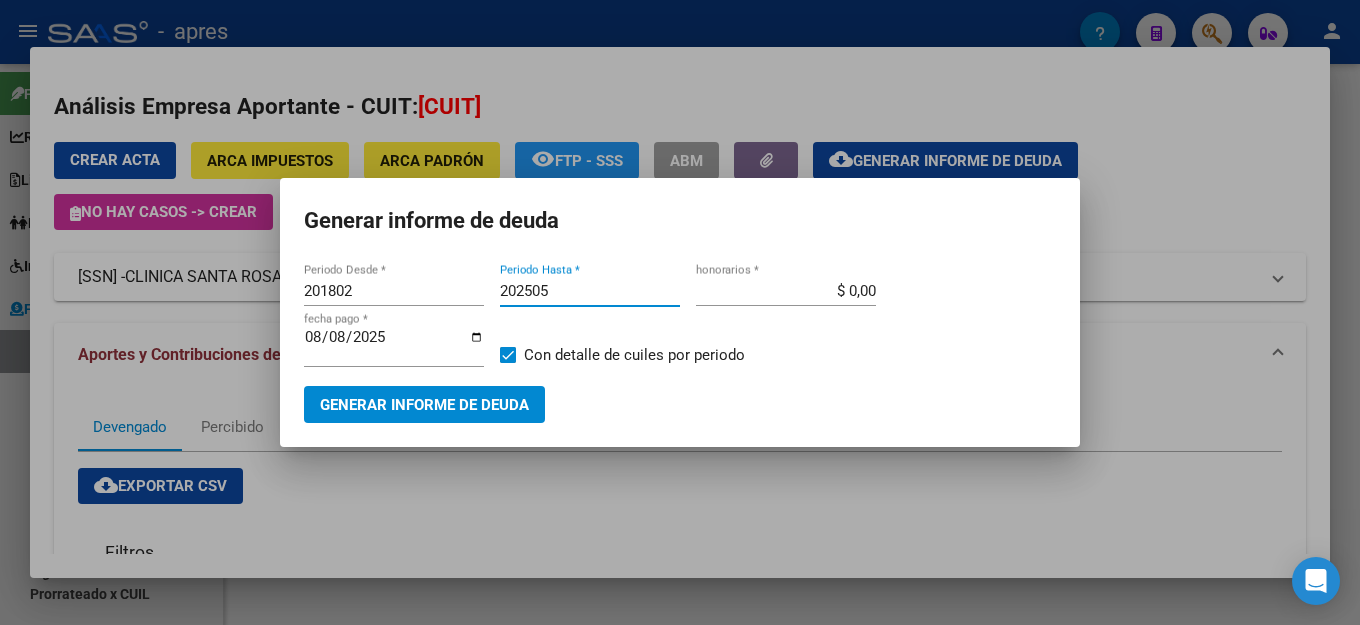click on "202505" at bounding box center (590, 291) 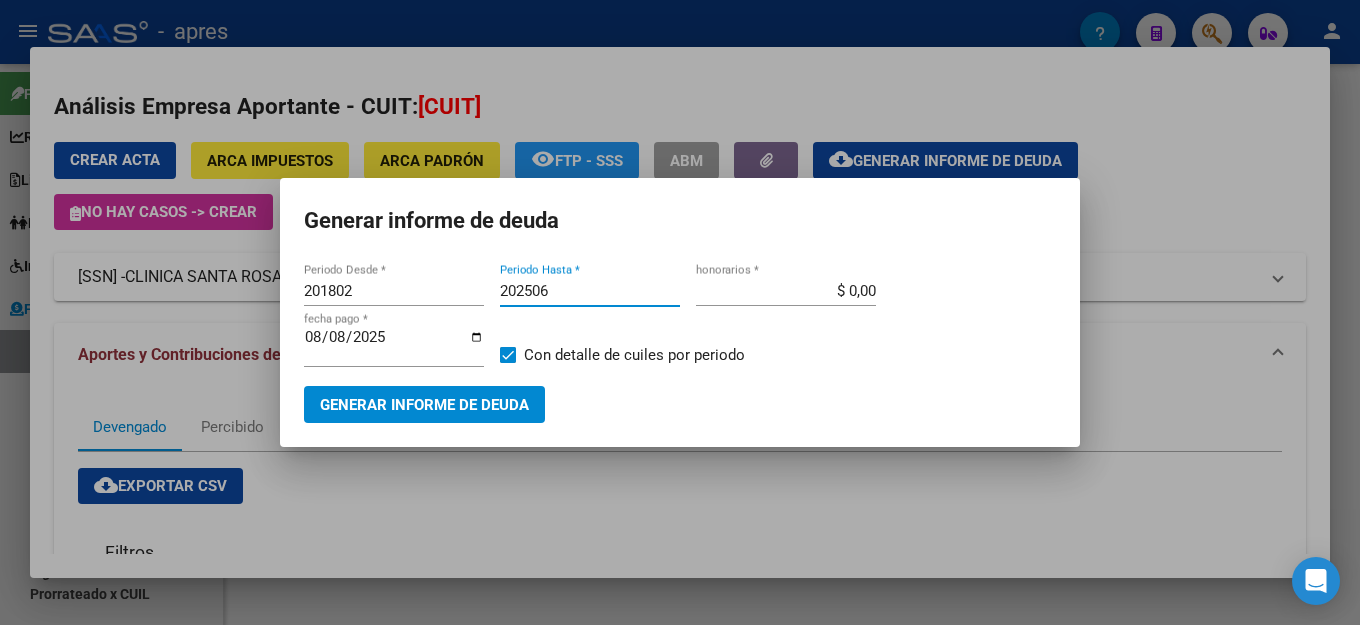 type on "202506" 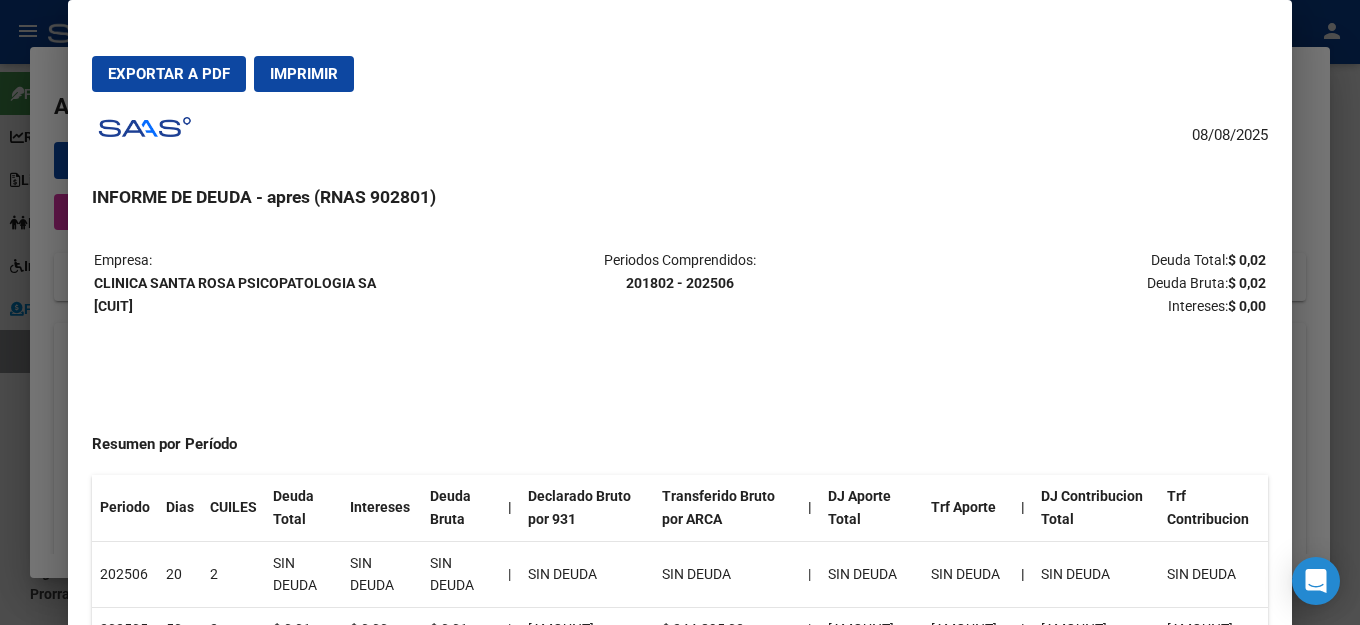 click on "Exportar a PDF" at bounding box center (169, 74) 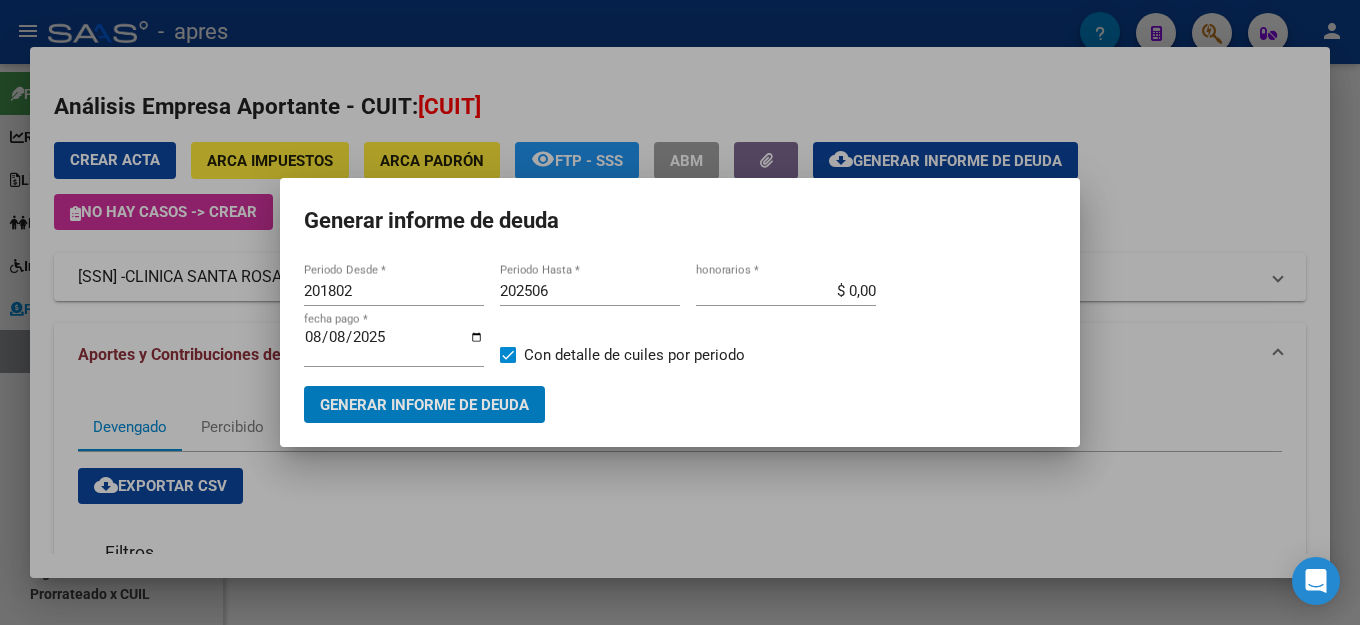 click on "Generar informe de deuda" at bounding box center [680, 404] 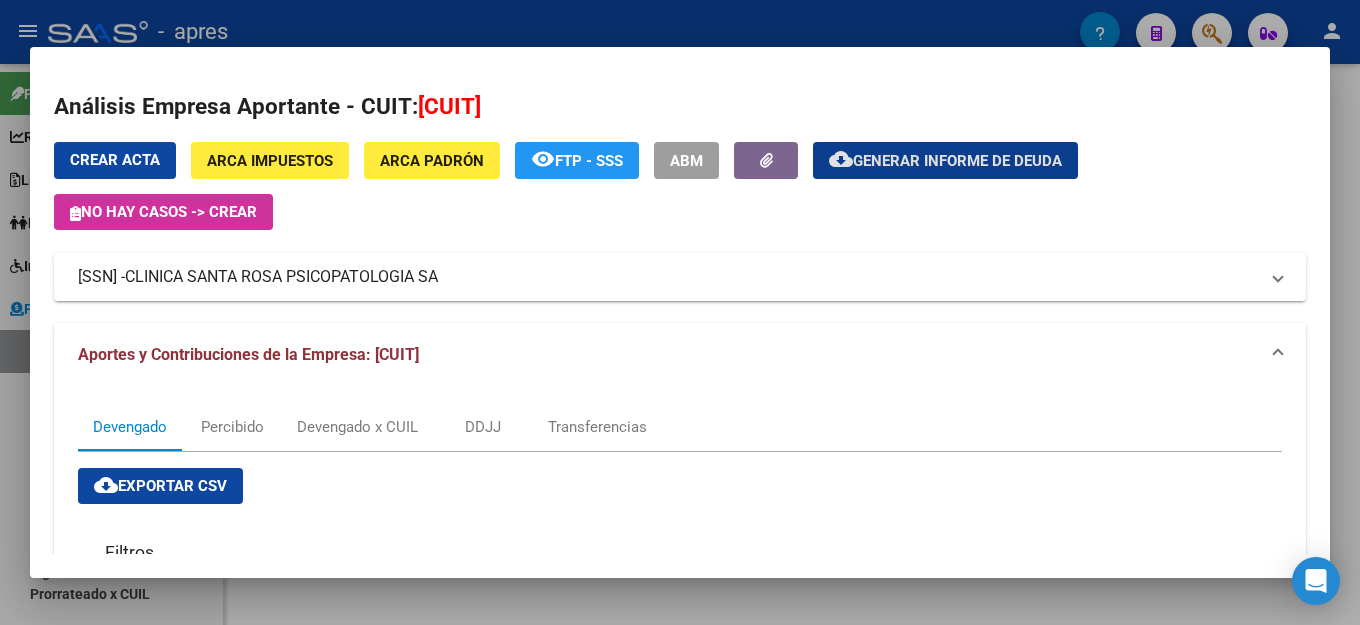 click on "Crear Acta" at bounding box center [115, 160] 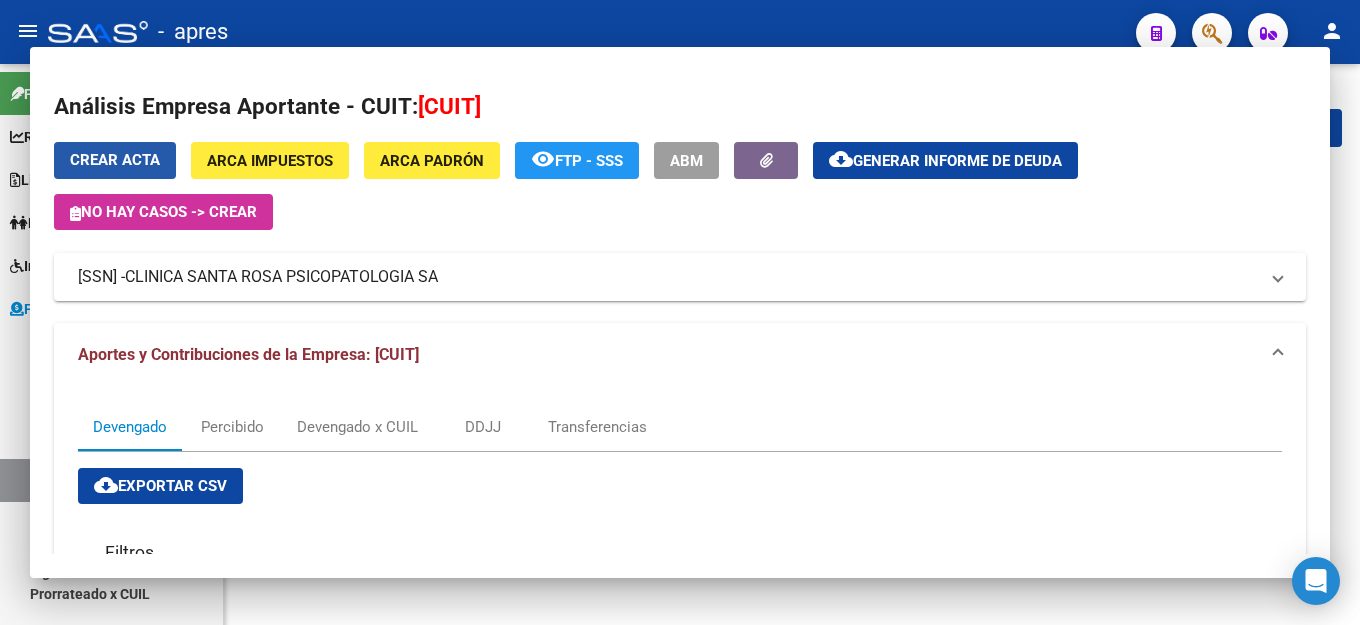 scroll, scrollTop: 0, scrollLeft: 0, axis: both 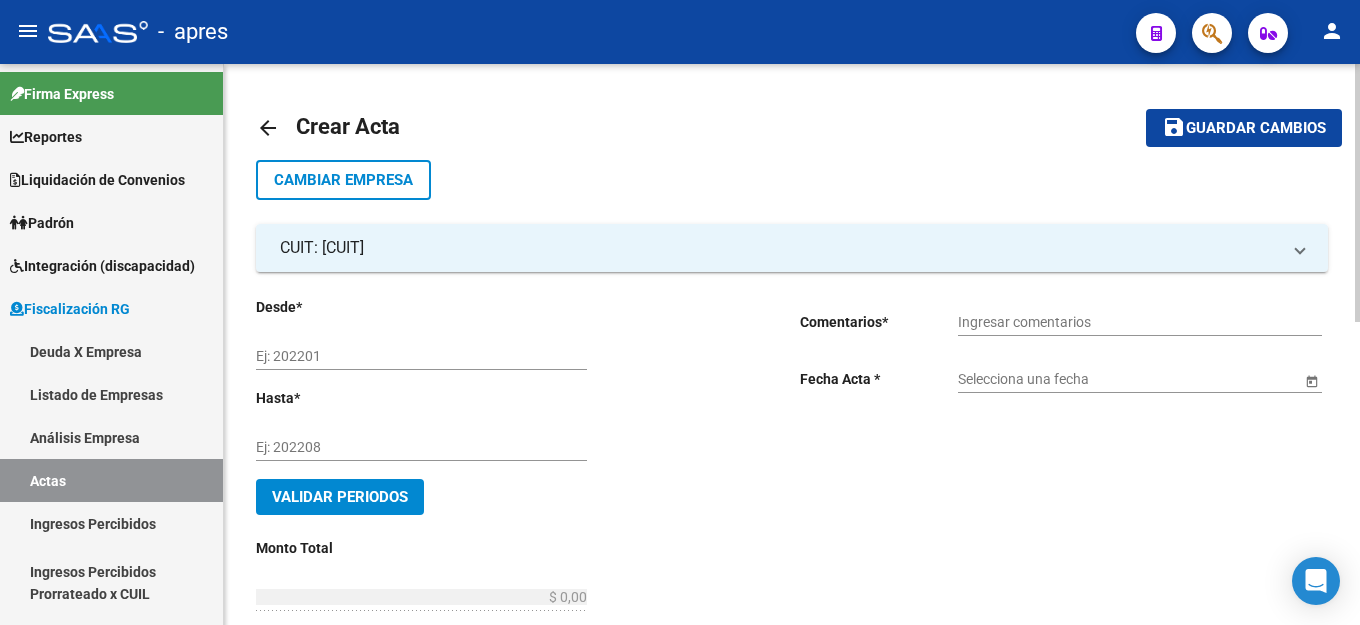 click on "Ej: 202201" at bounding box center (421, 356) 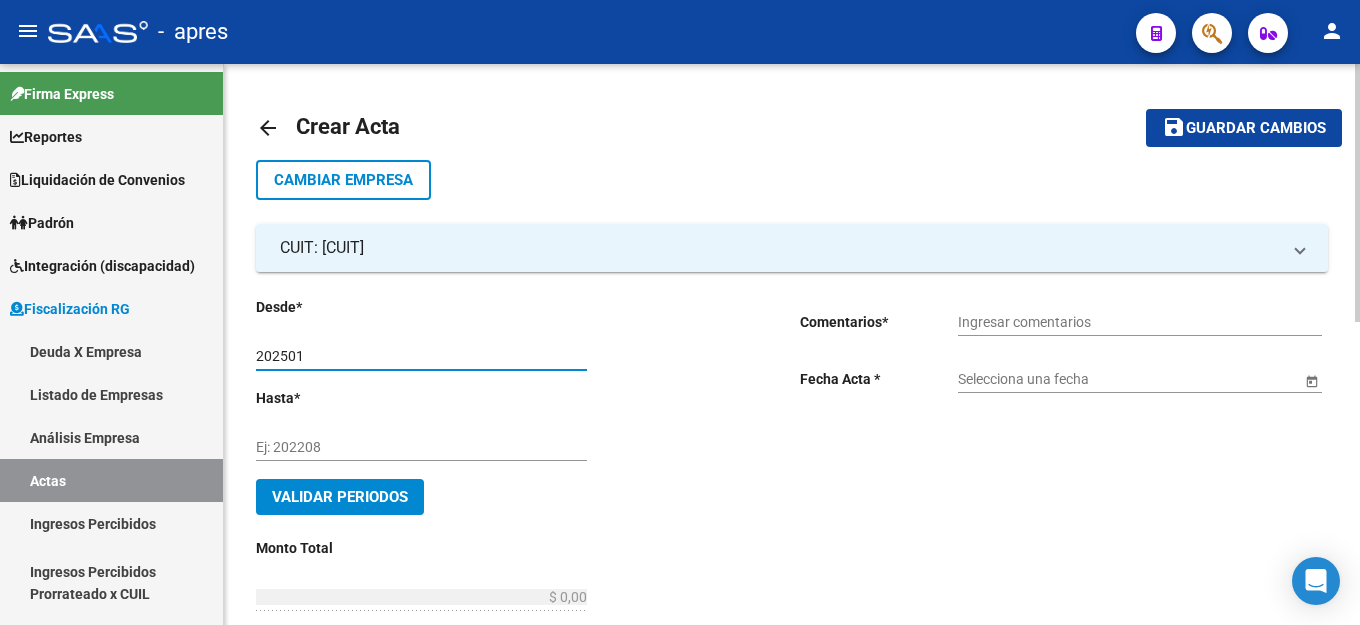 type on "202501" 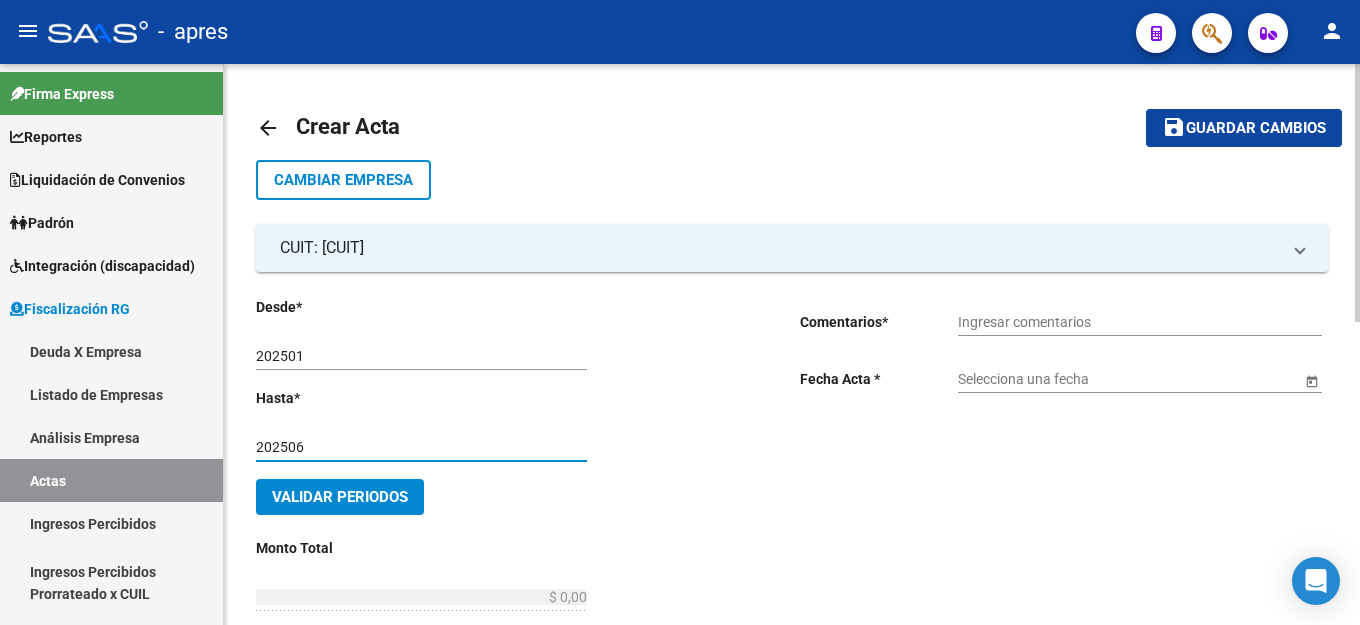 type on "202506" 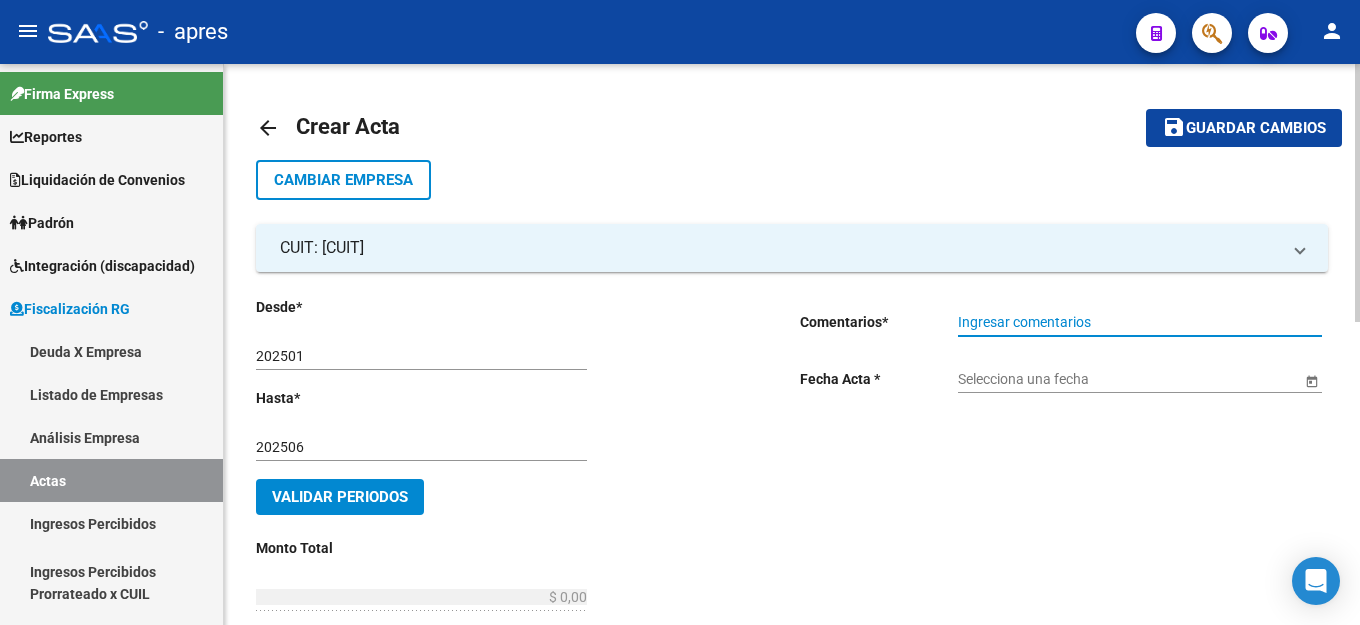 click on "Ingresar comentarios" at bounding box center [1140, 322] 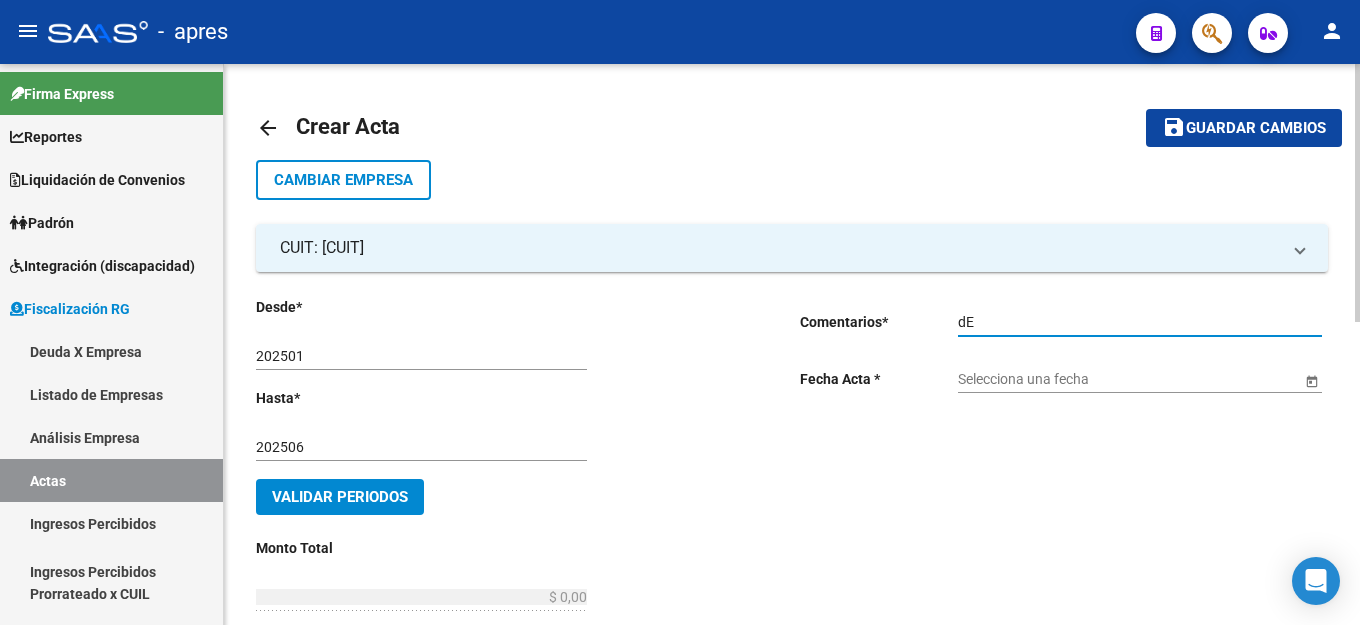 type on "d" 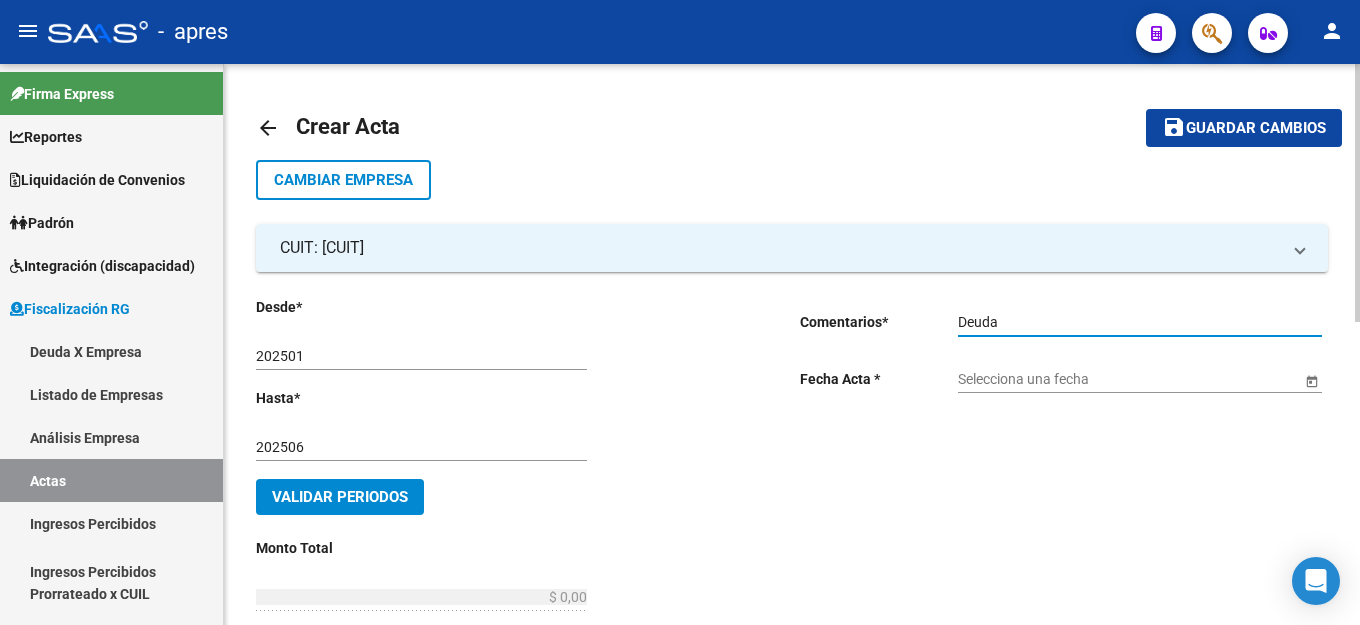type on "Deuda" 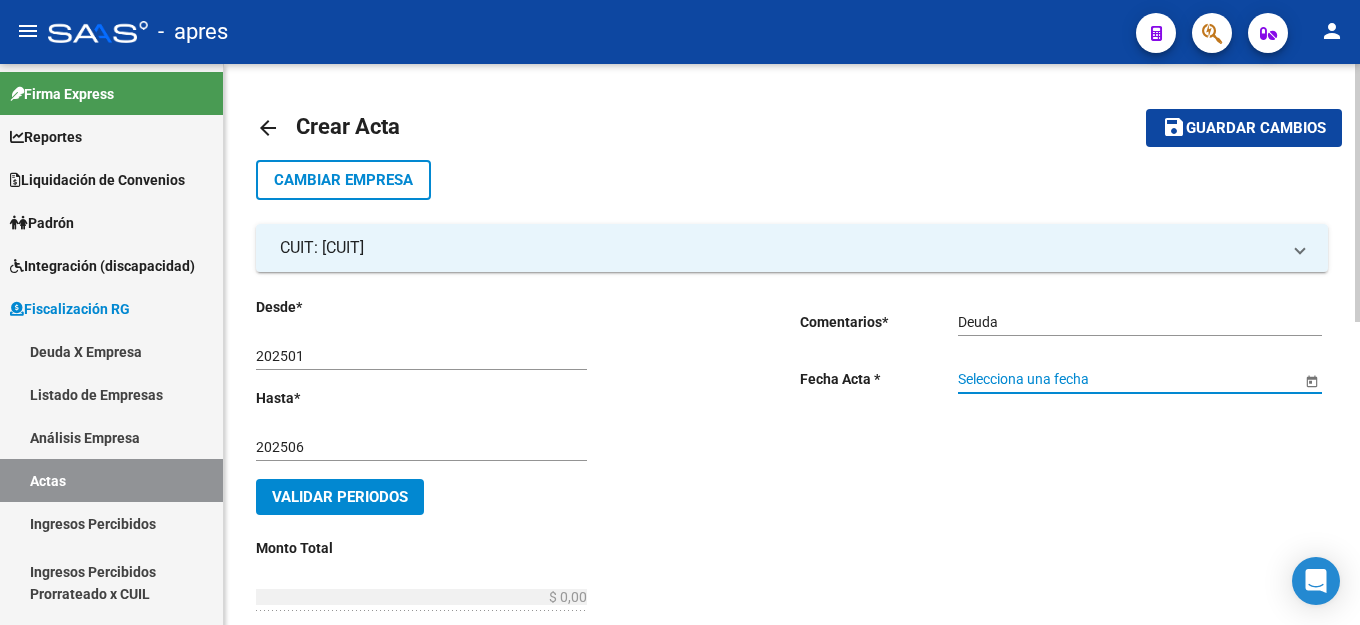 click on "Selecciona una fecha" at bounding box center [1129, 379] 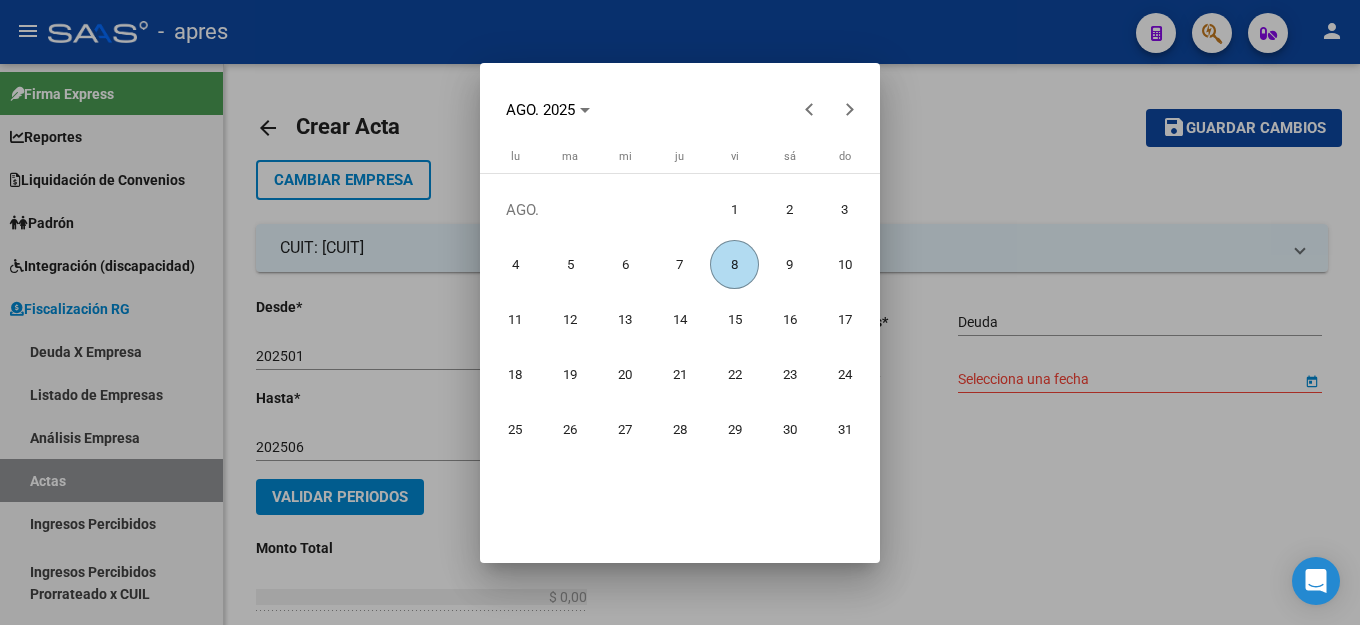 click on "8" at bounding box center [734, 264] 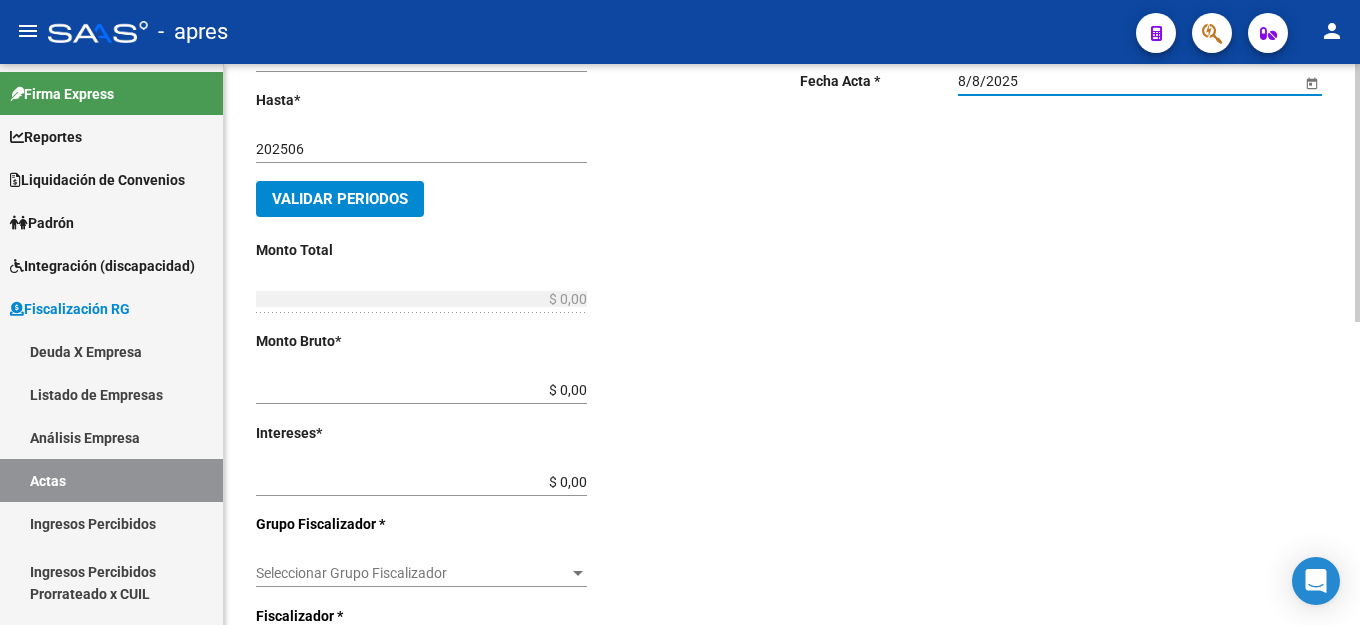 scroll, scrollTop: 300, scrollLeft: 0, axis: vertical 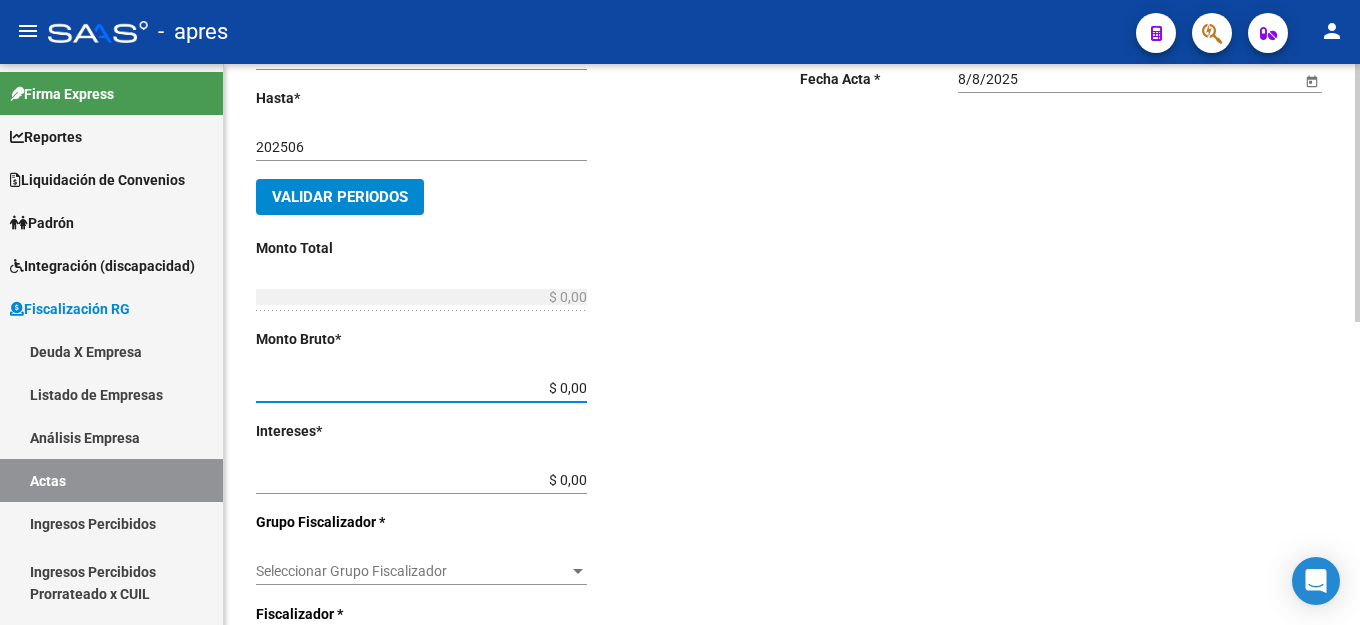 click on "$ 0,00" at bounding box center [421, 388] 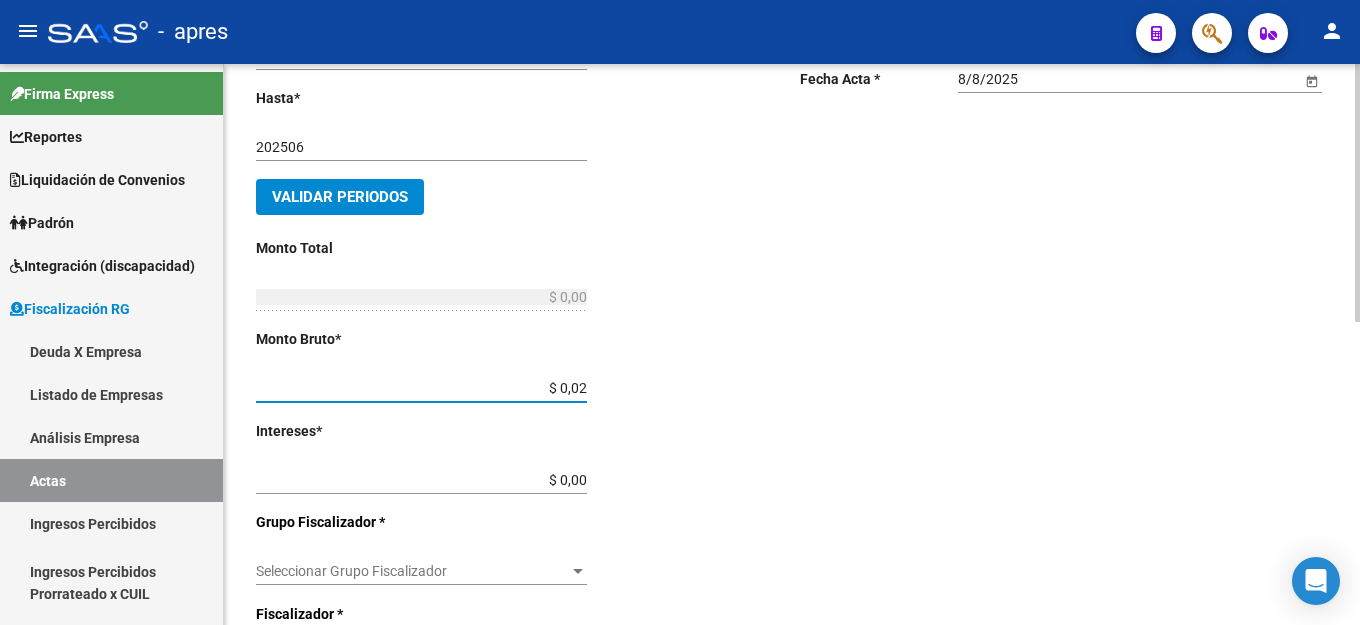 type on "$ 0,02" 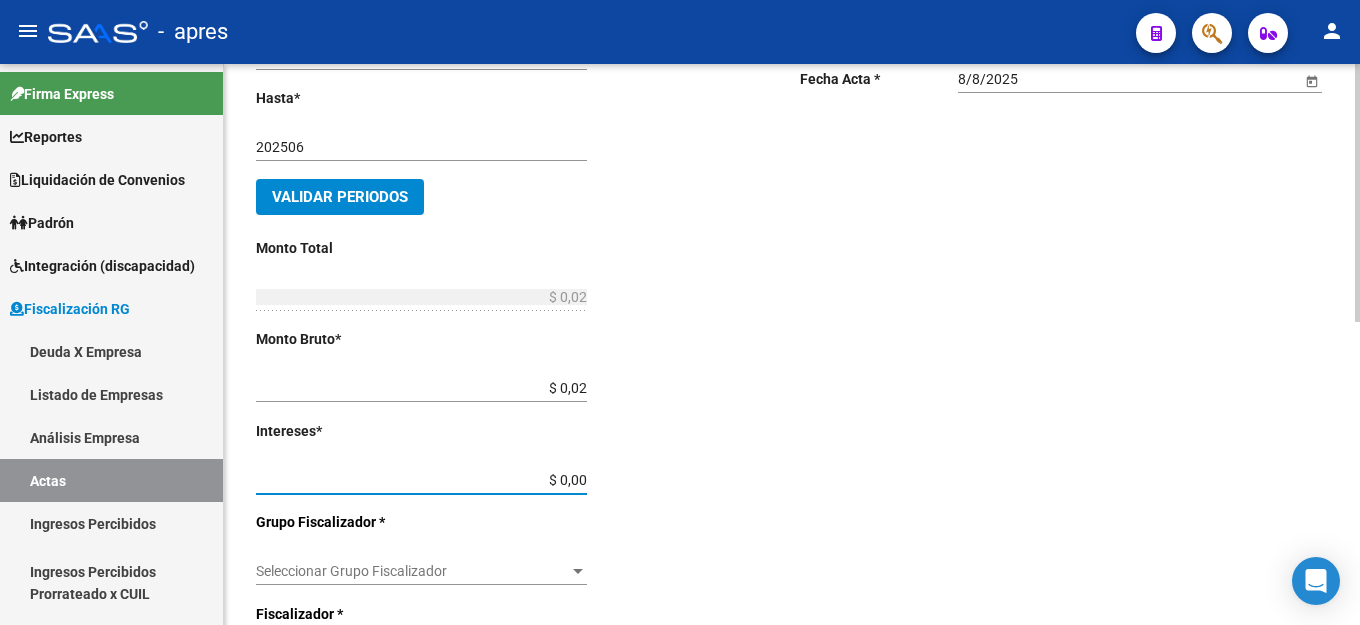 type on "$ 0,02" 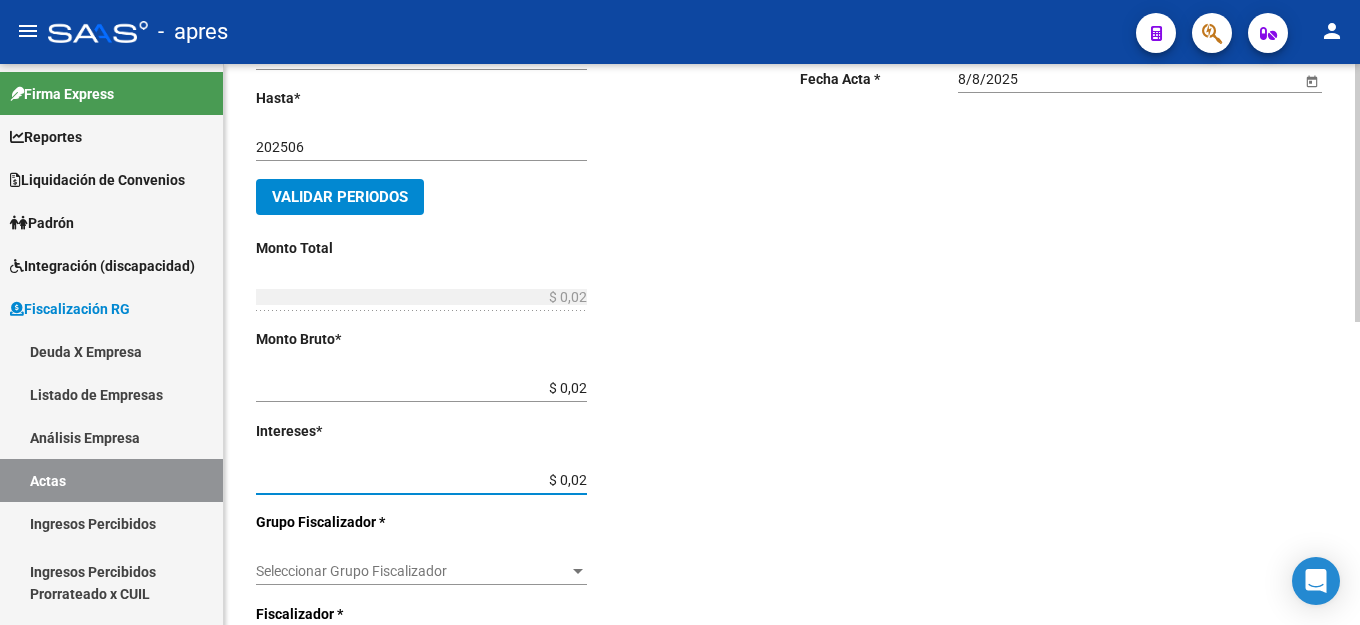 type on "$ 0,04" 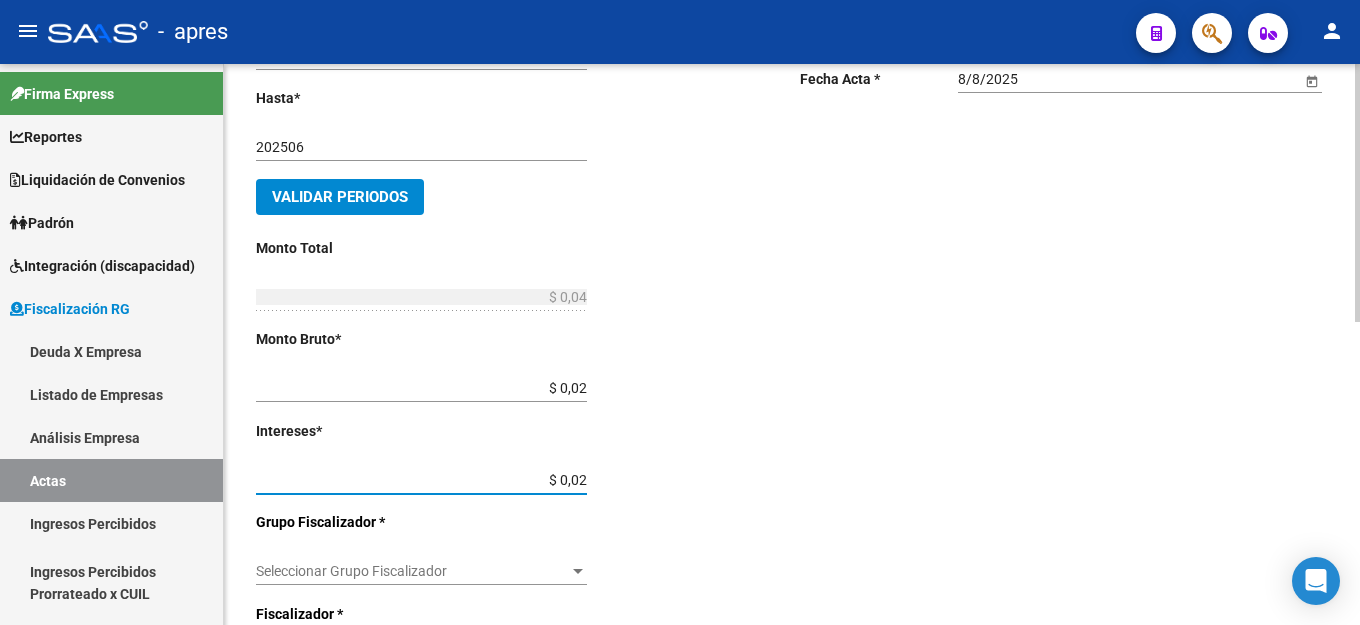 click on "Seleccionar Grupo Fiscalizador" at bounding box center [412, 571] 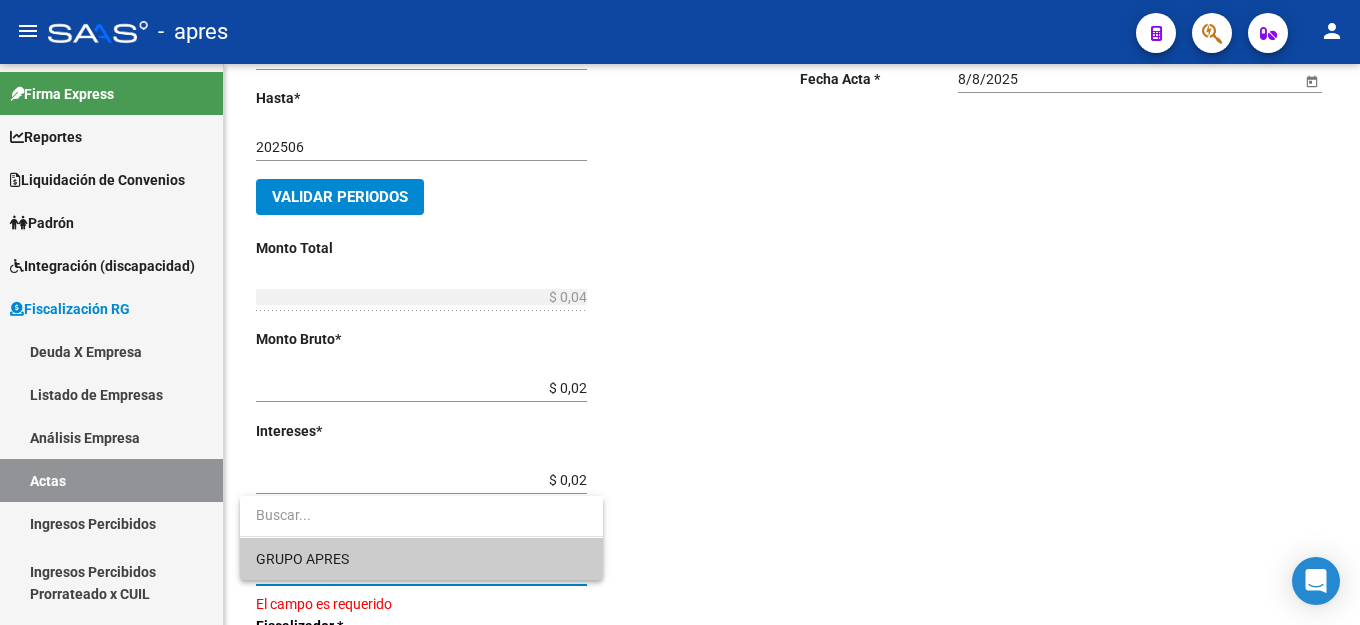 click on "GRUPO APRES" at bounding box center (421, 559) 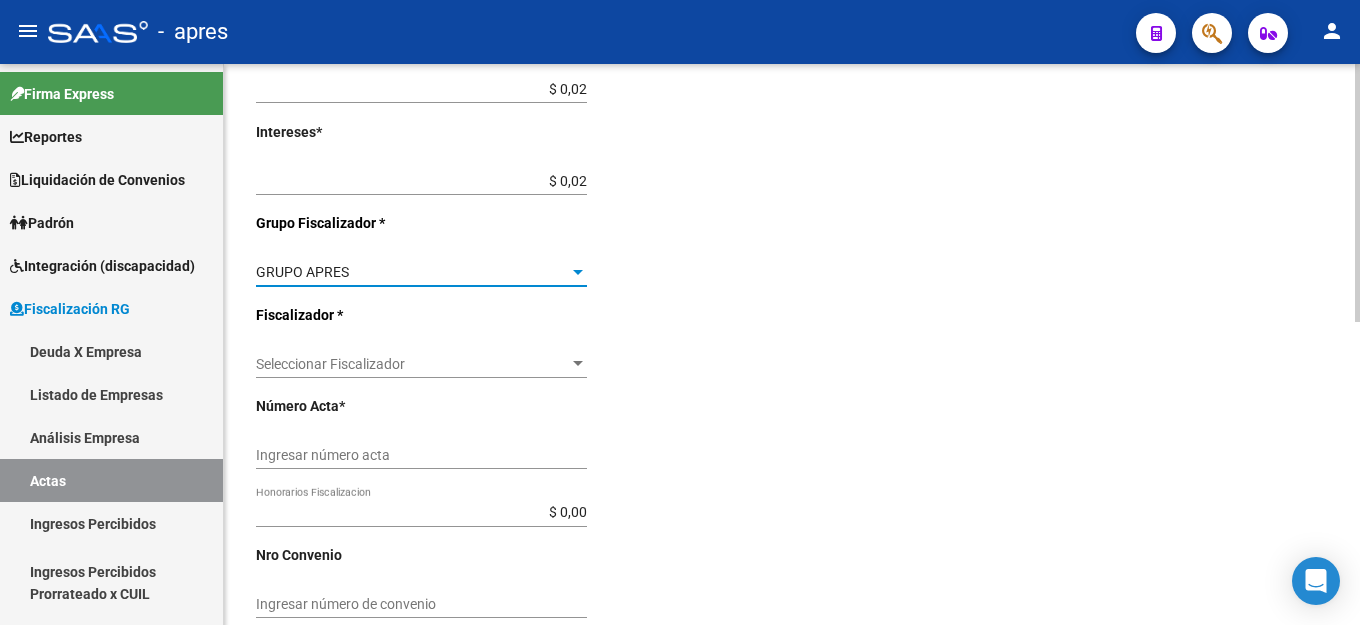 scroll, scrollTop: 600, scrollLeft: 0, axis: vertical 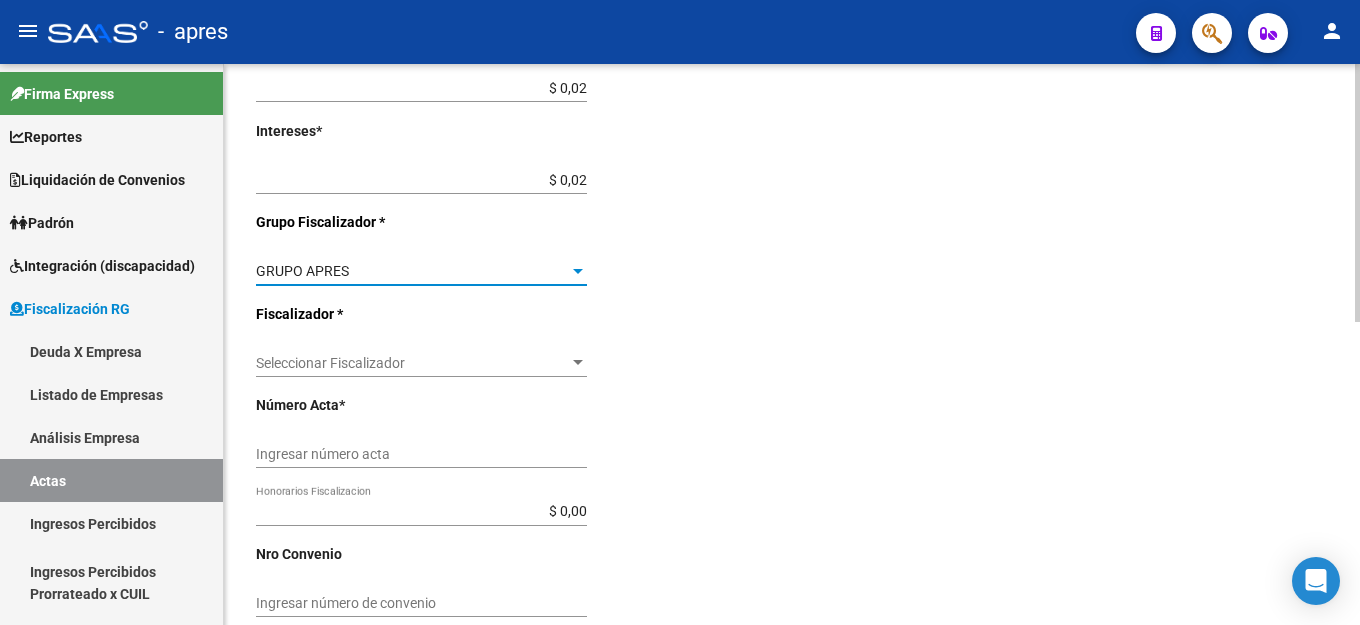 click on "Seleccionar Fiscalizador" at bounding box center [412, 363] 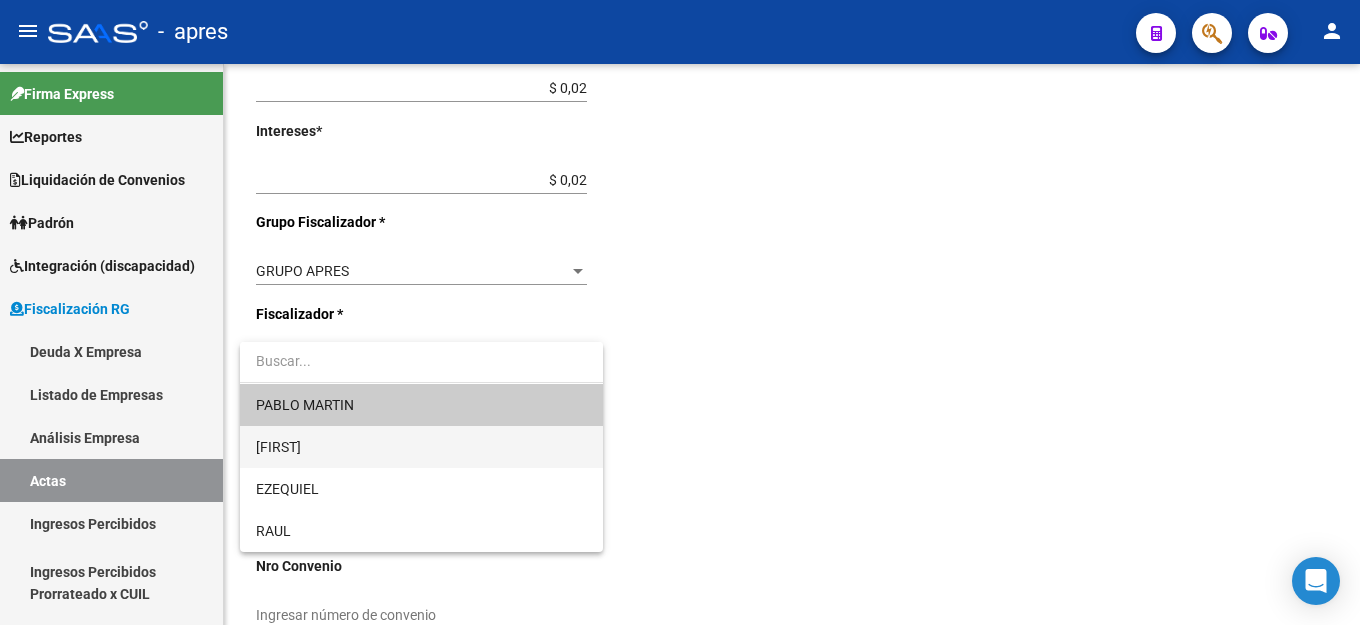 click on "[FIRST]" at bounding box center [421, 447] 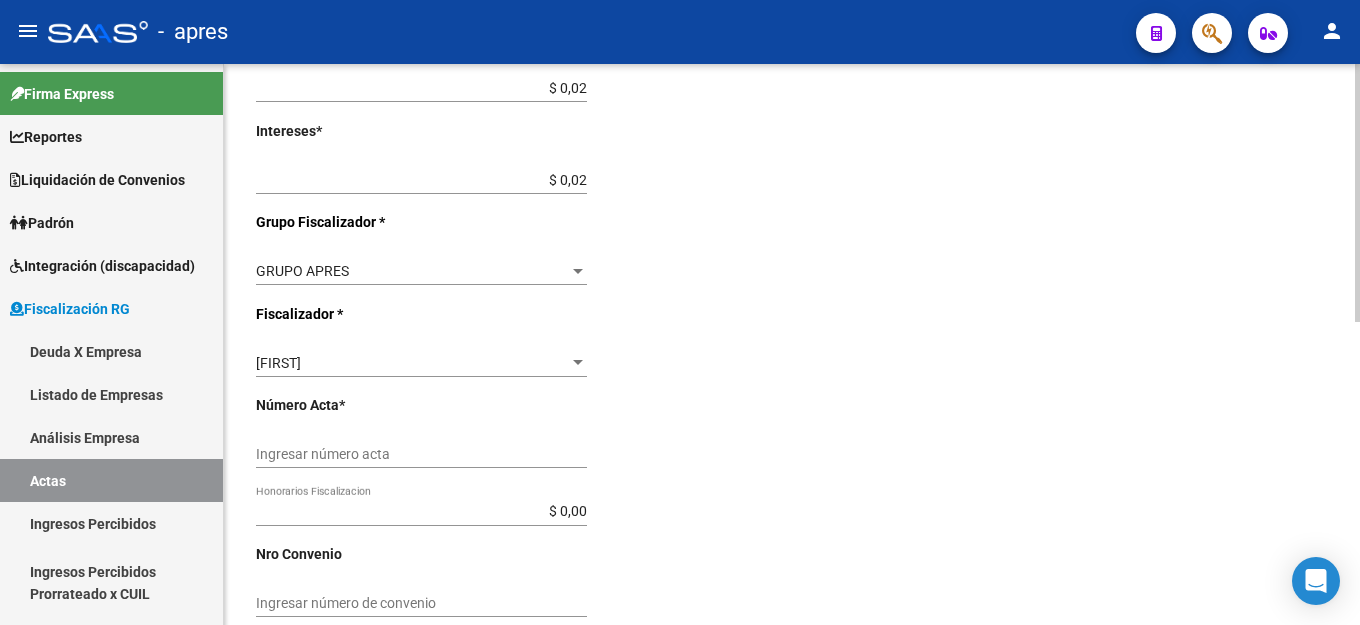 click on "Comentarios  *   Deuda Ingresar comentarios  Fecha Acta * 8/8/2025 Selecciona una fecha" 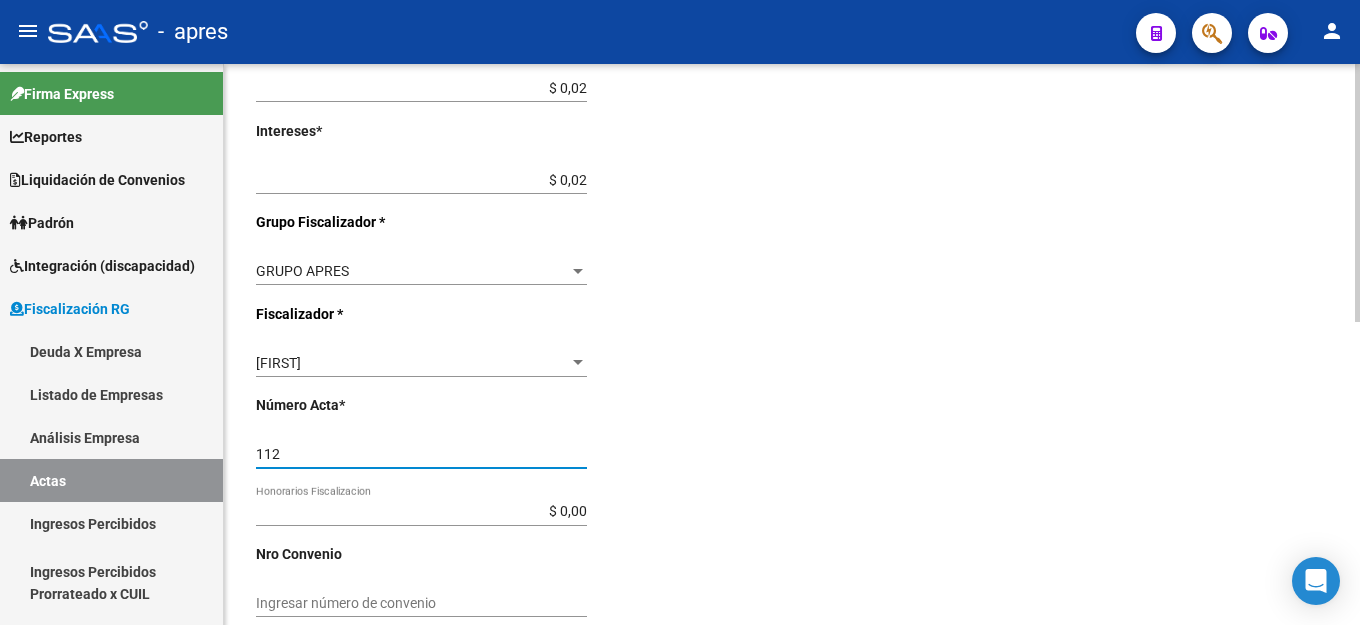 type on "112" 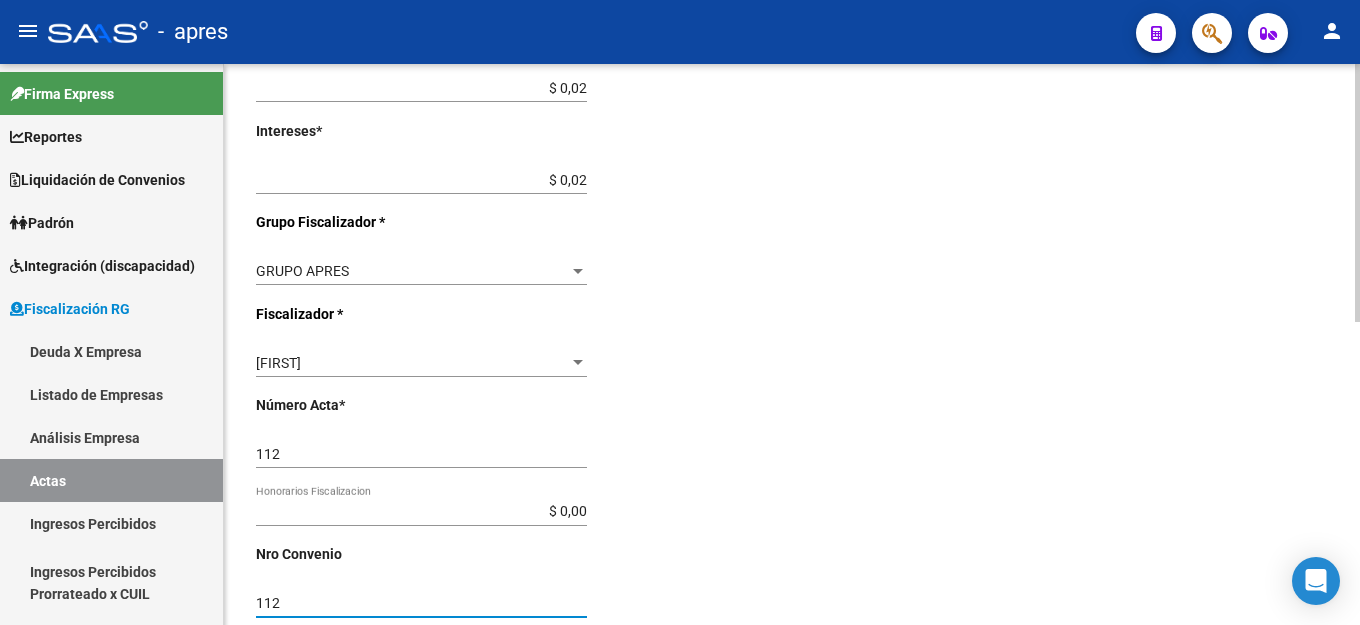 type on "112" 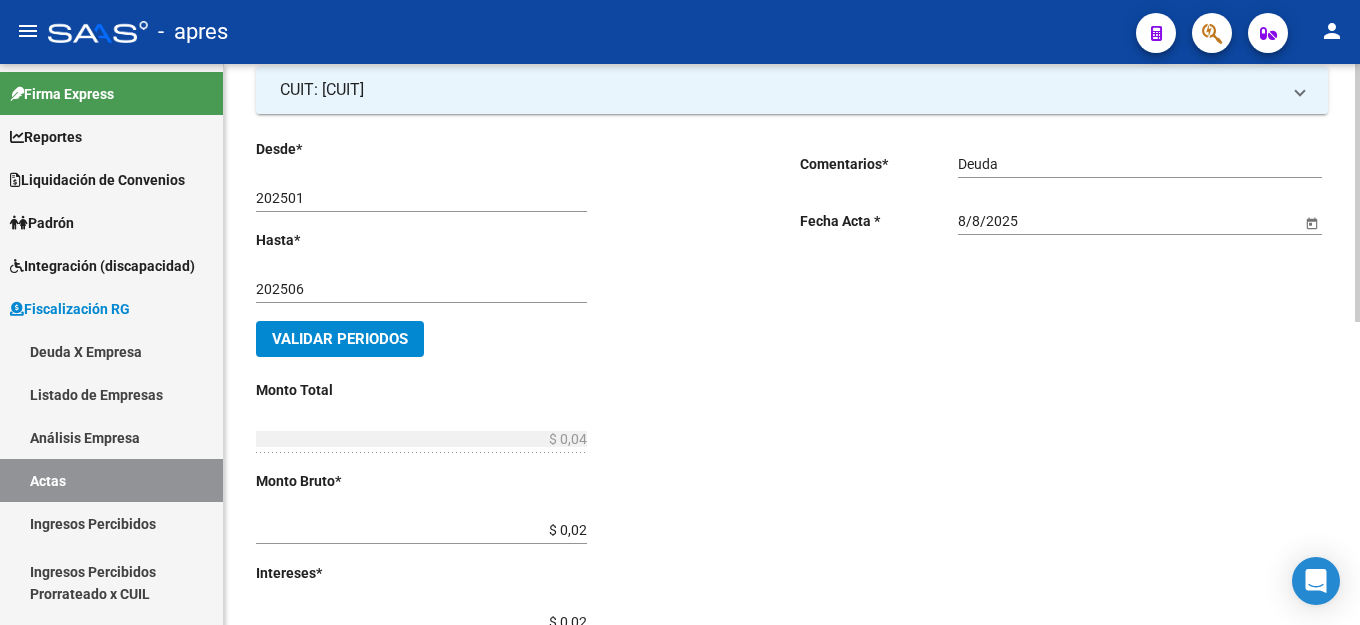 scroll, scrollTop: 0, scrollLeft: 0, axis: both 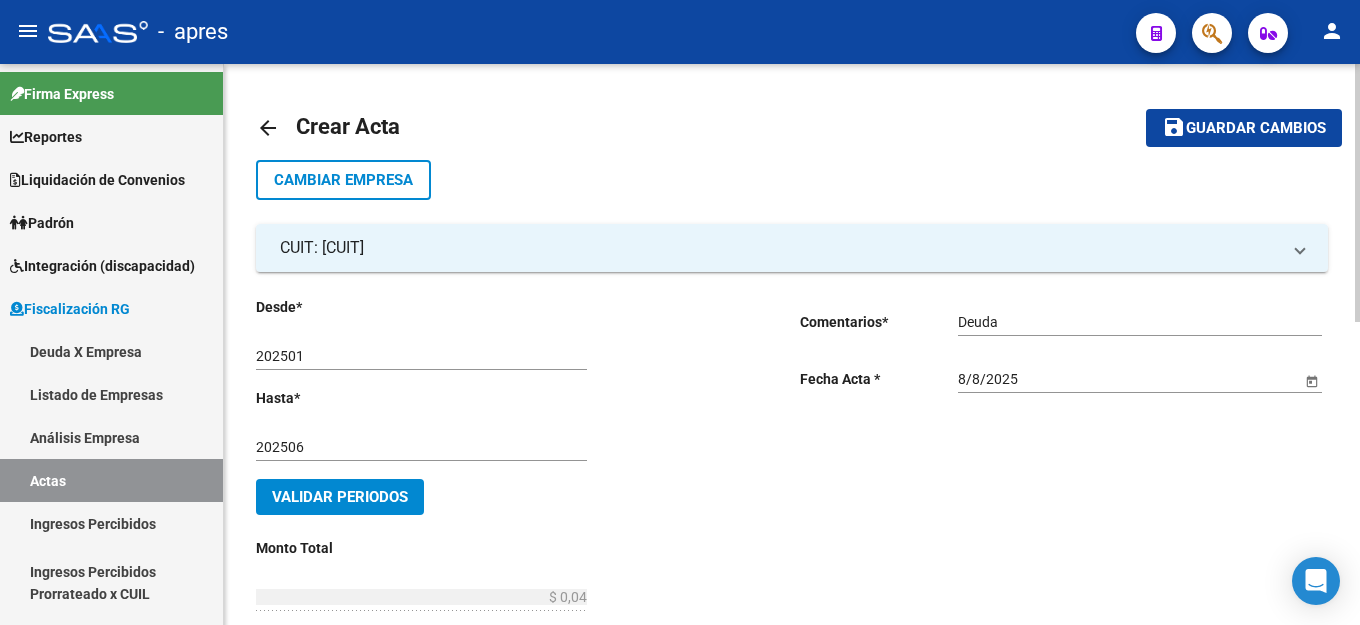 click on "save Guardar cambios" 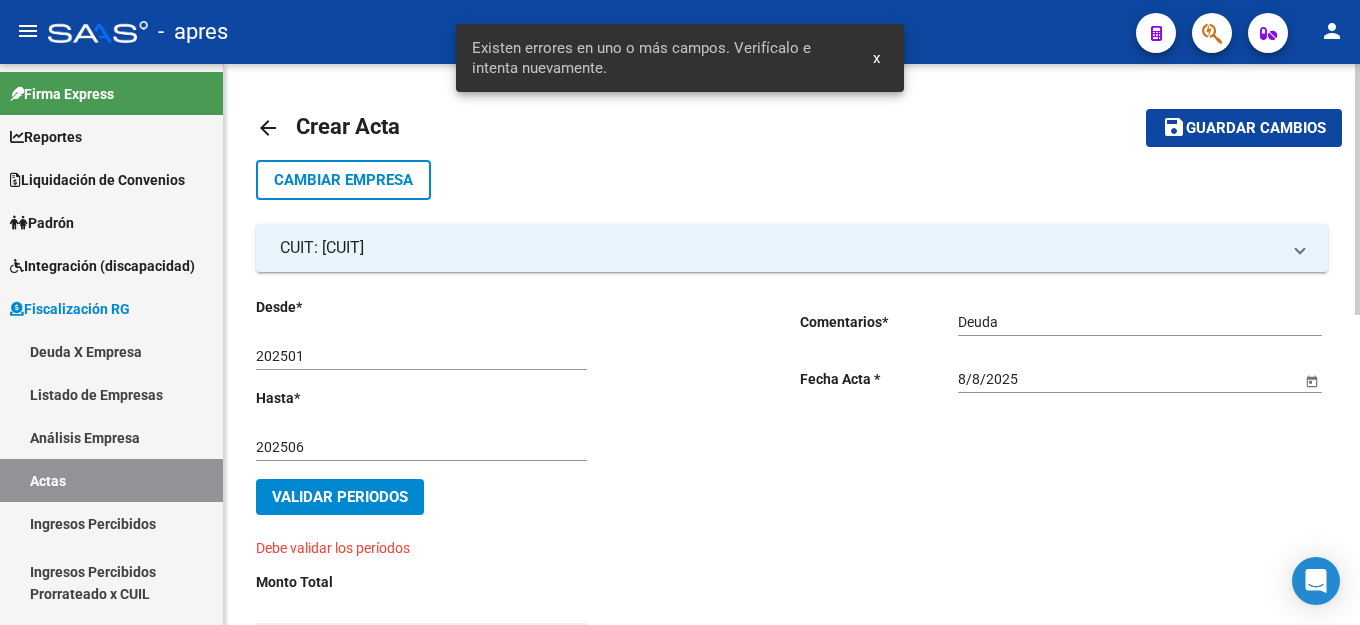 click on "Comentarios  *   Deuda Ingresar comentarios  Fecha Acta * 8/8/2025 Selecciona una fecha" 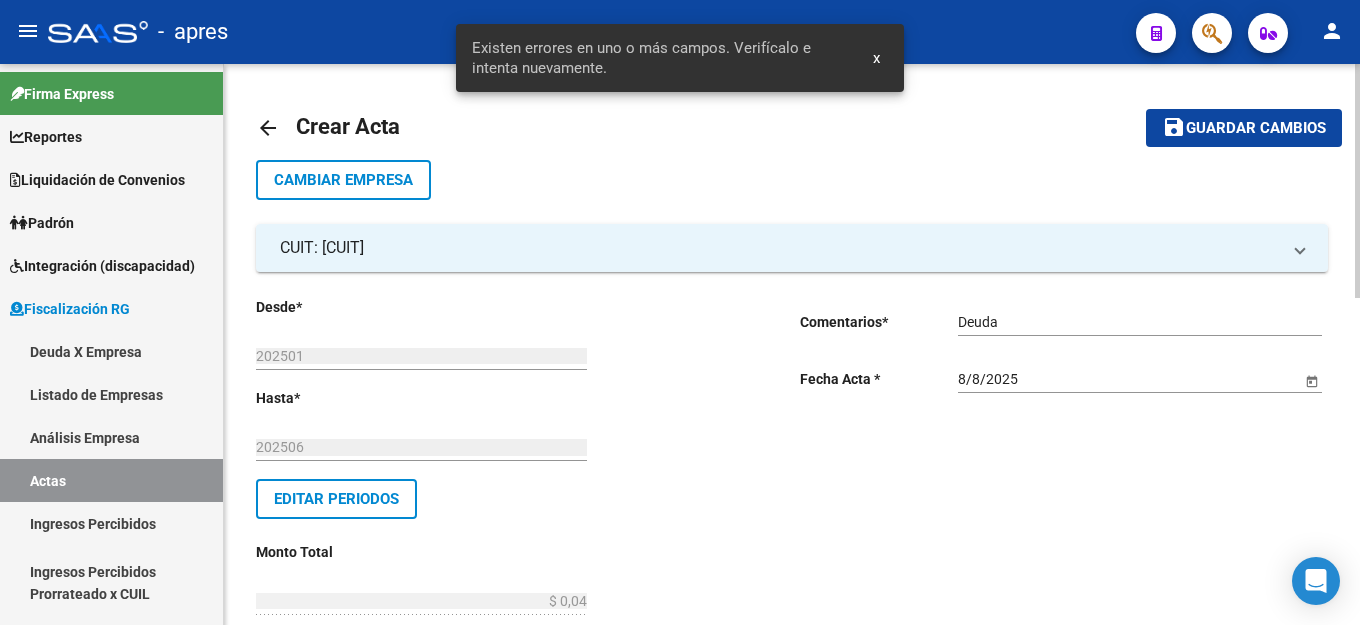 click on "Guardar cambios" 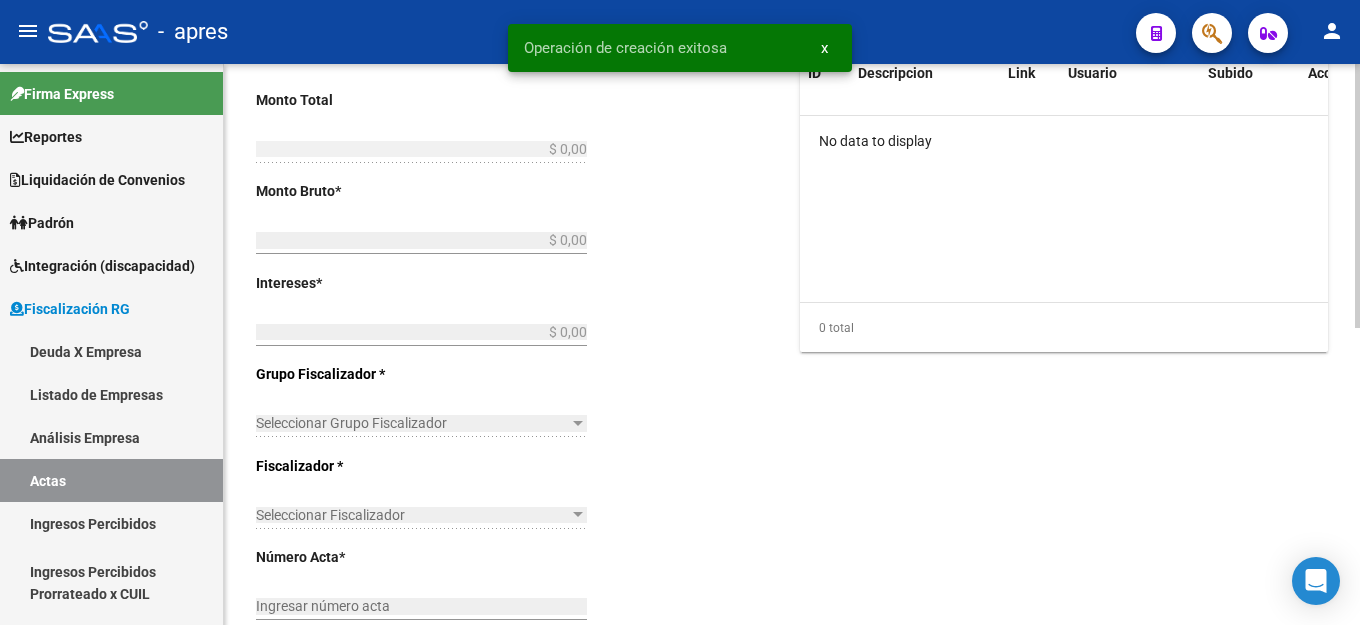 scroll, scrollTop: 0, scrollLeft: 0, axis: both 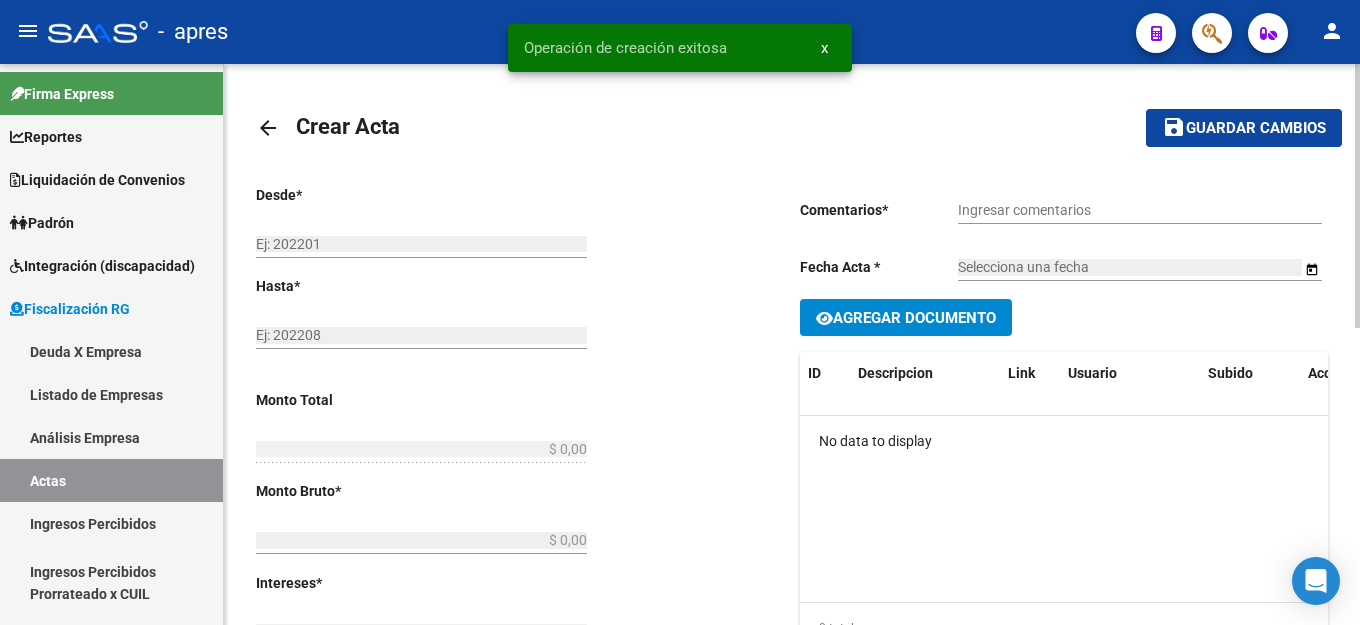 type on "202501" 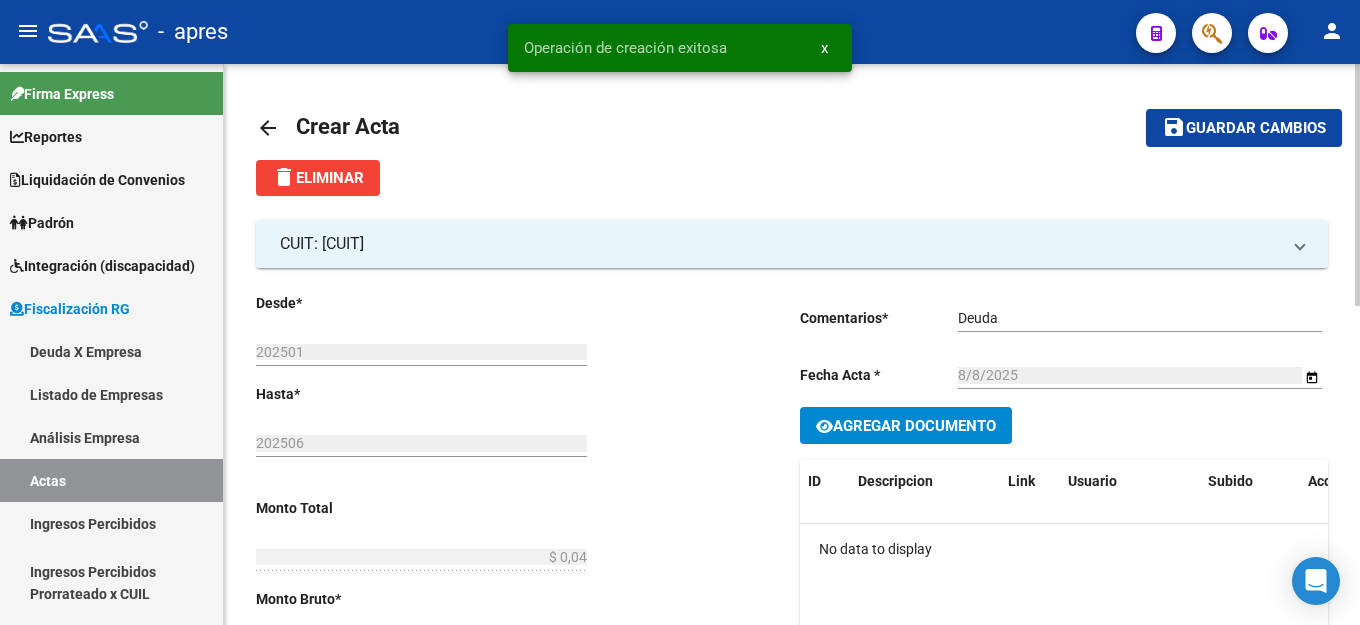 click on "Agregar Documento" 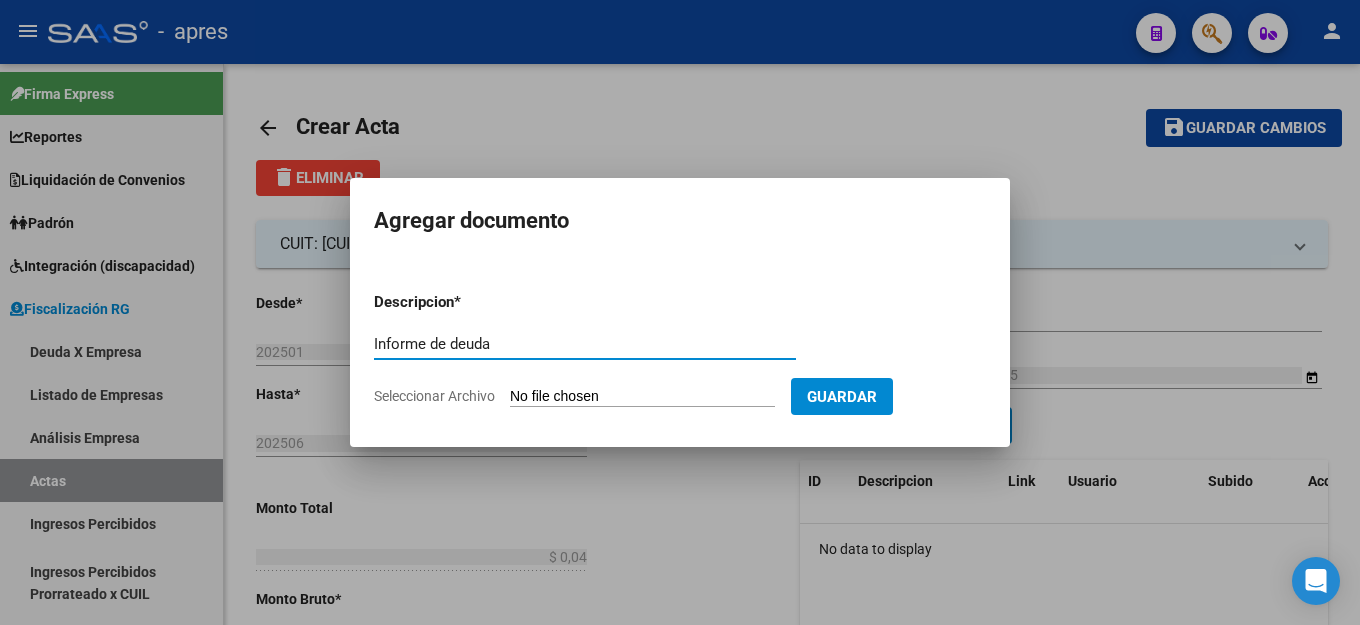 type on "Informe de deuda" 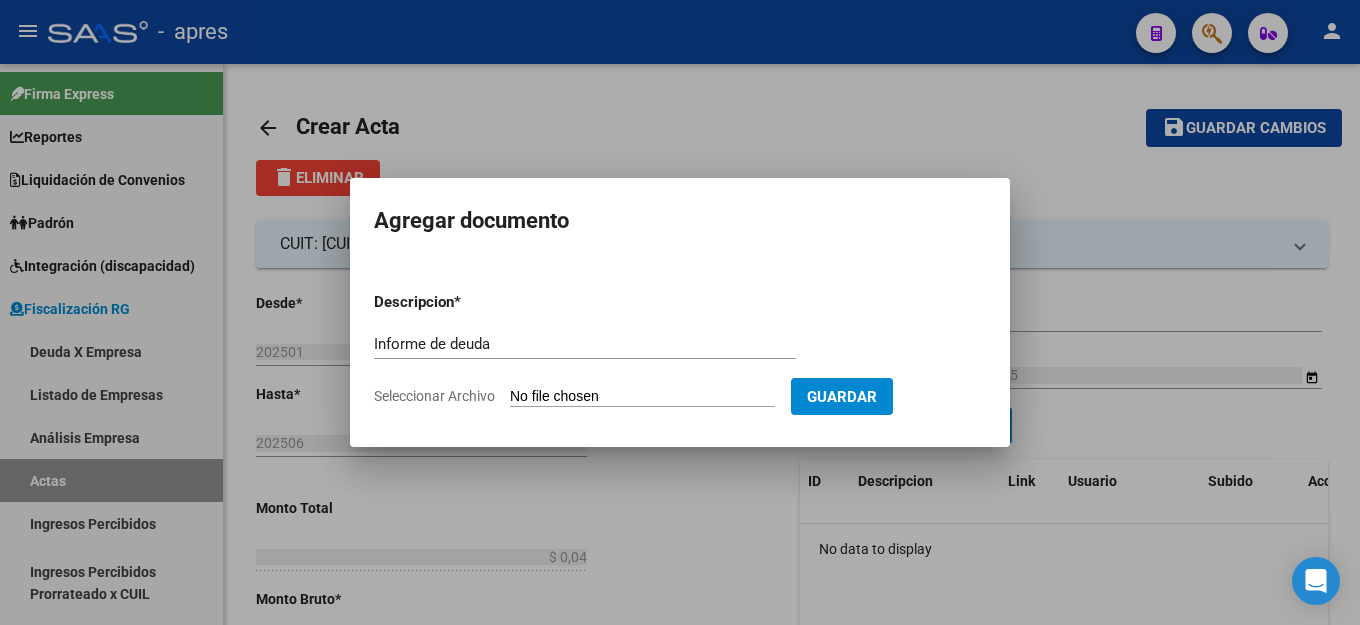 type on "C:\fakepath\Informe-Deuda-[CUIT]-201802-202506.pdf" 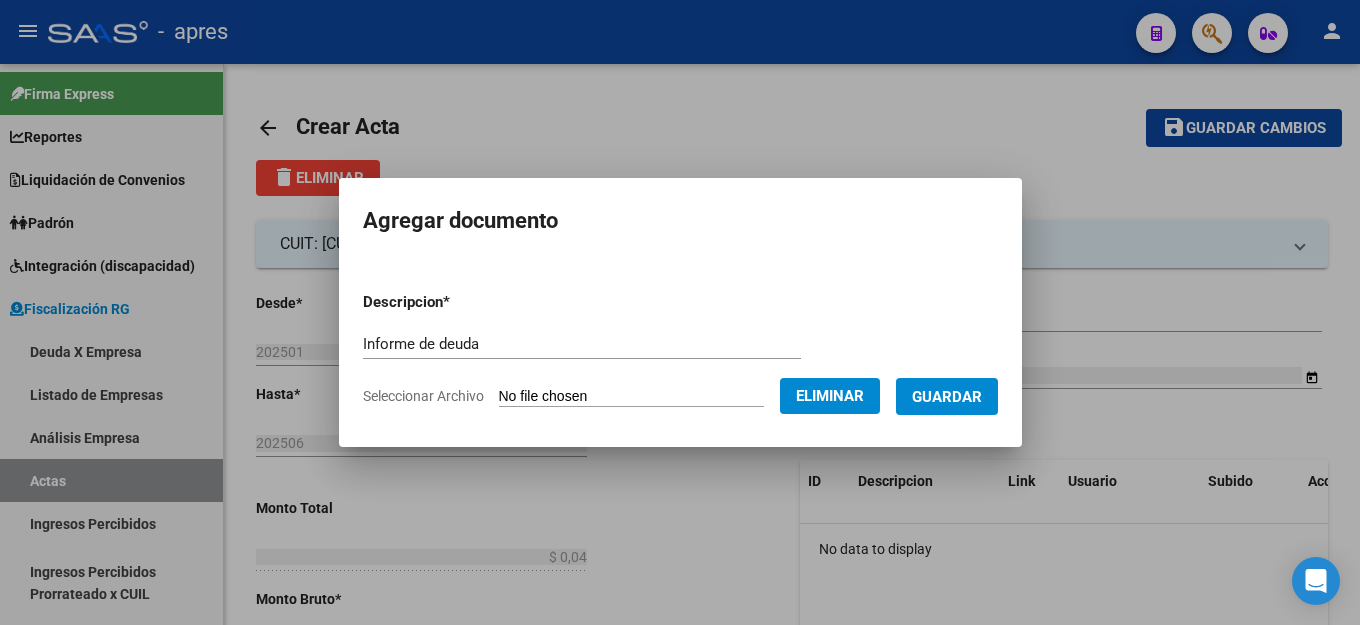 click on "Guardar" at bounding box center (947, 397) 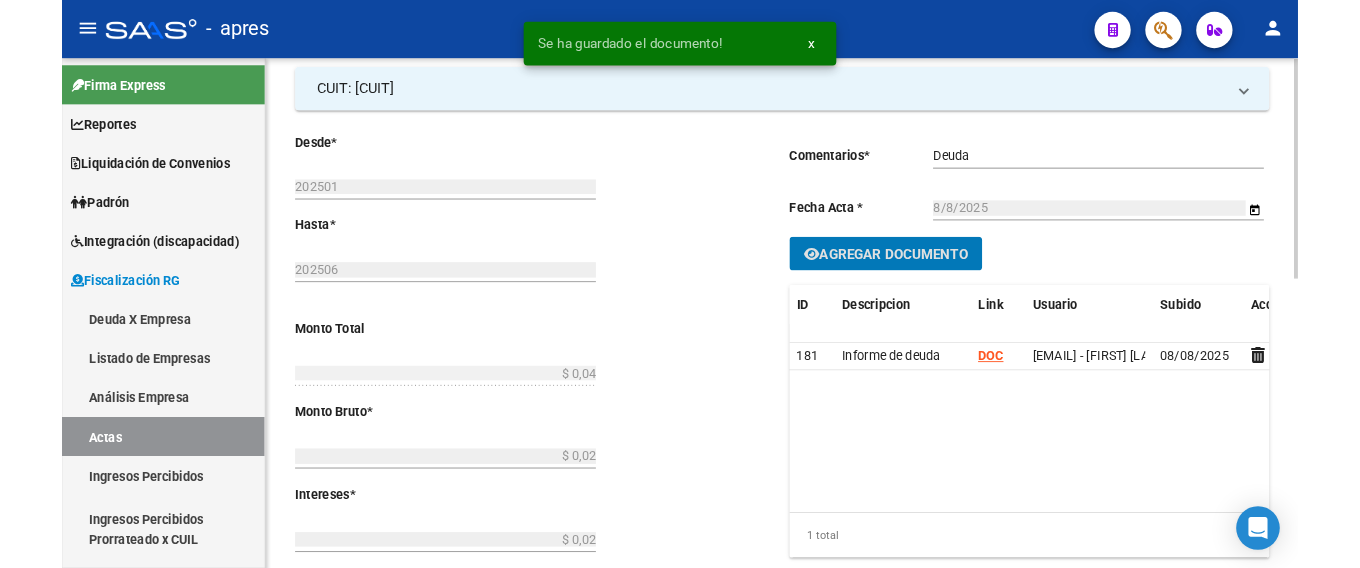 scroll, scrollTop: 0, scrollLeft: 0, axis: both 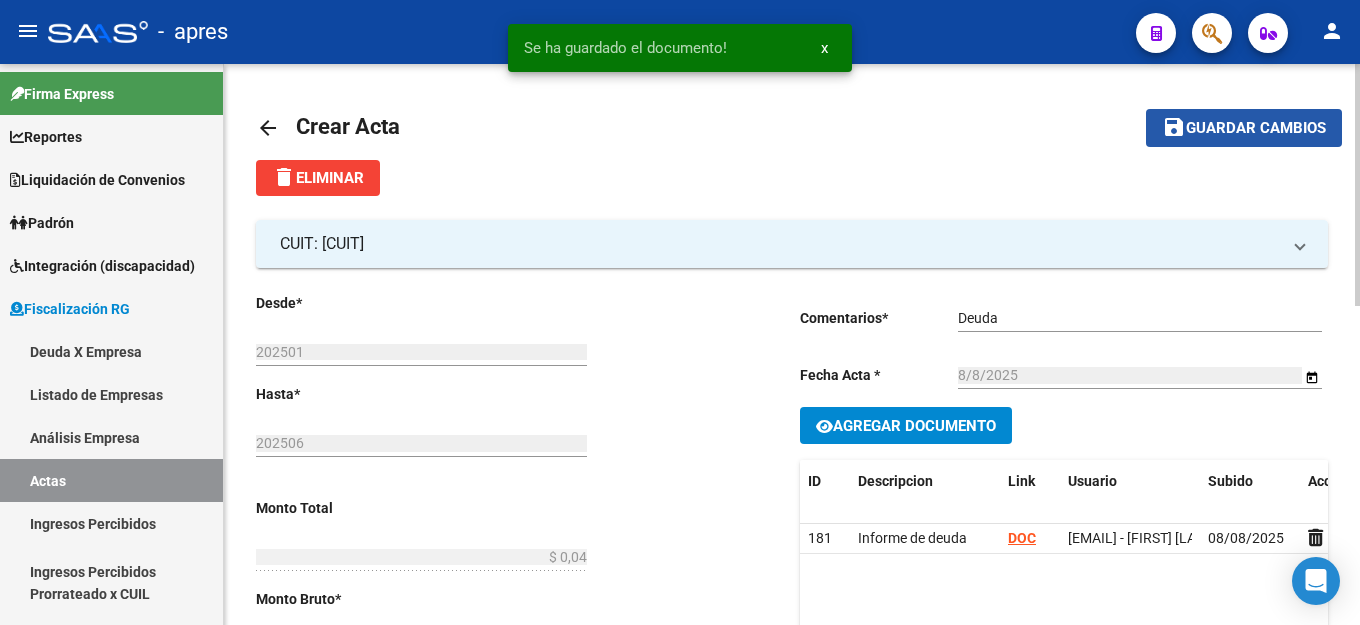 click on "Guardar cambios" 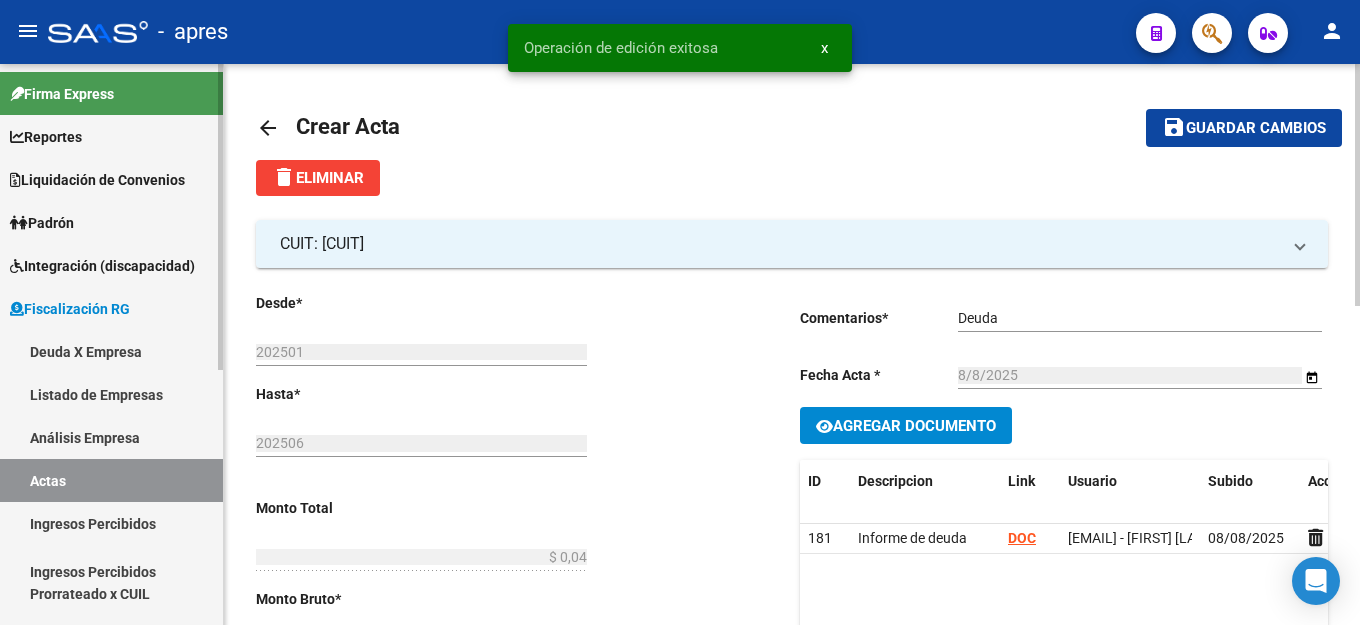 click on "Deuda X Empresa" at bounding box center [111, 351] 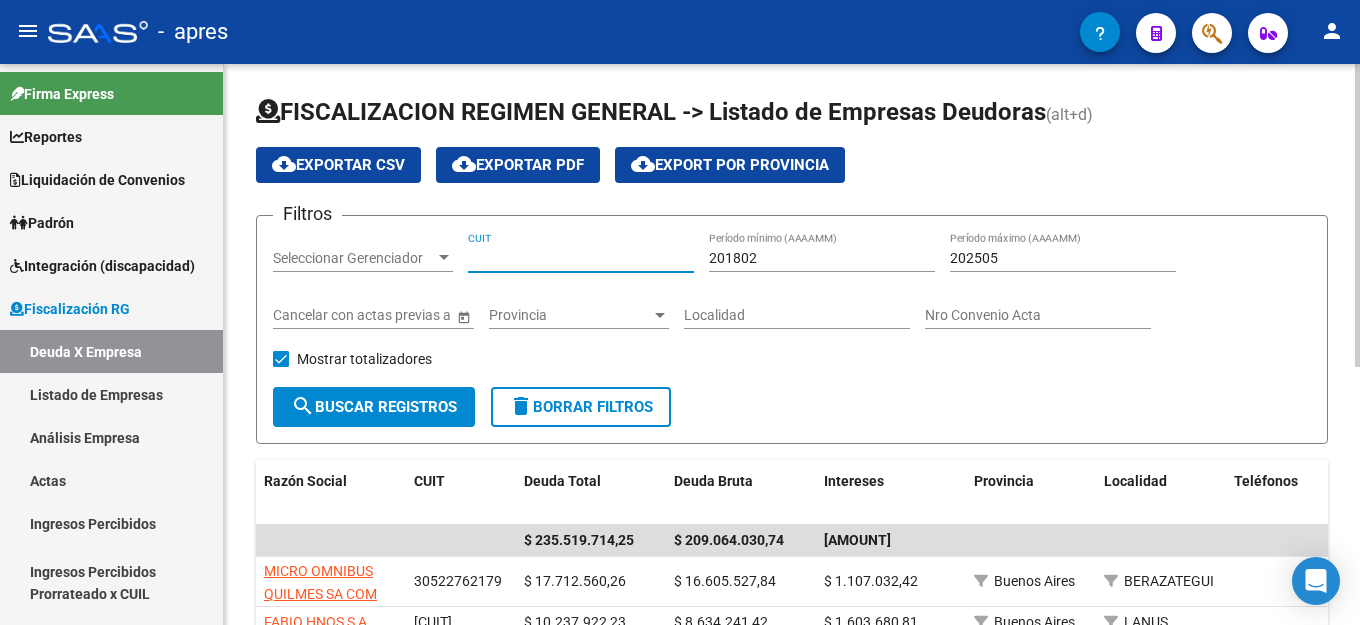 click on "CUIT" at bounding box center [581, 258] 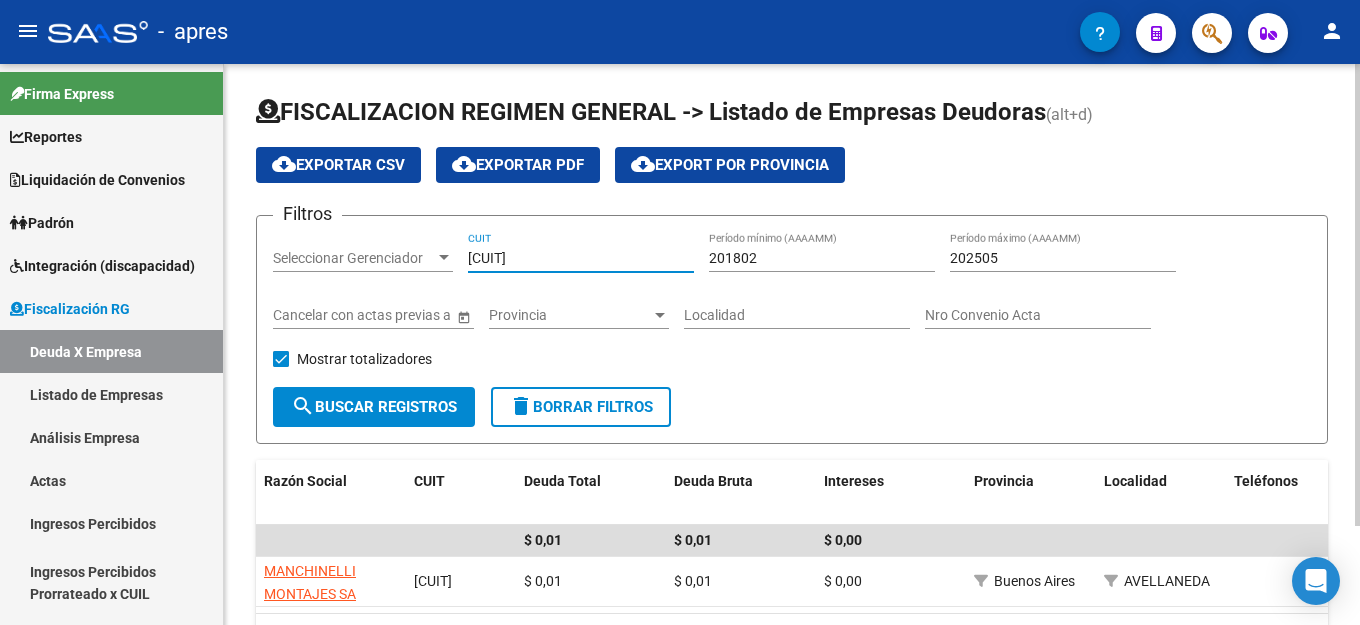 type on "[CUIT]" 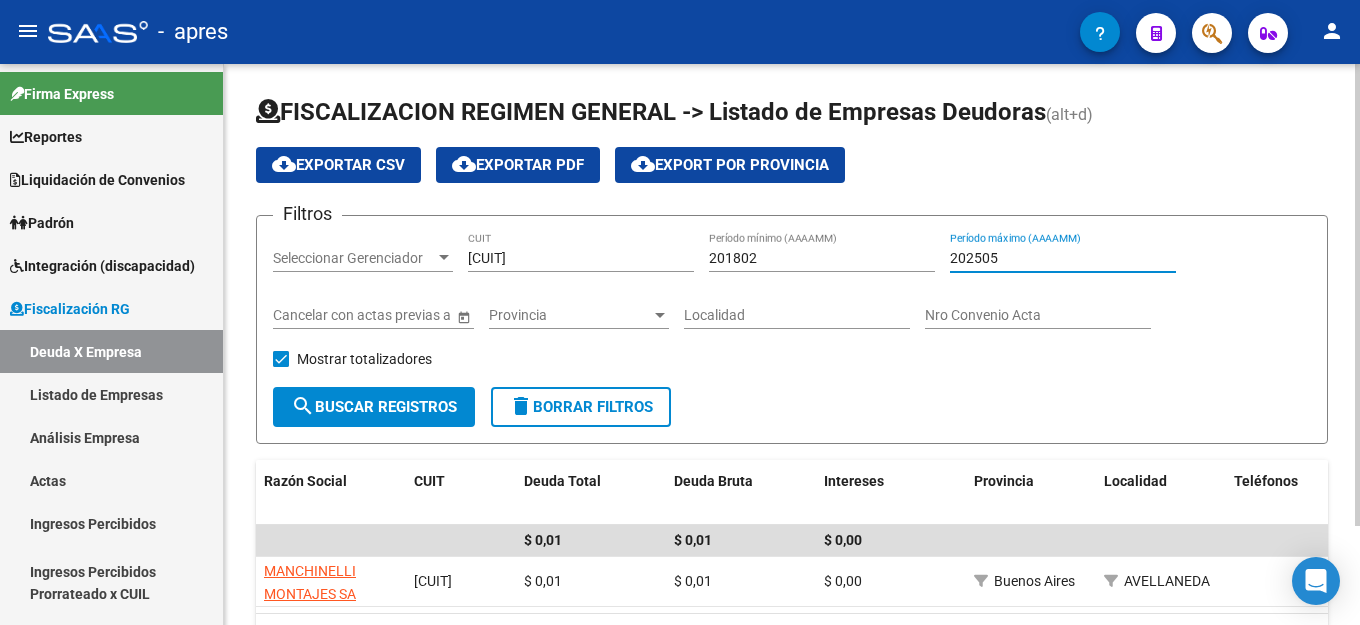 click on "202505" at bounding box center [1063, 258] 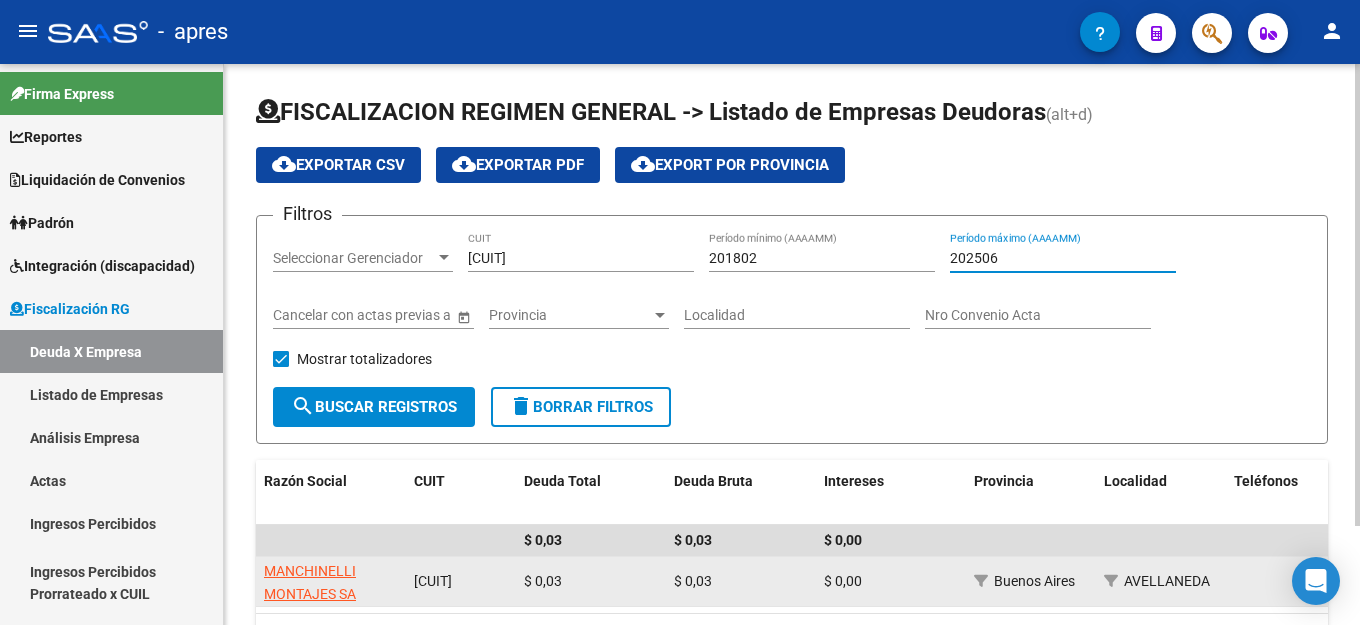 type on "202506" 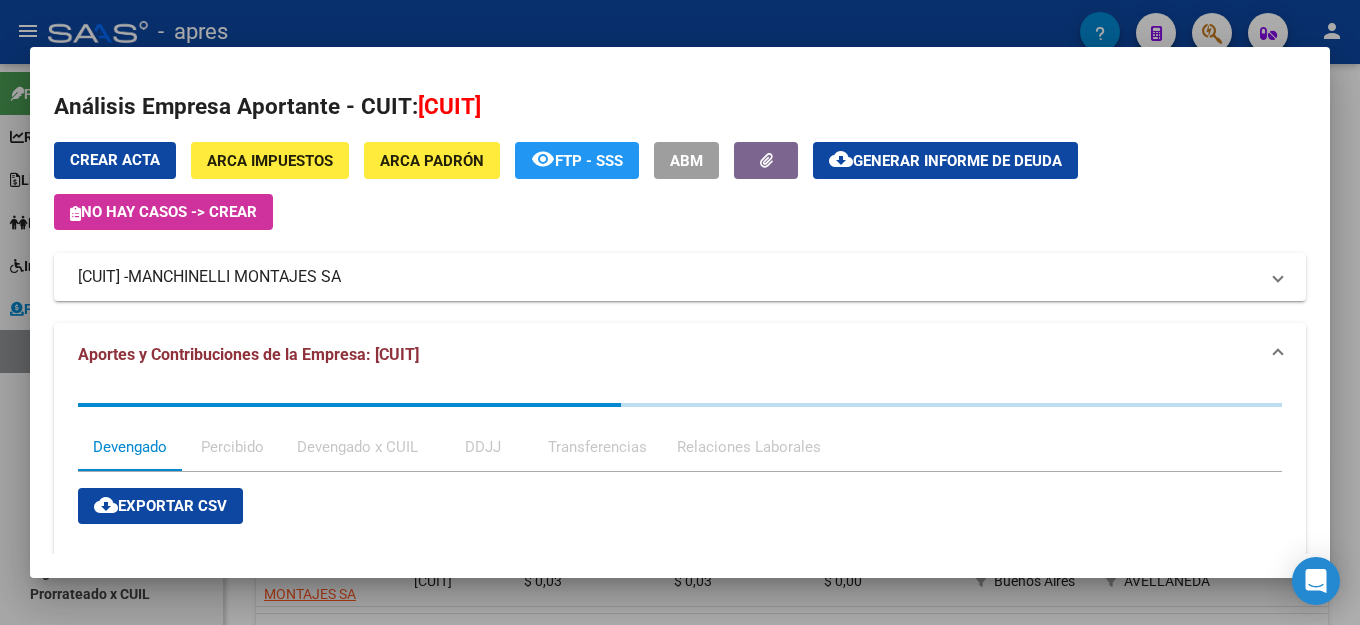 click on "Generar informe de deuda" 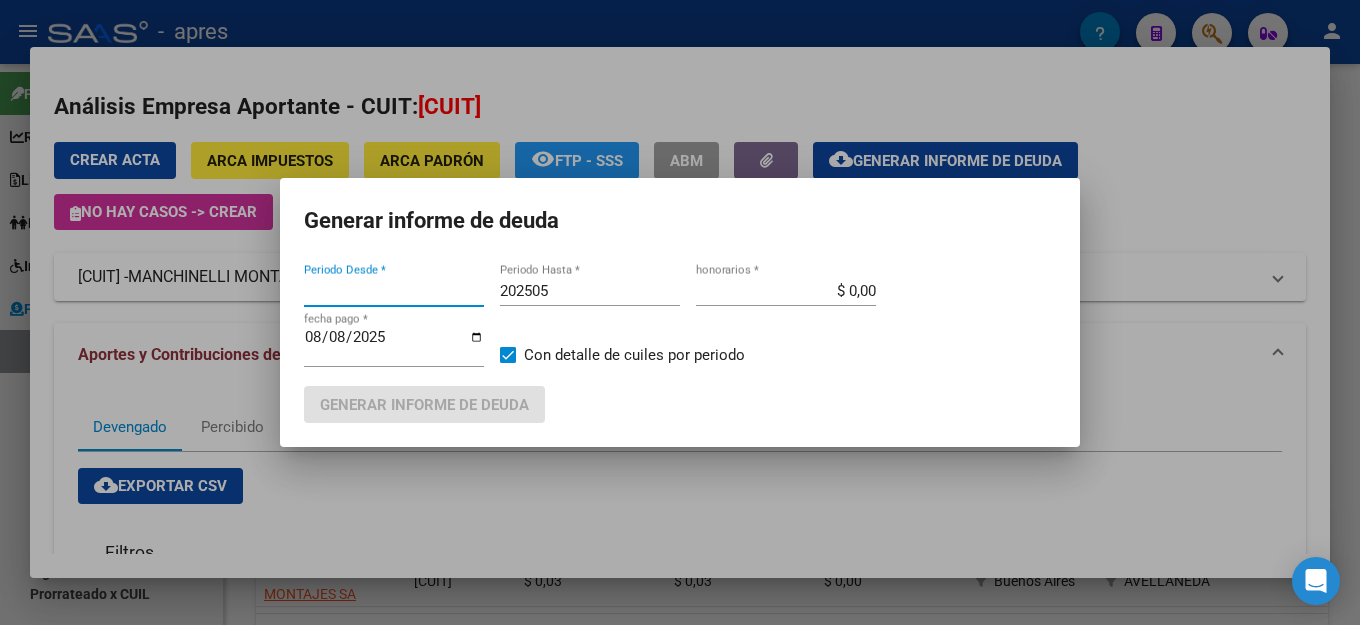 type on "201802" 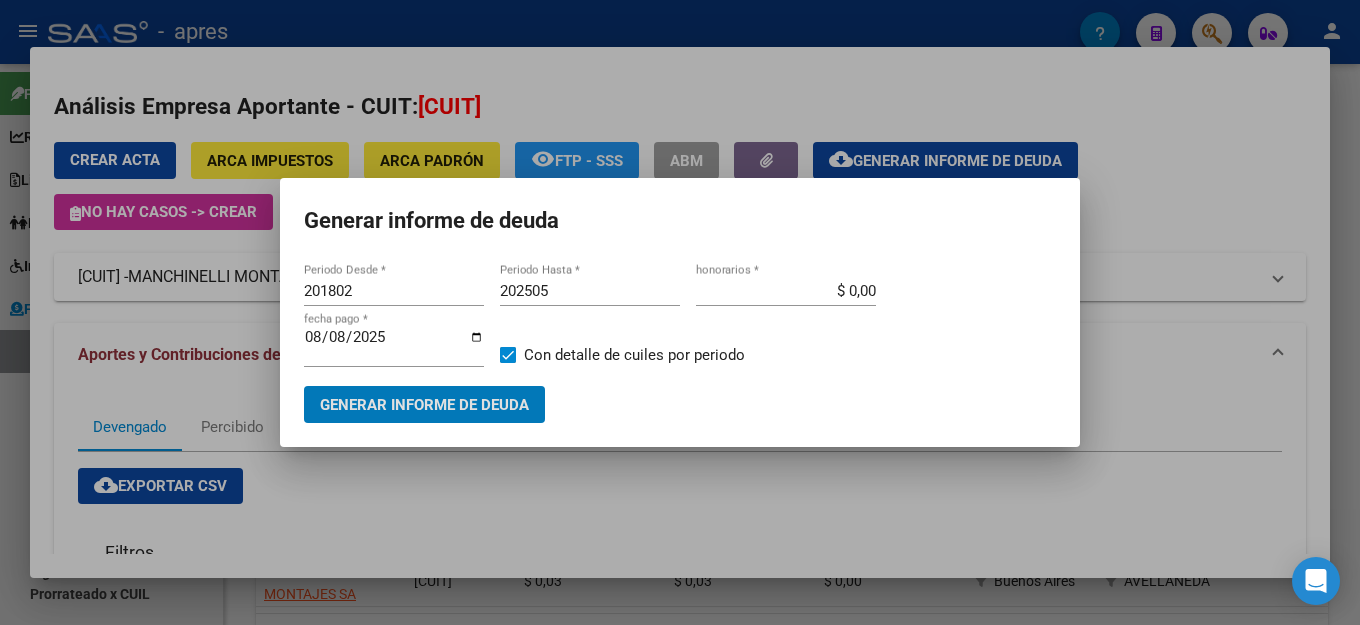 click on "202505" at bounding box center (590, 291) 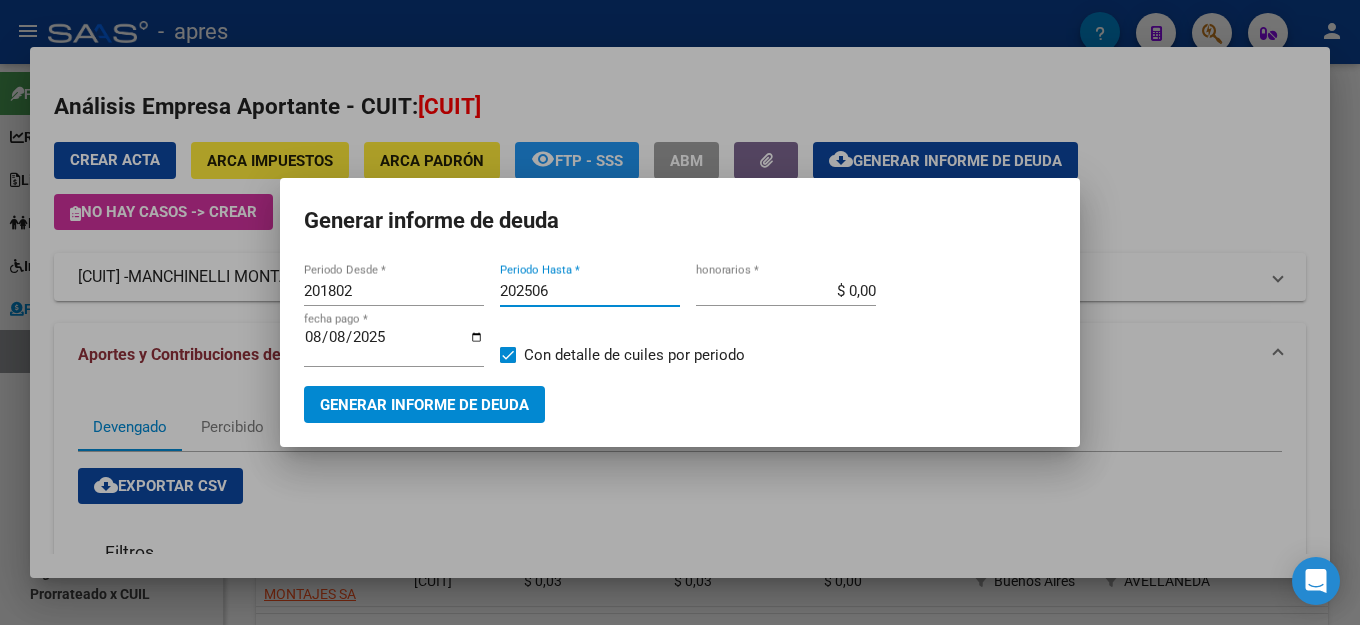 type on "202506" 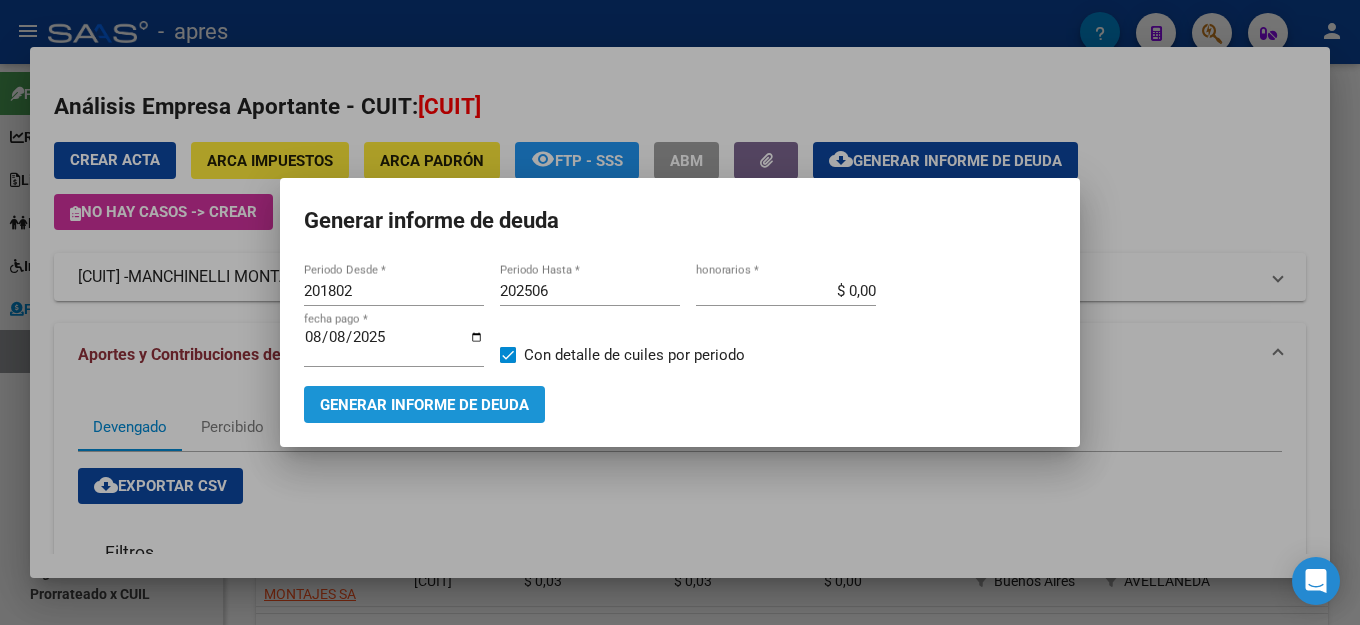 click on "Generar informe de deuda" at bounding box center (424, 404) 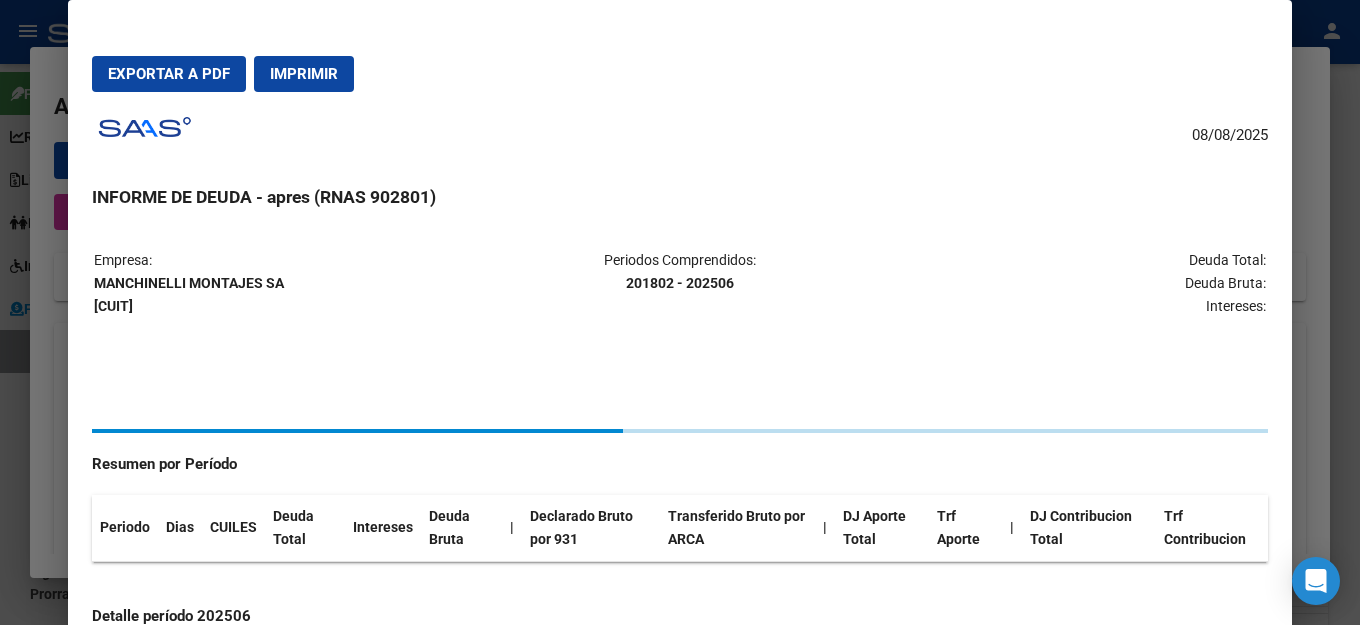click on "Exportar a PDF" at bounding box center (169, 74) 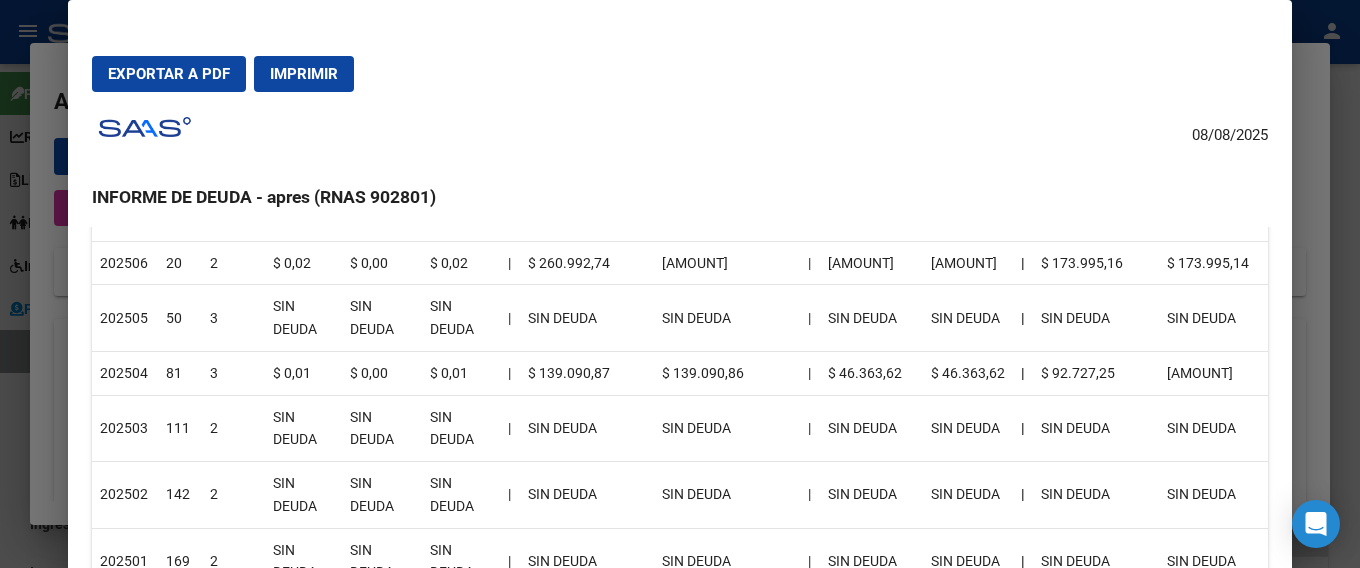 scroll, scrollTop: 0, scrollLeft: 0, axis: both 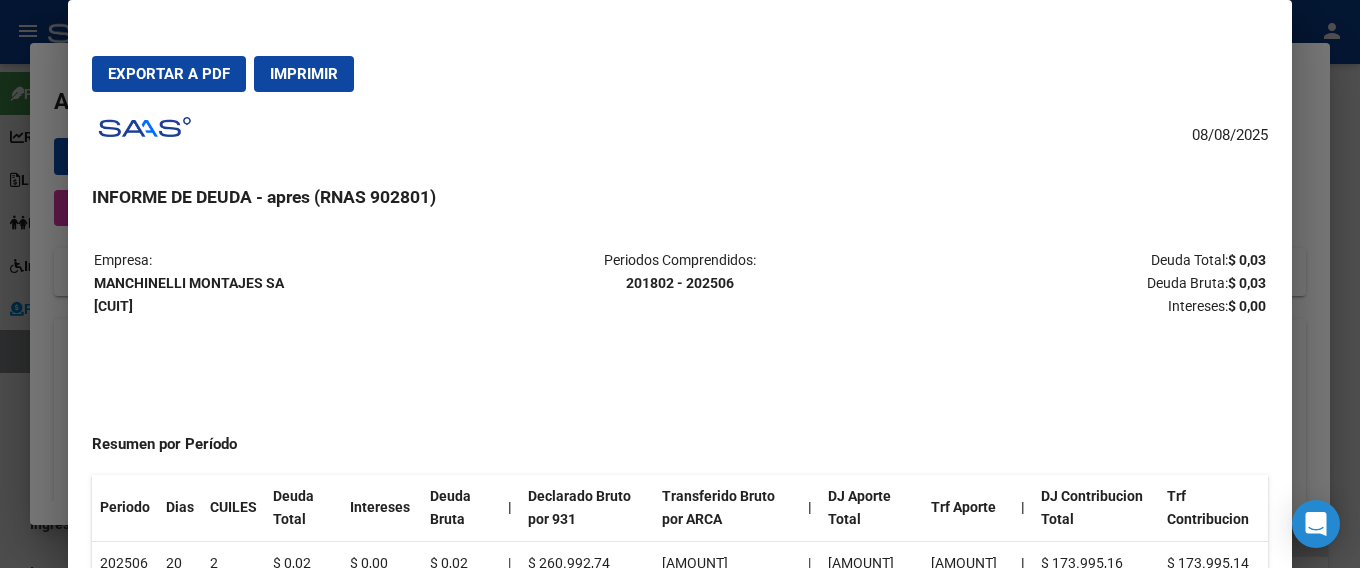 click on "08/08/2025  INFORME DE DEUDA - apres (RNAS 902801) Empresa:  MANCHINELLI MONTAJES SA  [CUIT] Periodos Comprendidos:  201802 - 202506   Deuda Total:  $ 0,03  Deuda Bruta:  $ 0,03  Intereses:  $ 0,00 Resumen por Período Periodo Dias CUILES Deuda Total Intereses Deuda Bruta | Declarado Bruto por 931 Transferido Bruto por ARCA | DJ Aporte Total Trf Aporte | DJ Contribucion Total Trf Contribucion 202506 20 2 $ 0,02  $ 0,00  $ 0,02  | $ 260.992,74  $ 260.992,72  | $ 86.997,58  $ 86.997,58  | $ 173.995,16  $ 173.995,14  202505 50 3 SIN DEUDA  SIN DEUDA  SIN DEUDA  | SIN DEUDA  SIN DEUDA  | SIN DEUDA  SIN DEUDA  | SIN DEUDA  SIN DEUDA  202504 81 3 $ 0,01  $ 0,00  $ 0,01  | $ 139.090,87  $ 139.090,86  | $ 46.363,62  $ 46.363,62  | $ 92.727,25  $ 92.727,24  202503 111 2 SIN DEUDA  SIN DEUDA  SIN DEUDA  | SIN DEUDA  SIN DEUDA  | SIN DEUDA  SIN DEUDA  | SIN DEUDA  SIN DEUDA  202502 142 2 SIN DEUDA  SIN DEUDA  SIN DEUDA  | SIN DEUDA  SIN DEUDA  | SIN DEUDA  SIN DEUDA  | 169" at bounding box center (680, 372) 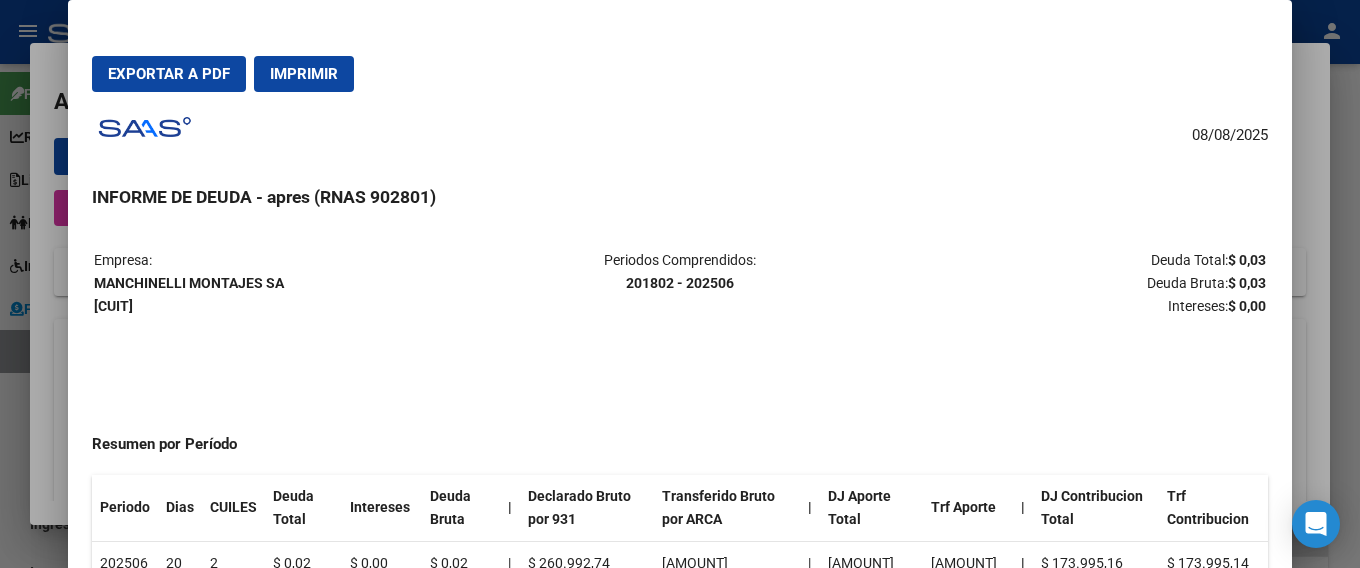 type 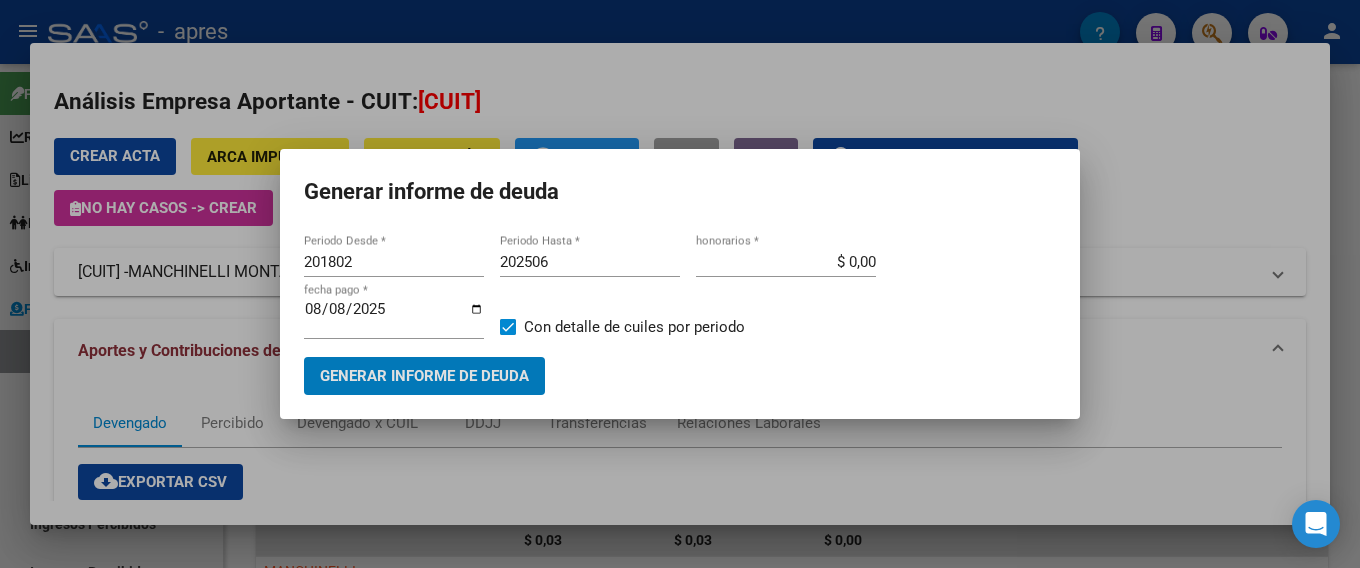 type 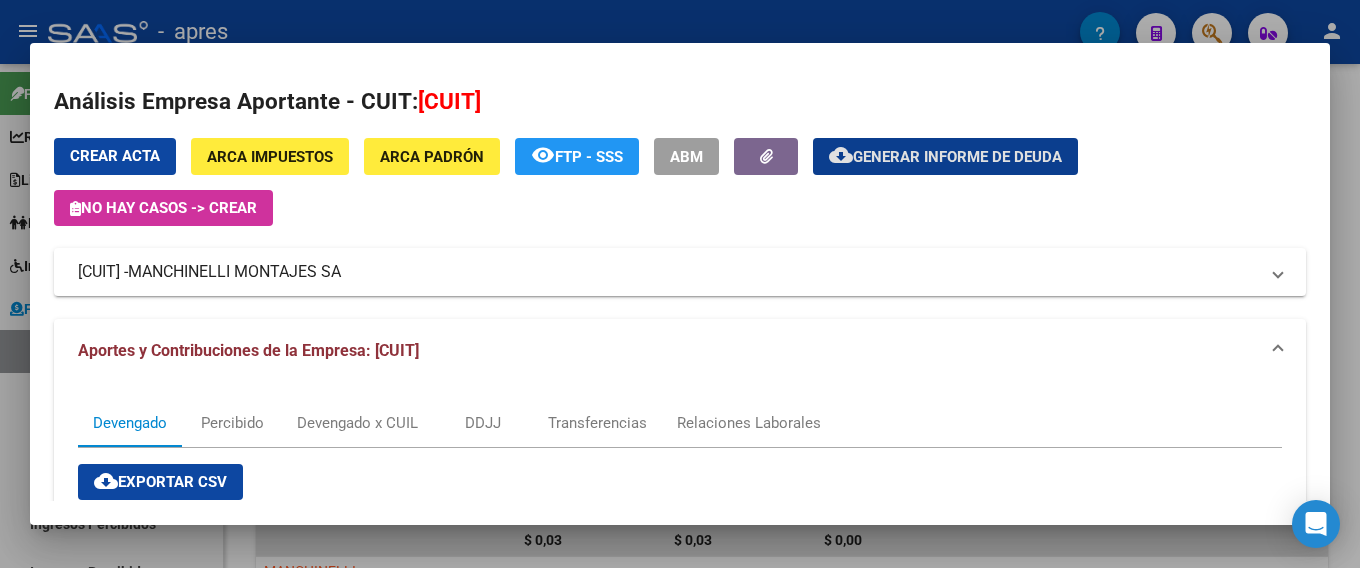click on "Crear Acta" at bounding box center (115, 156) 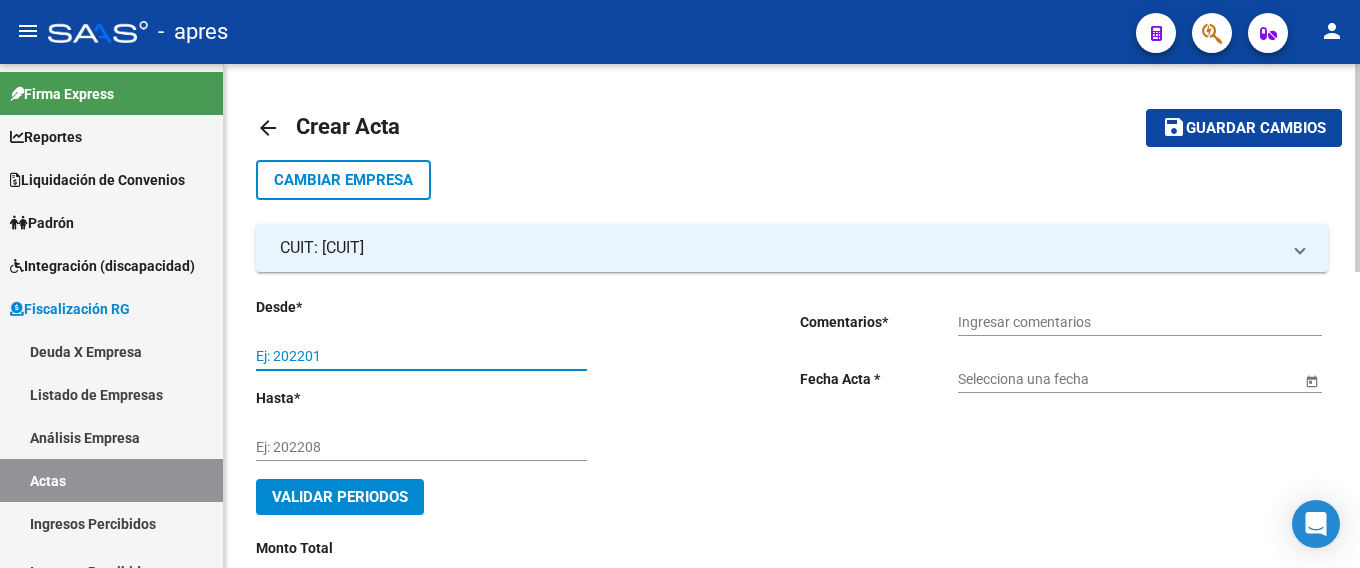 click on "Ej: 202201" at bounding box center (421, 356) 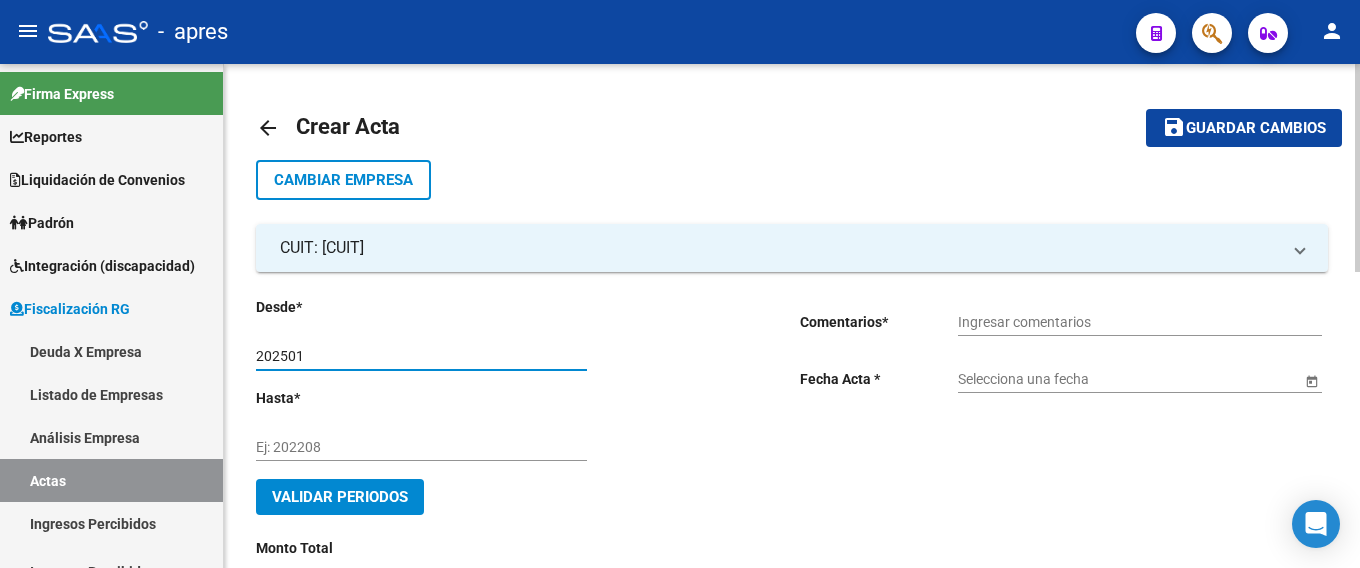type on "202501" 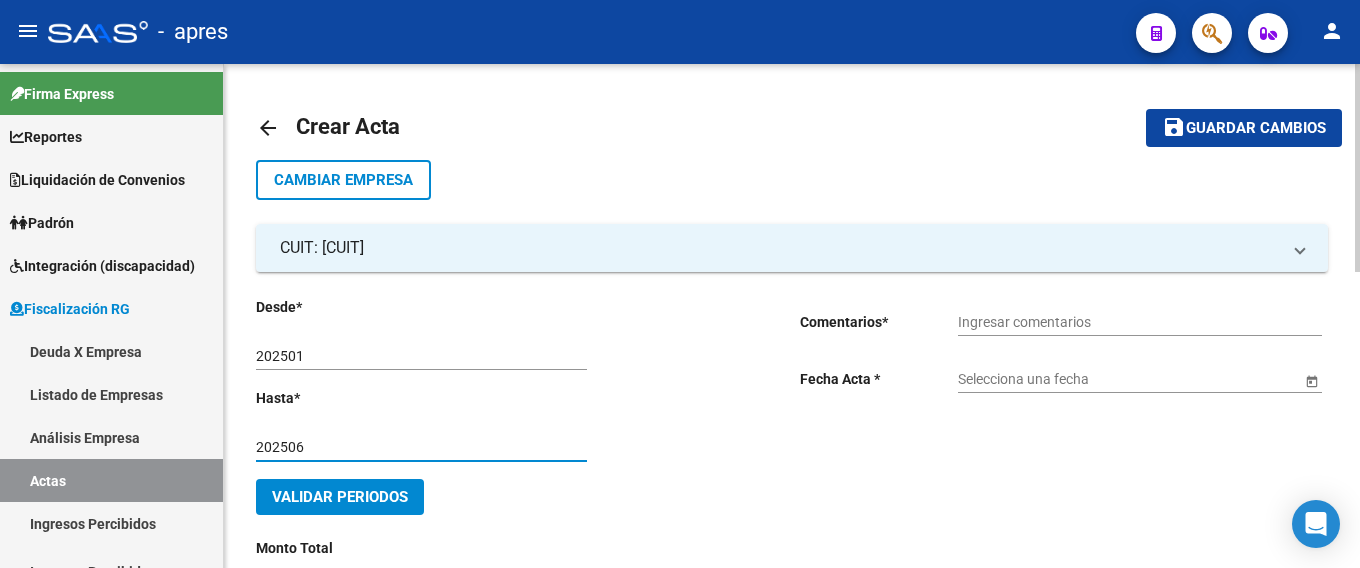 type on "202506" 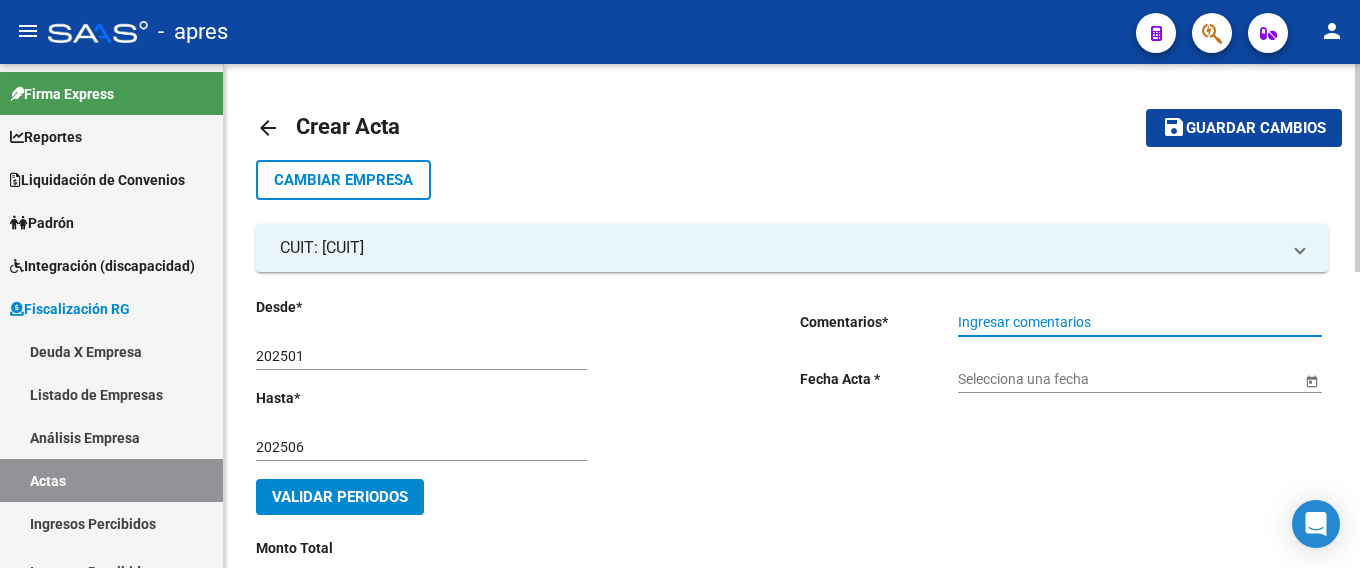 click on "Ingresar comentarios" at bounding box center (1140, 322) 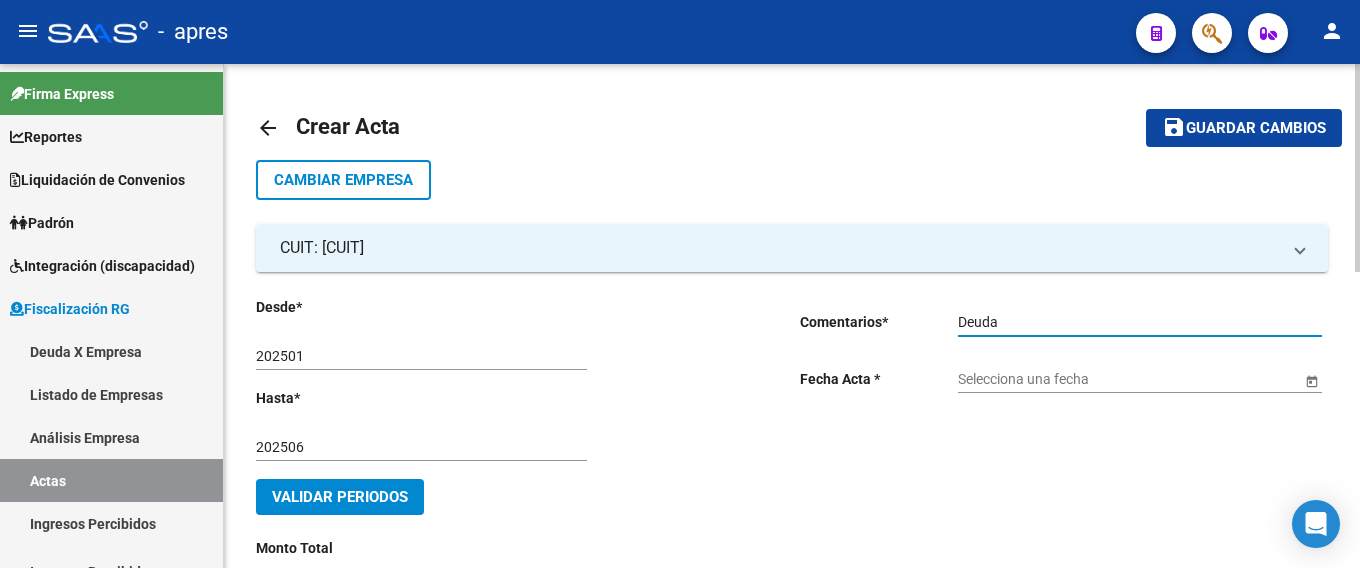 type on "Deuda" 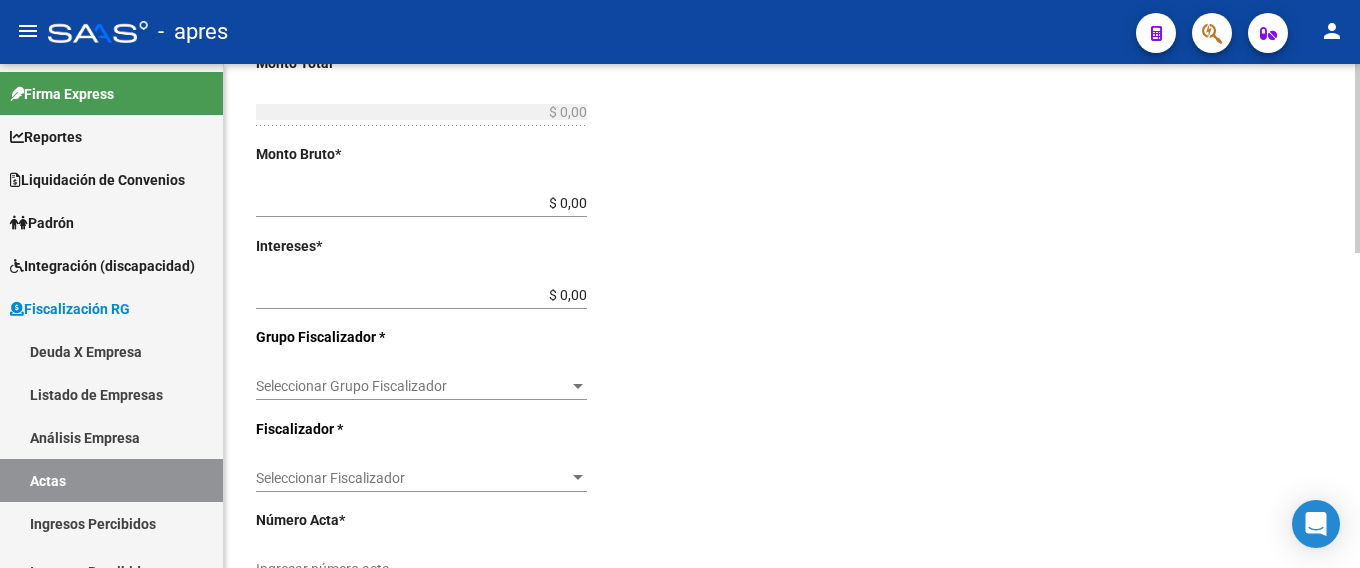 scroll, scrollTop: 500, scrollLeft: 0, axis: vertical 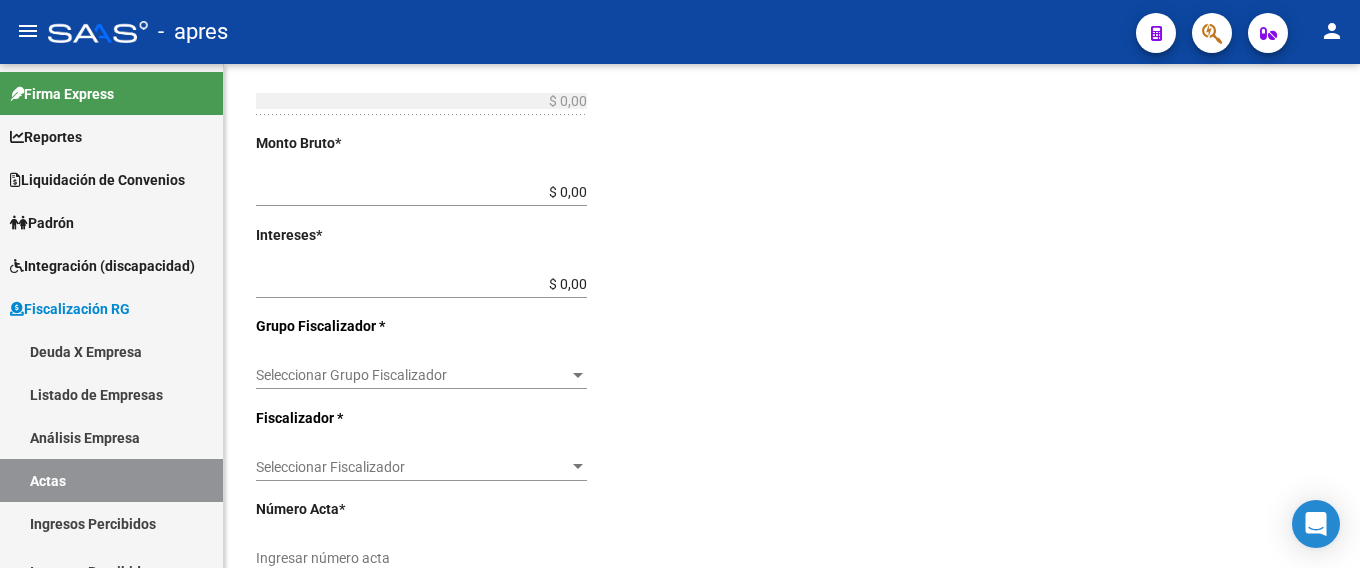 click on "$ 0,00" at bounding box center [421, 192] 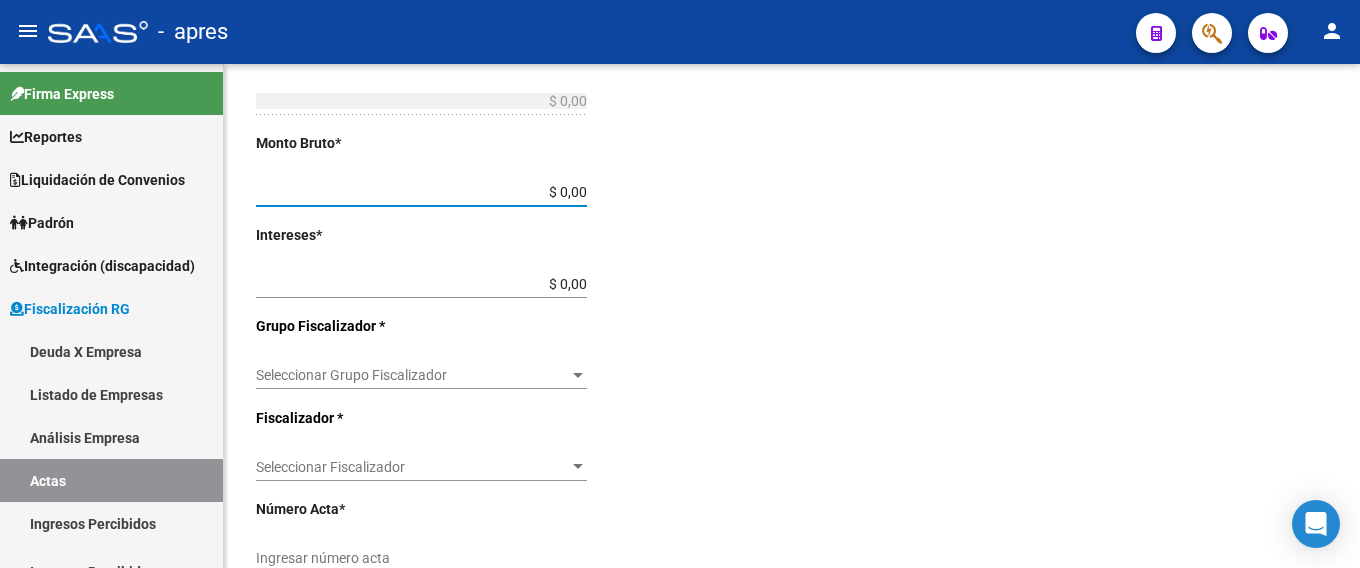 type on "$ 0,03" 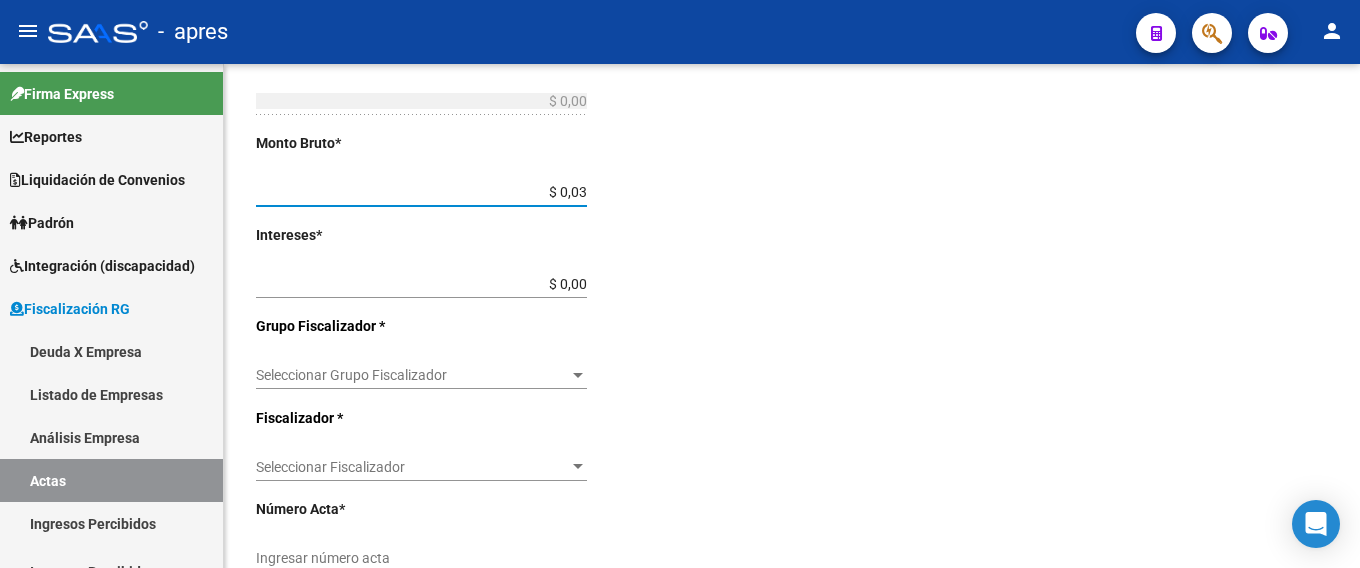 type on "$ 0,03" 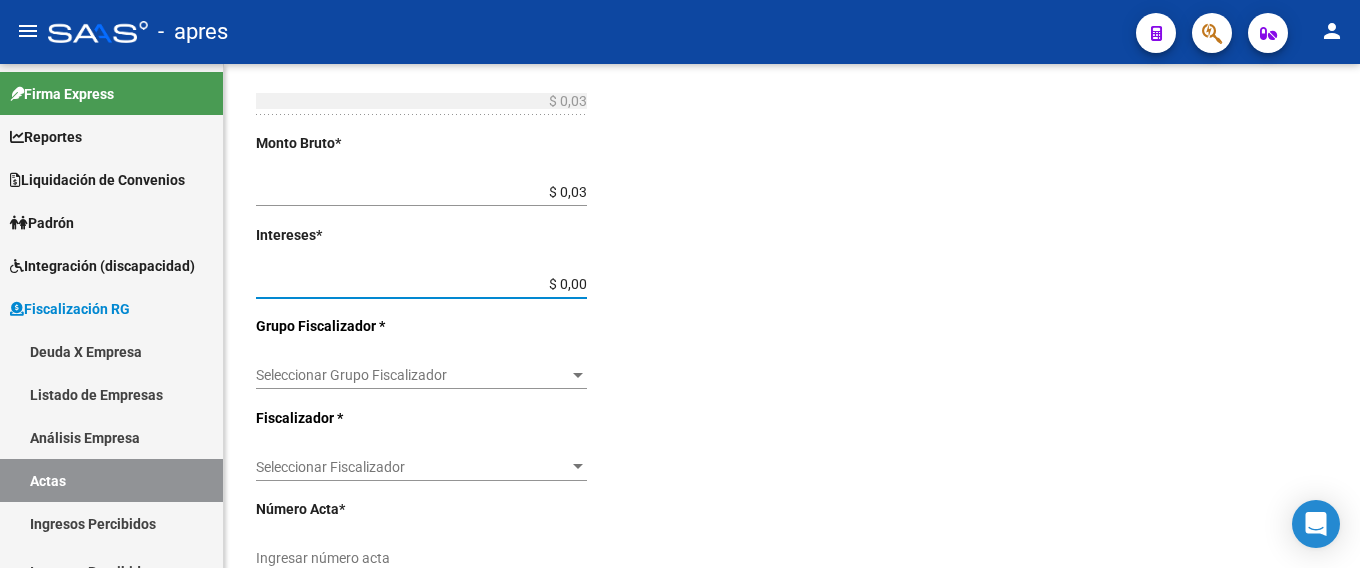 type on "$ 0,03" 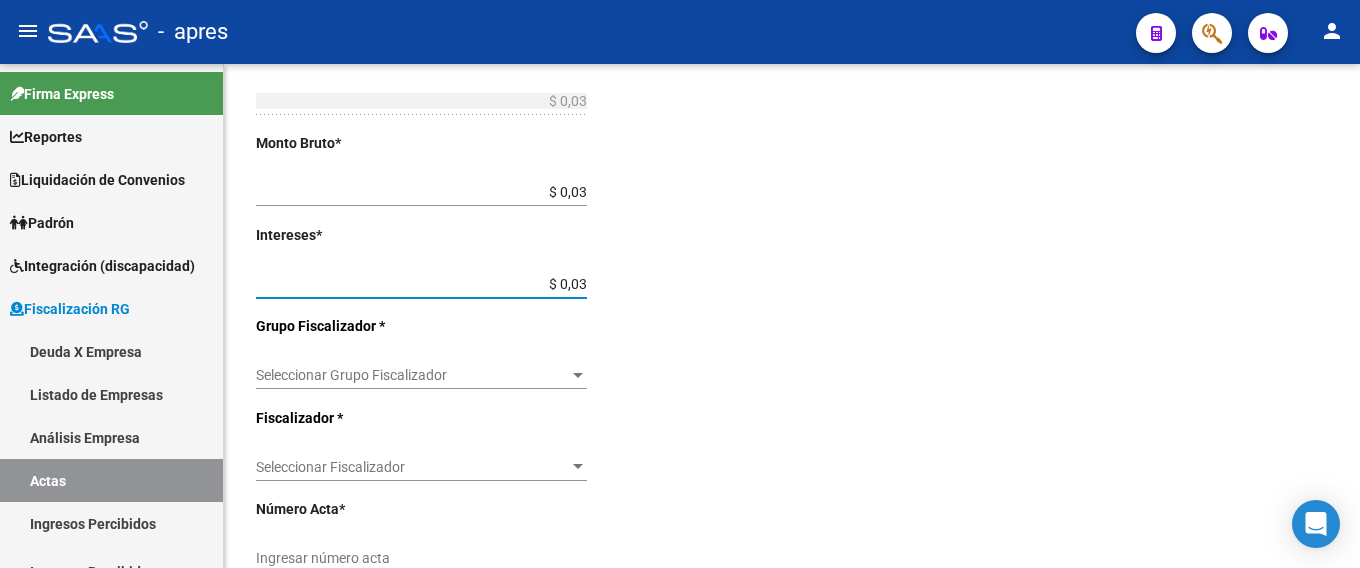 type on "$ 0,06" 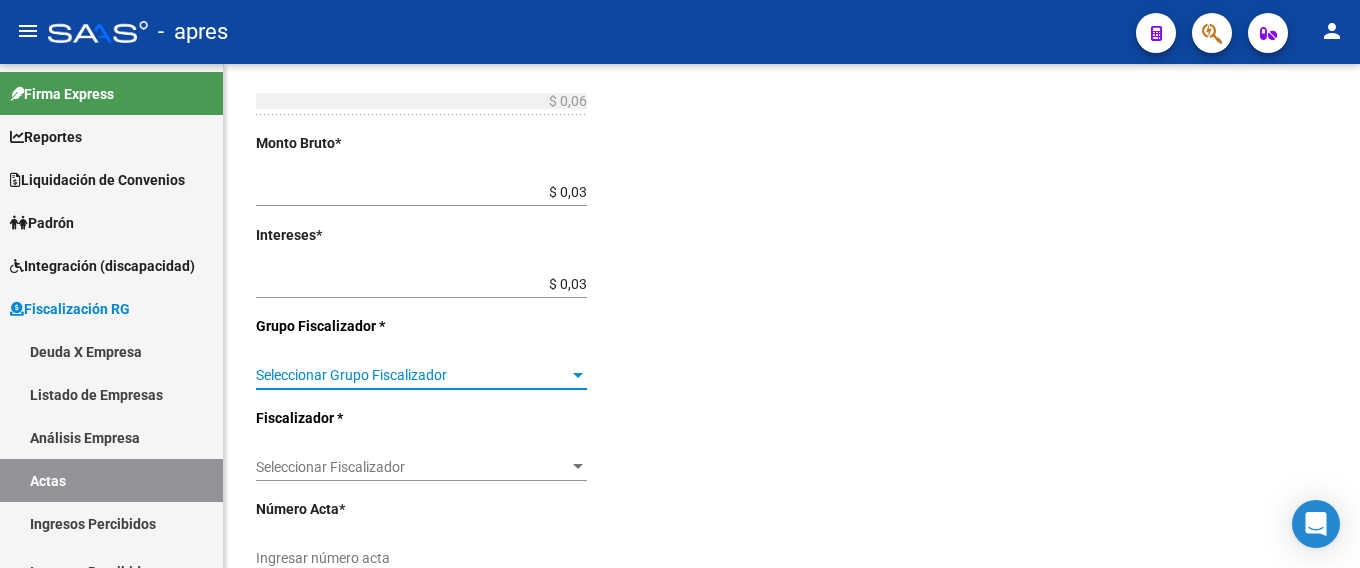 click on "Seleccionar Grupo Fiscalizador" at bounding box center [412, 375] 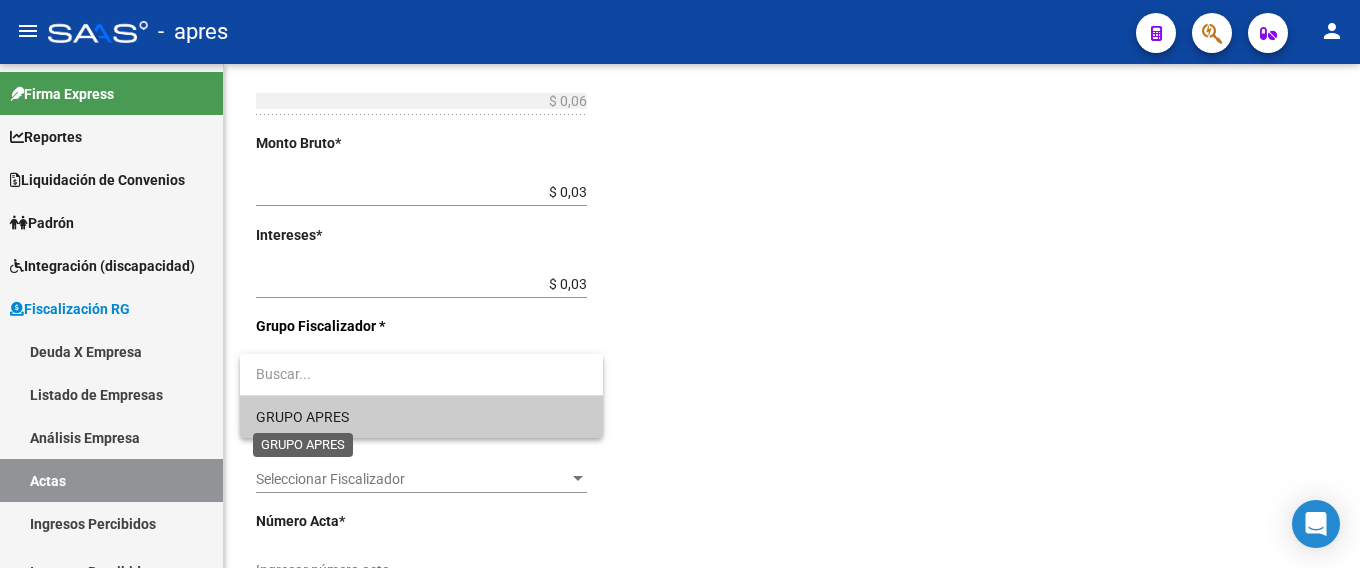 click on "GRUPO APRES" at bounding box center (302, 417) 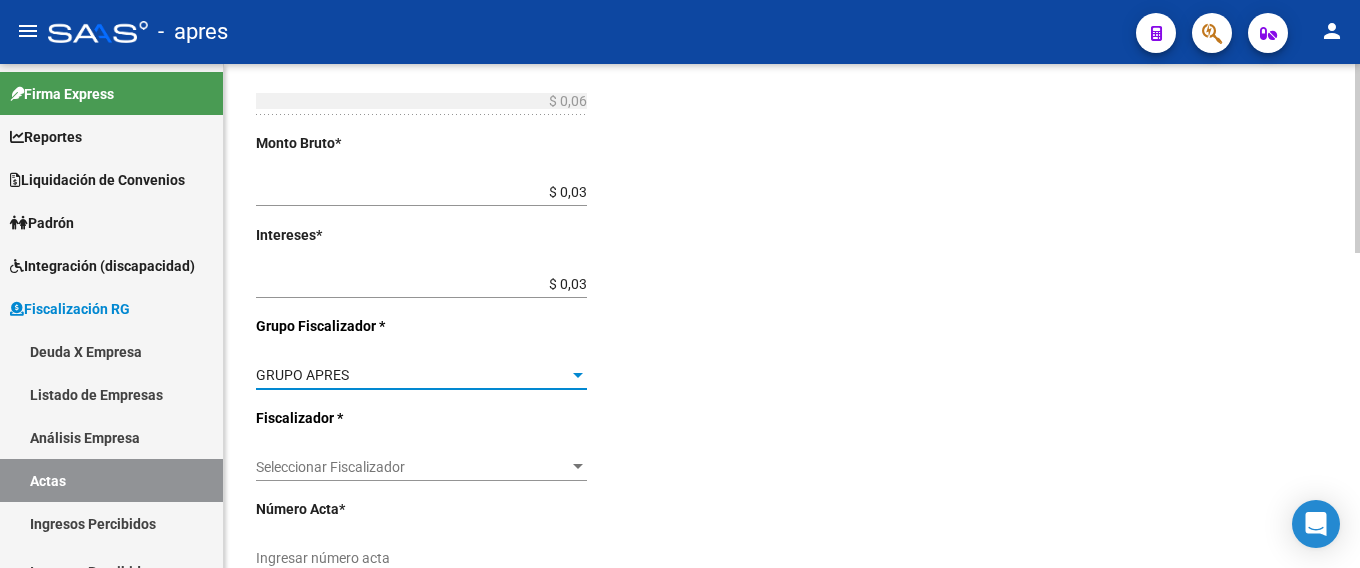 click on "Seleccionar Fiscalizador" at bounding box center [412, 467] 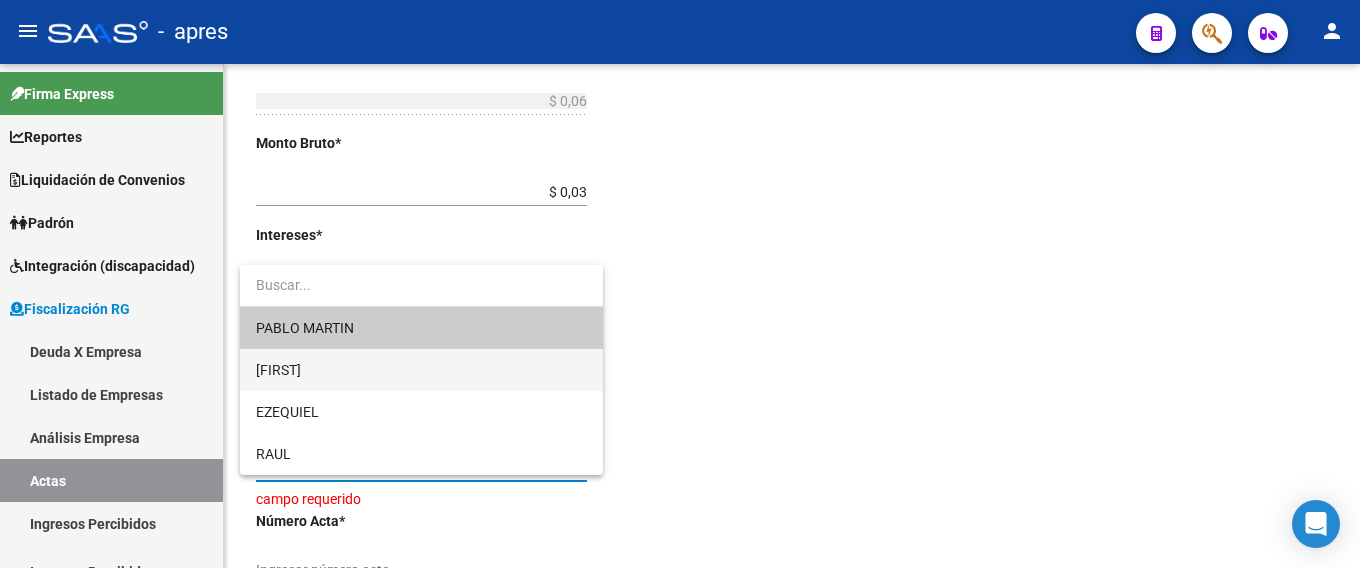 click on "[FIRST]" at bounding box center (421, 370) 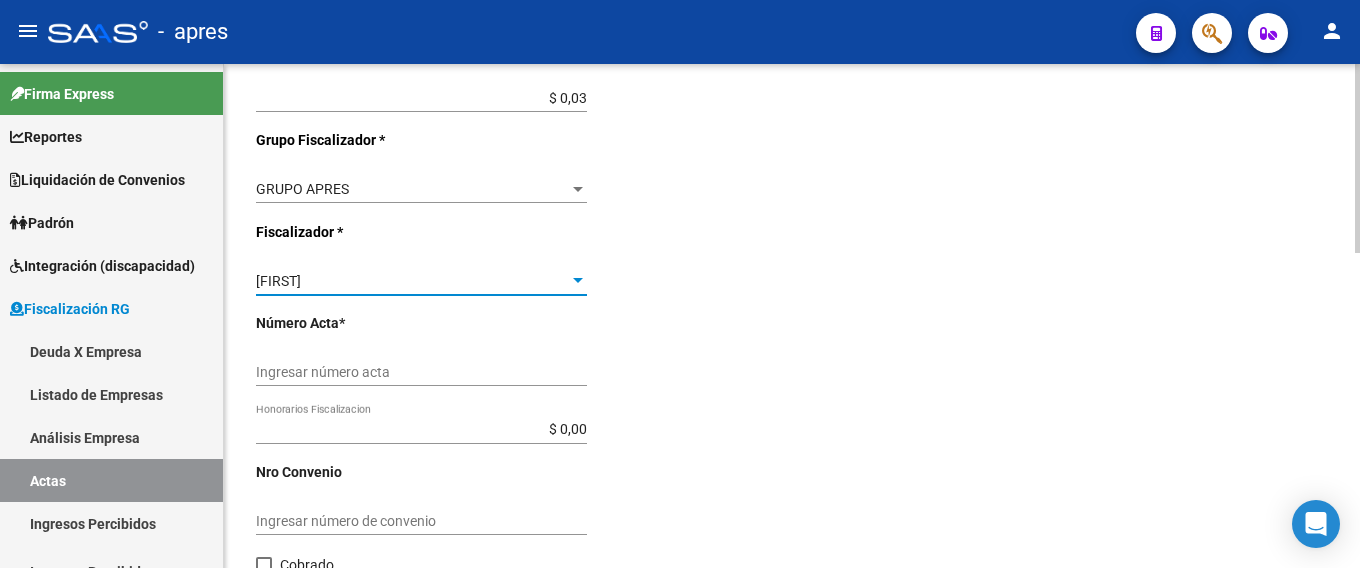 scroll, scrollTop: 700, scrollLeft: 0, axis: vertical 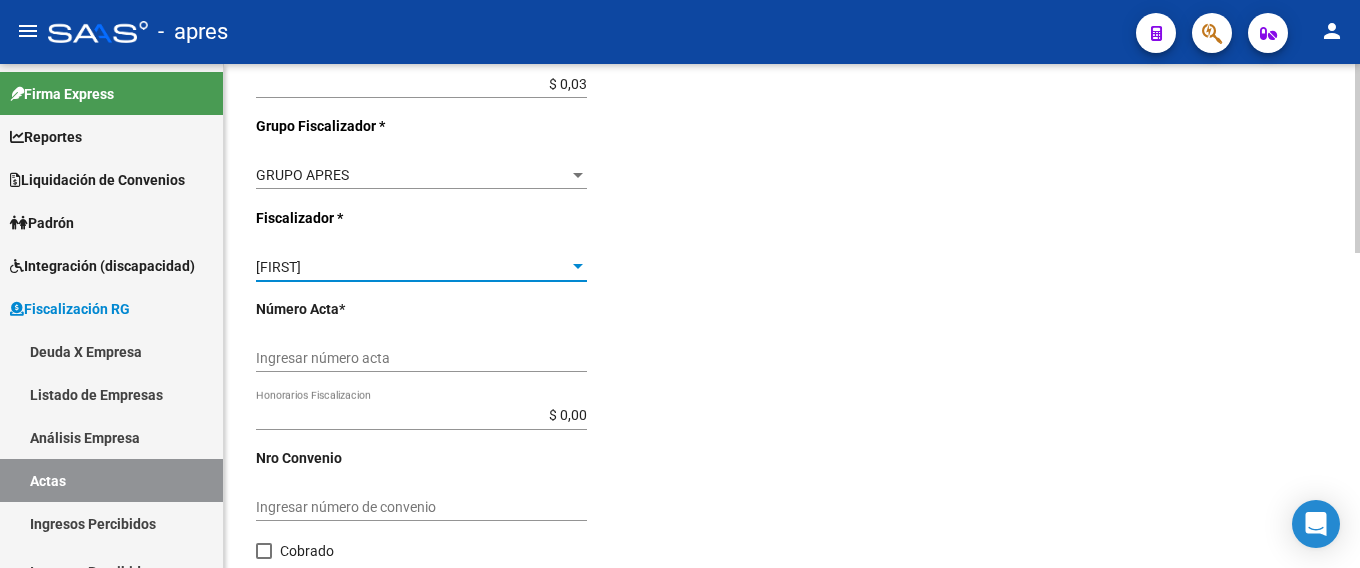 click on "Ingresar número acta" at bounding box center (421, 358) 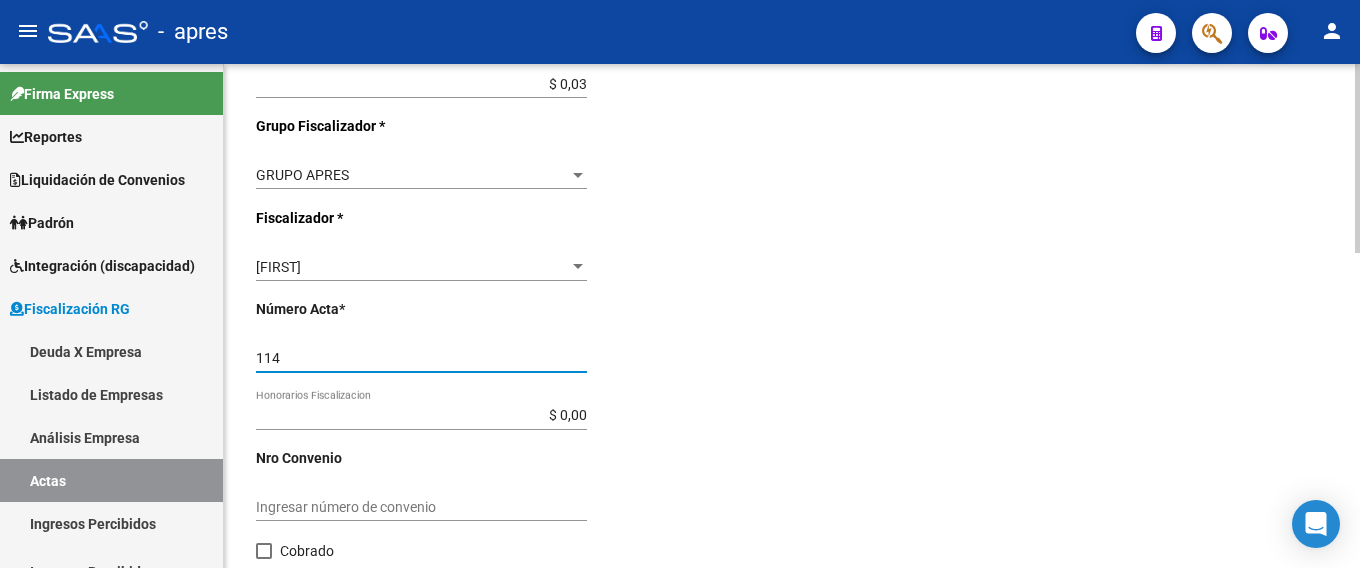 click on "save Guardar cambios" 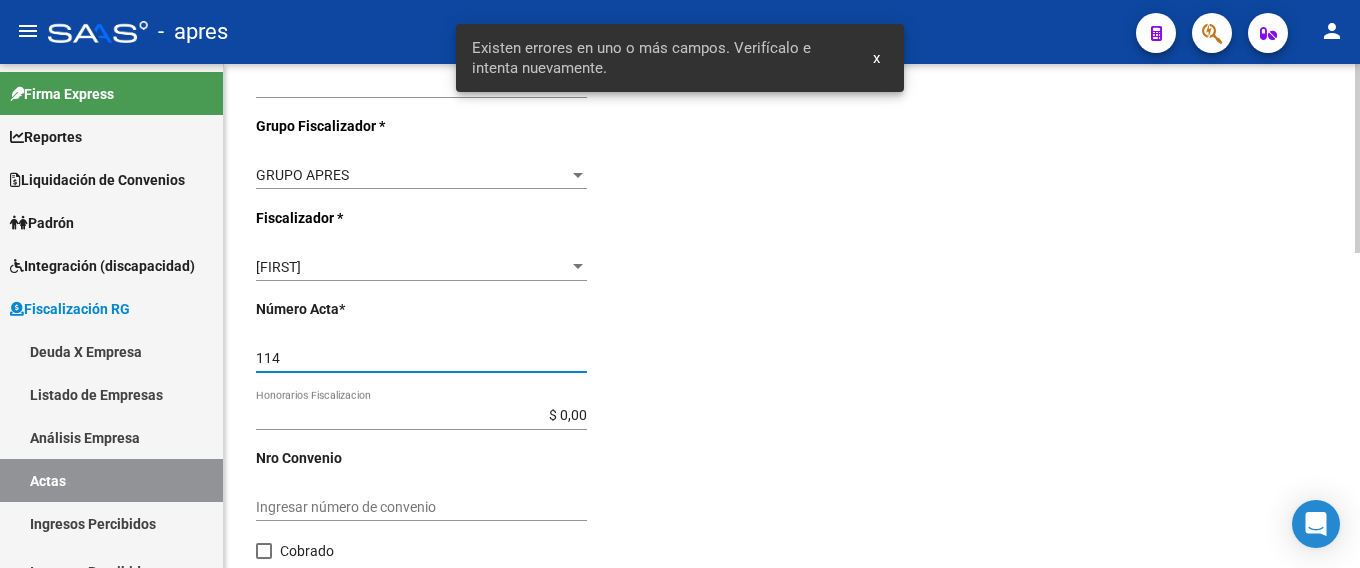 click on "save Guardar cambios" 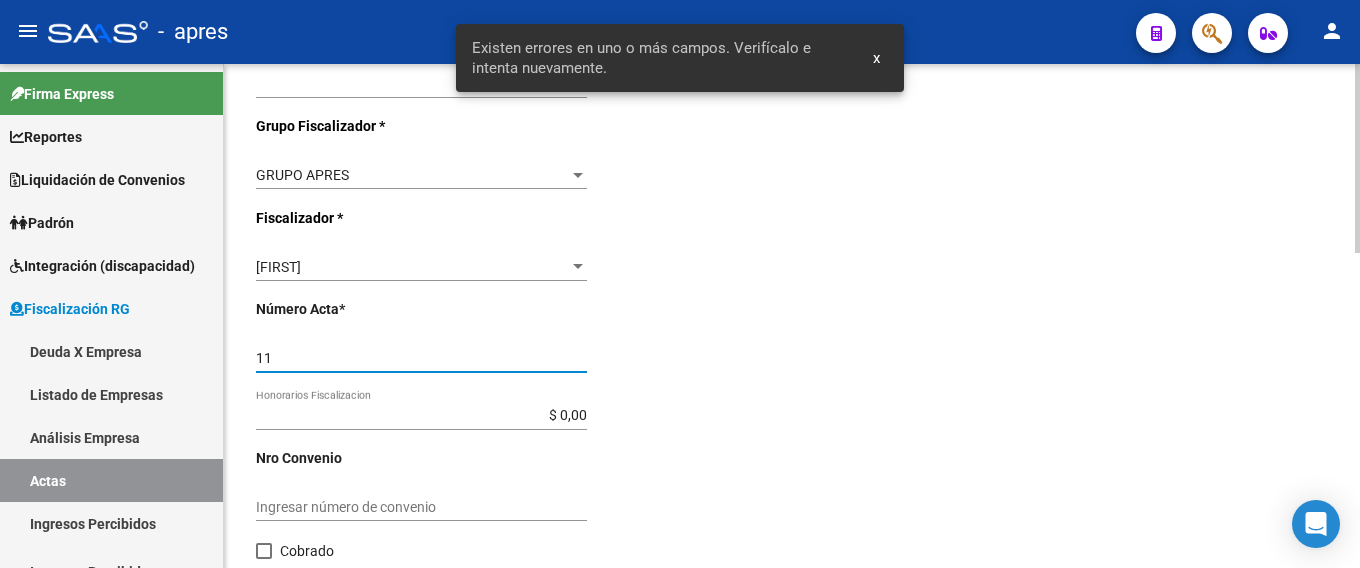 type on "1" 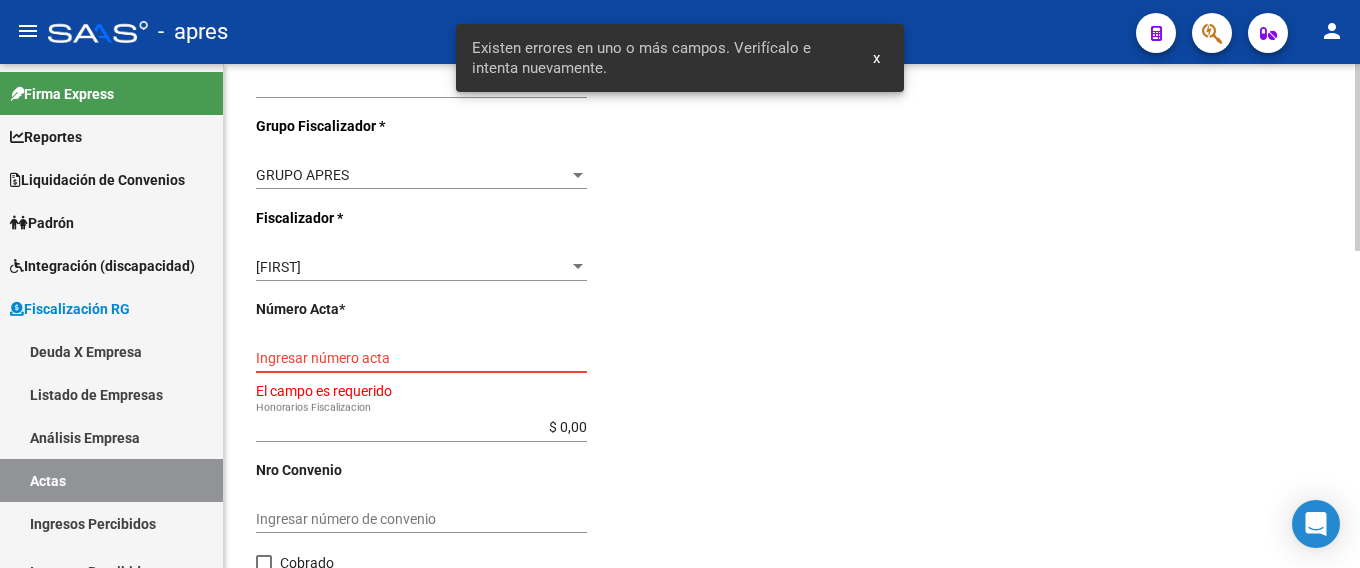 click on "Ingresar número acta" at bounding box center (421, 358) 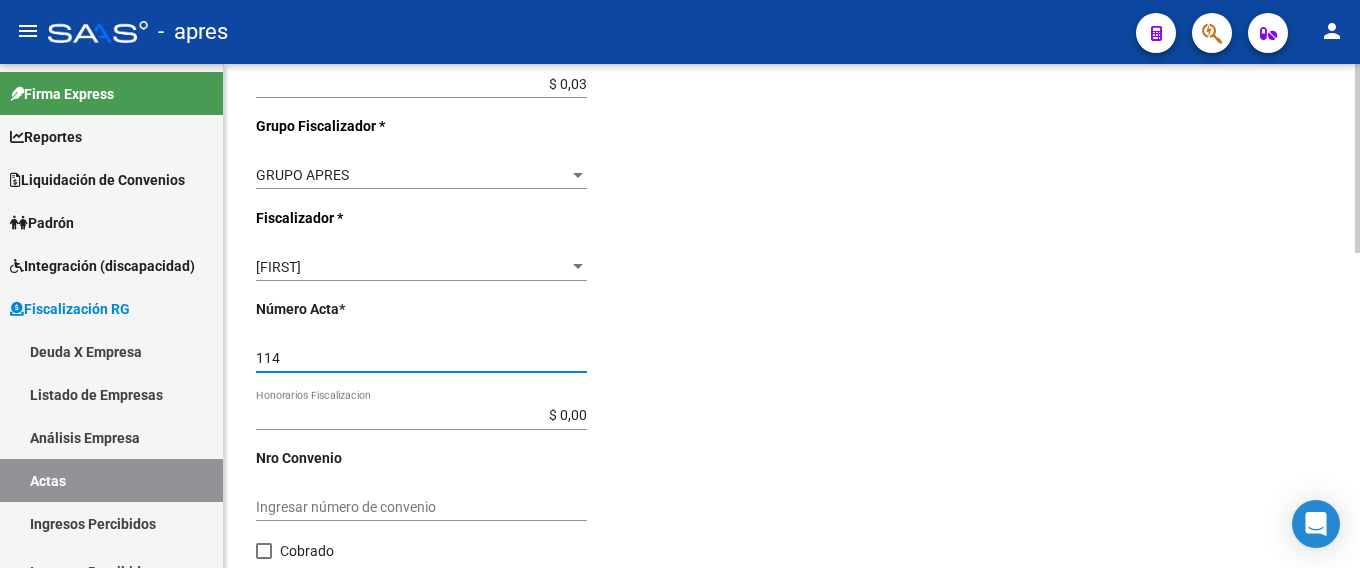 type on "114" 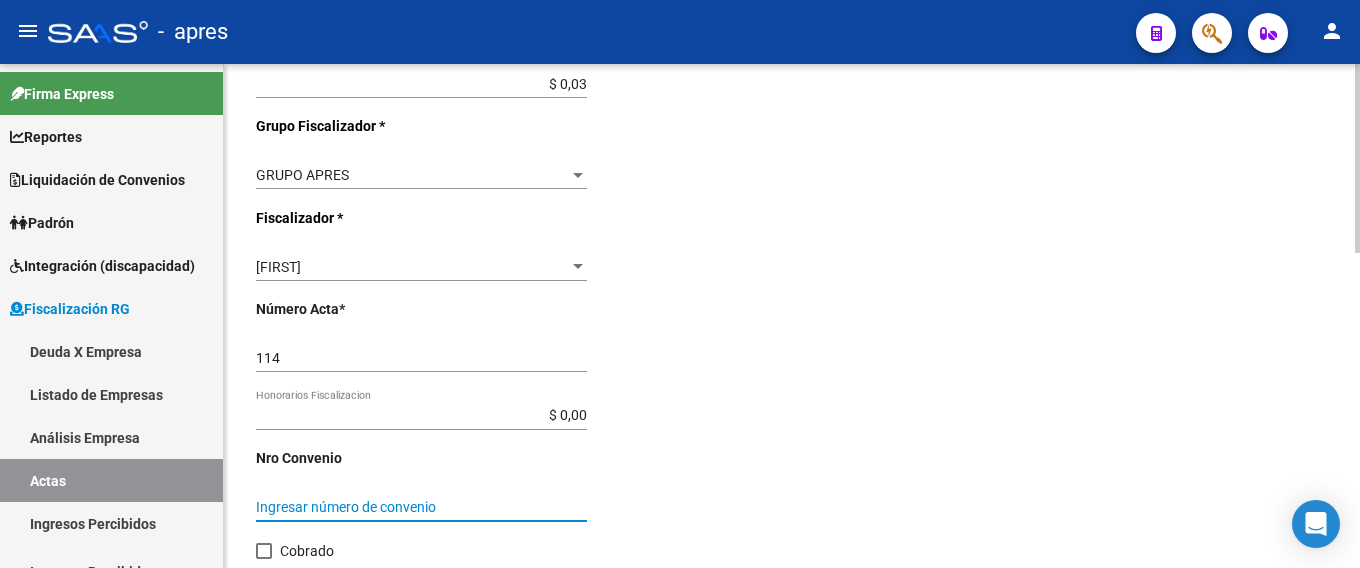 click on "Ingresar número de convenio" at bounding box center (421, 507) 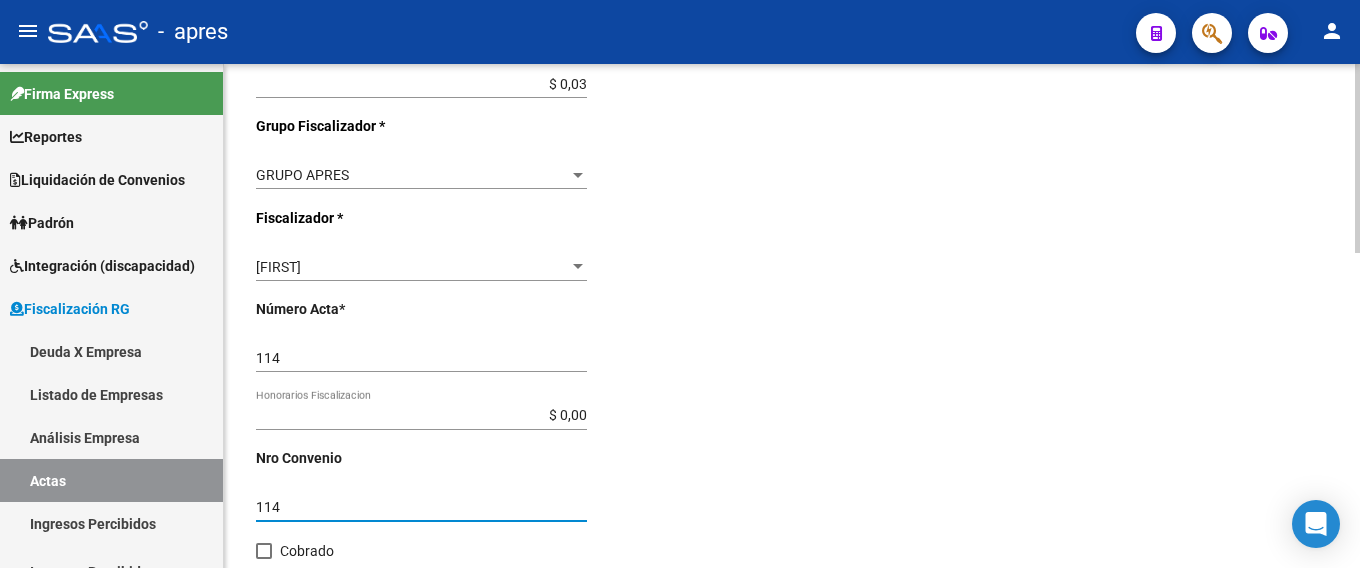 type on "114" 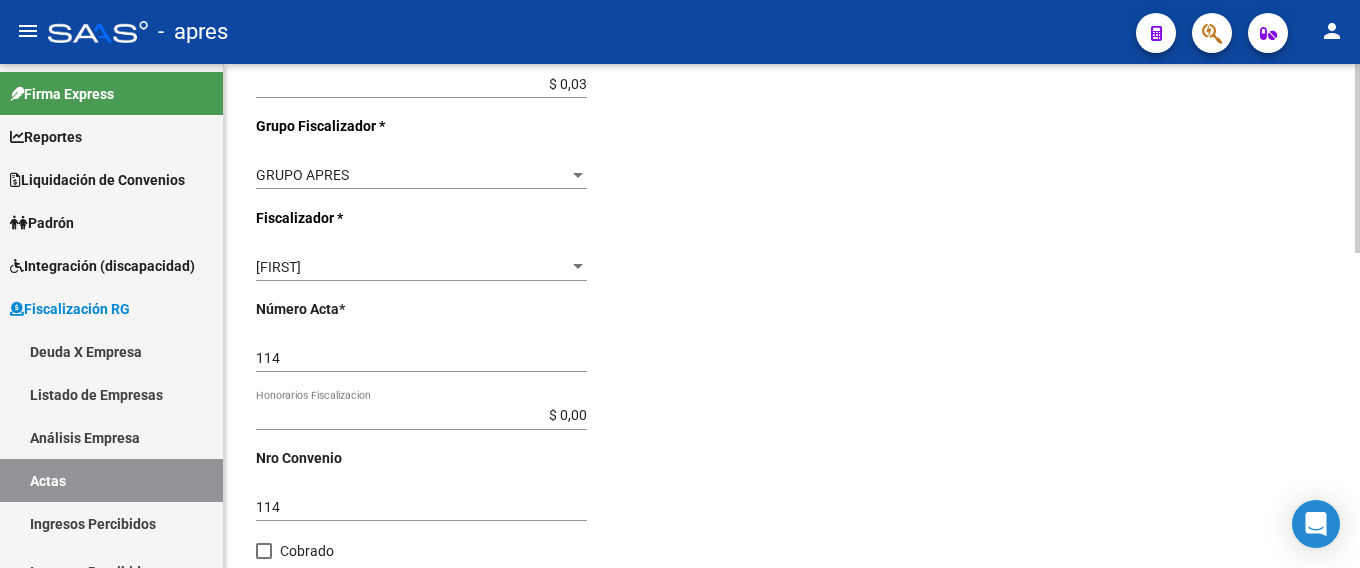 scroll, scrollTop: 800, scrollLeft: 0, axis: vertical 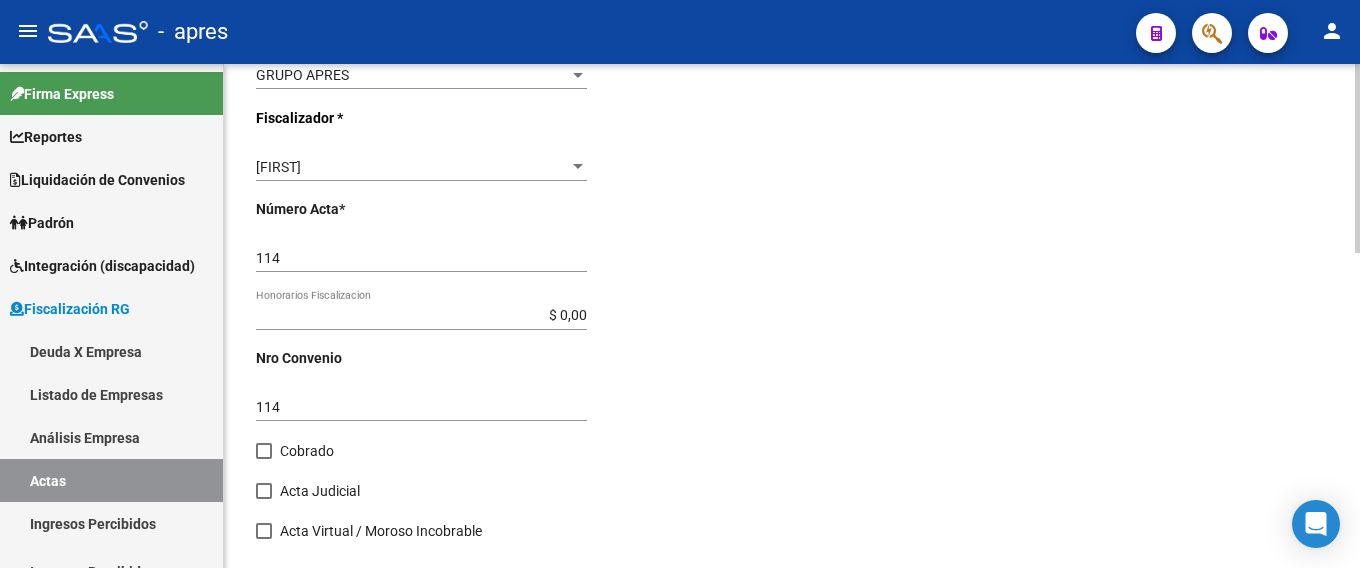 click at bounding box center [264, 451] 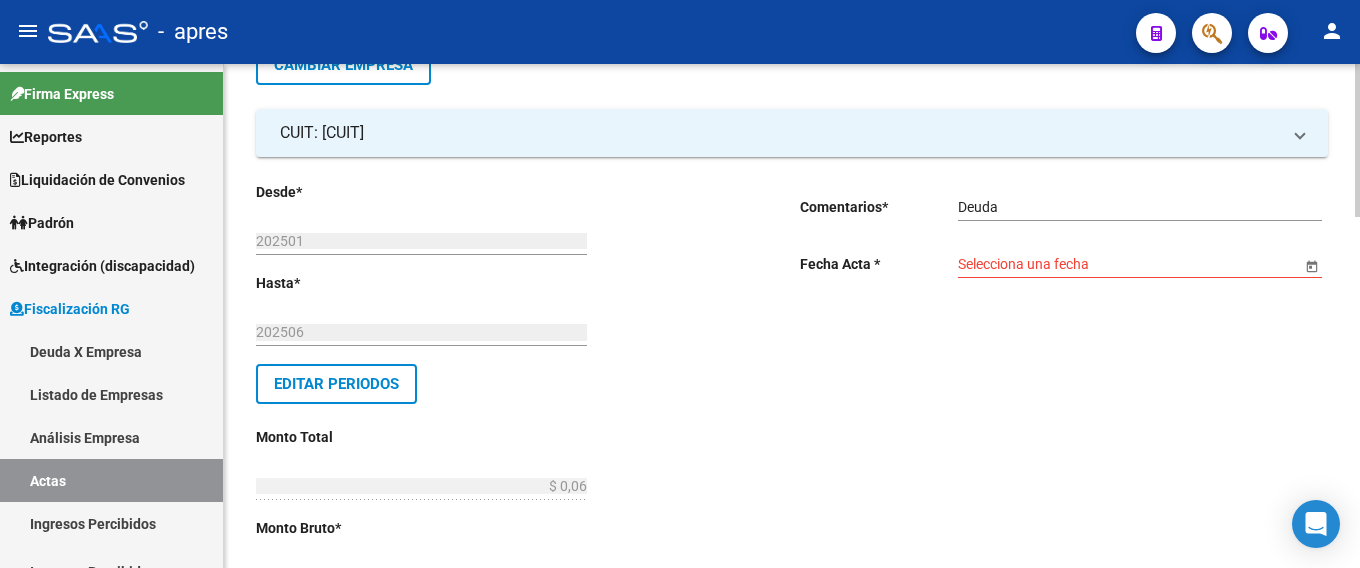 scroll, scrollTop: 100, scrollLeft: 0, axis: vertical 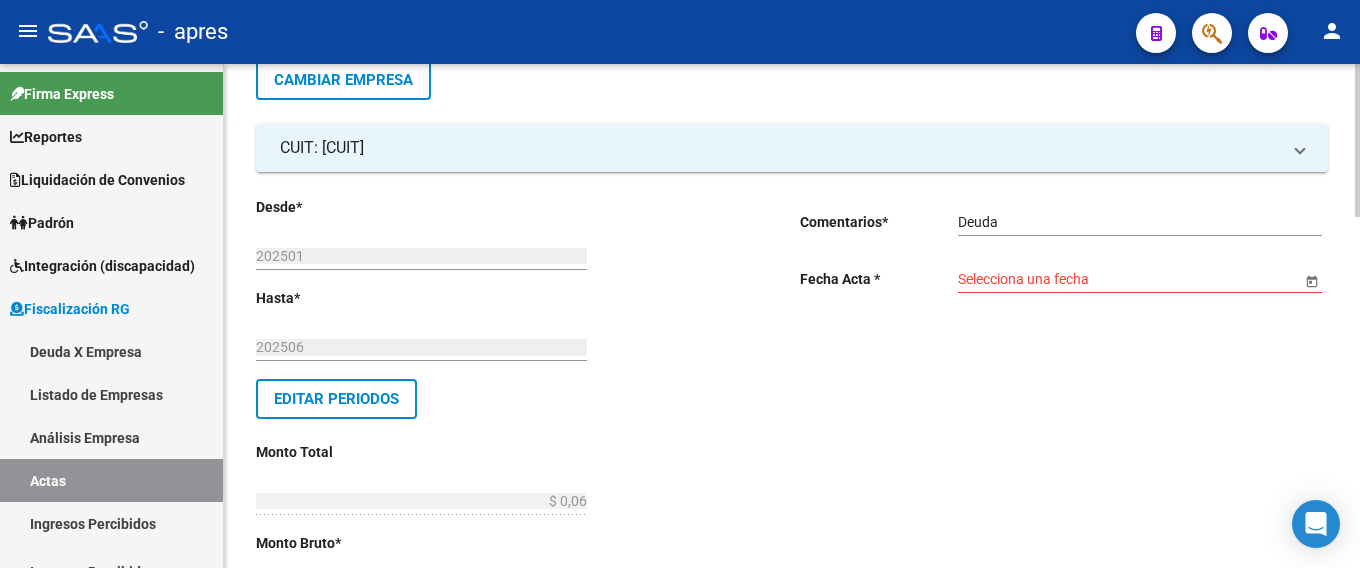 click on "Selecciona una fecha" at bounding box center (1129, 279) 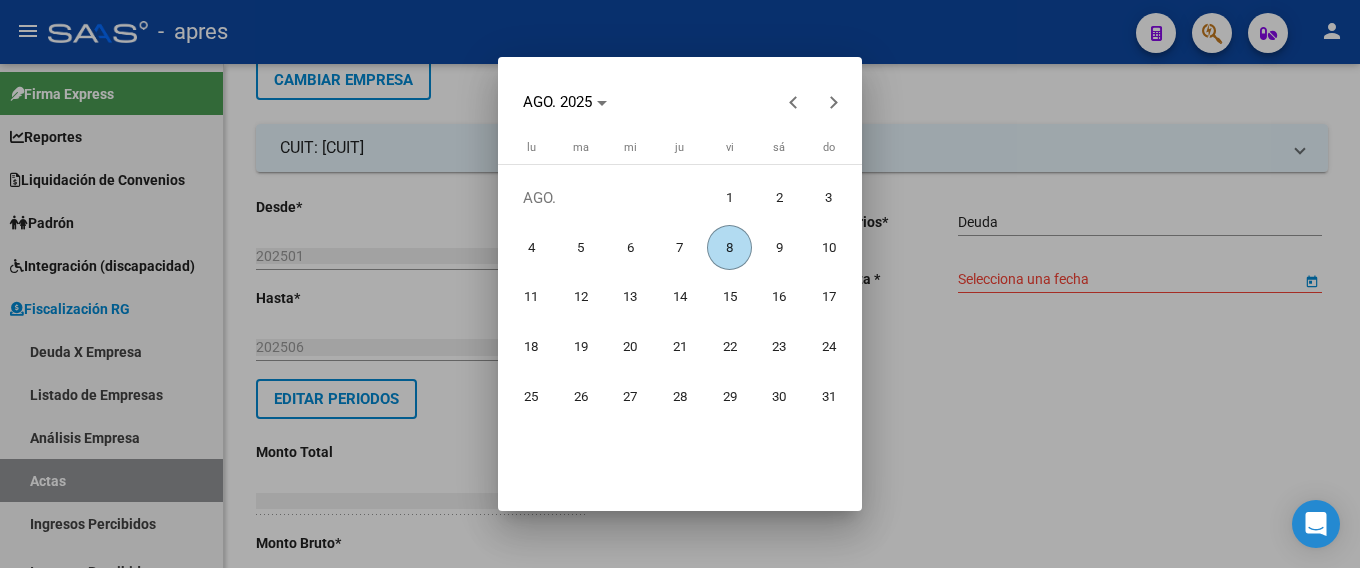 click on "8" at bounding box center [729, 247] 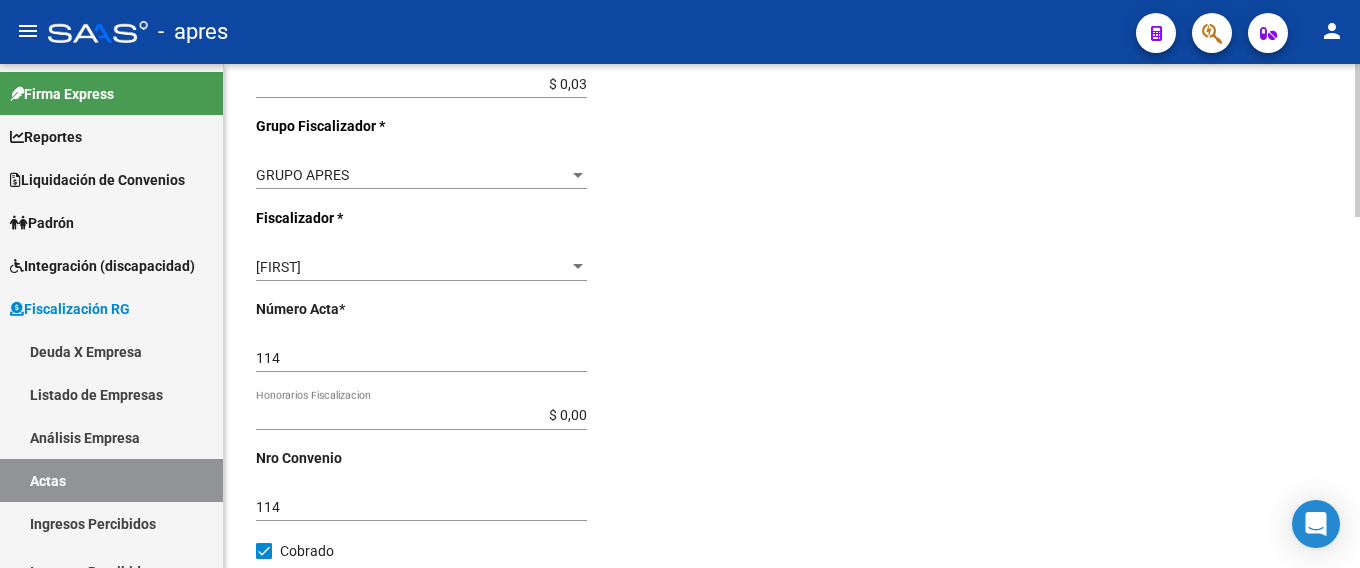 scroll, scrollTop: 1000, scrollLeft: 0, axis: vertical 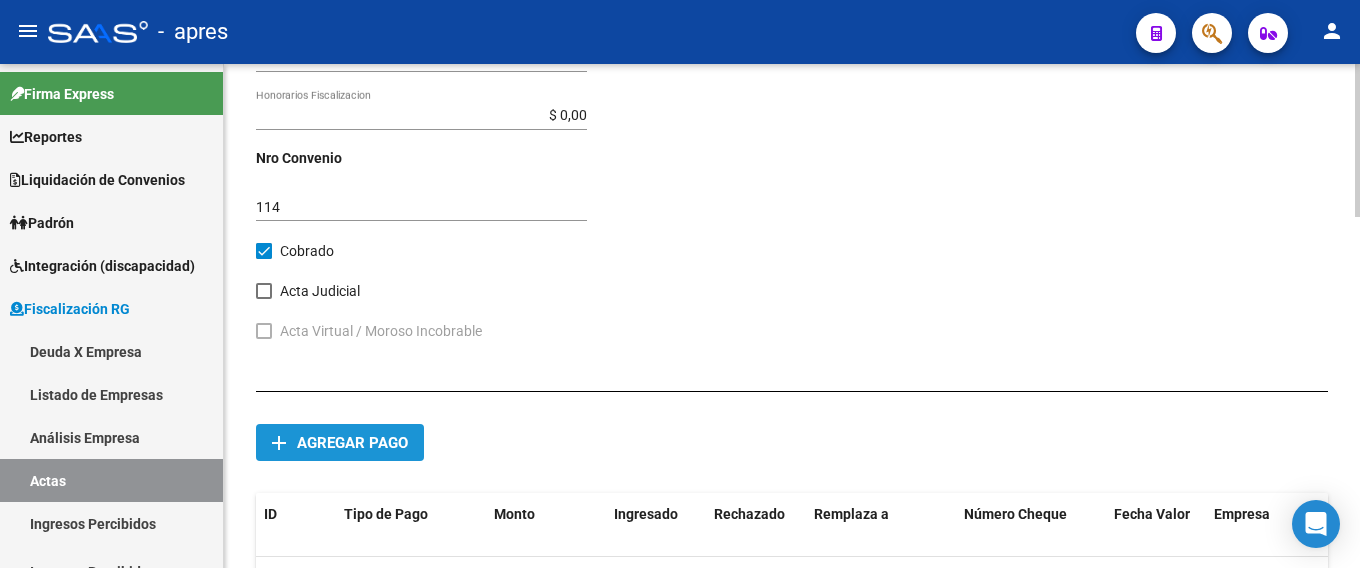 click on "Agregar pago" 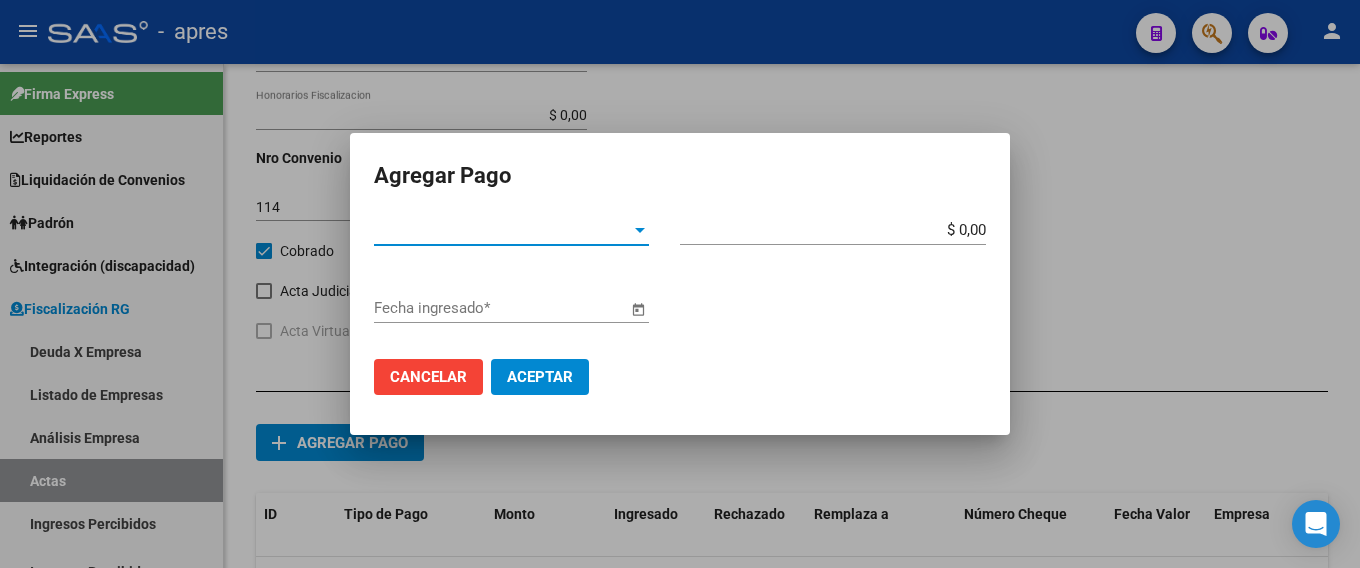 click on "Tipo de Pago * Tipo de Pago *" at bounding box center [511, 230] 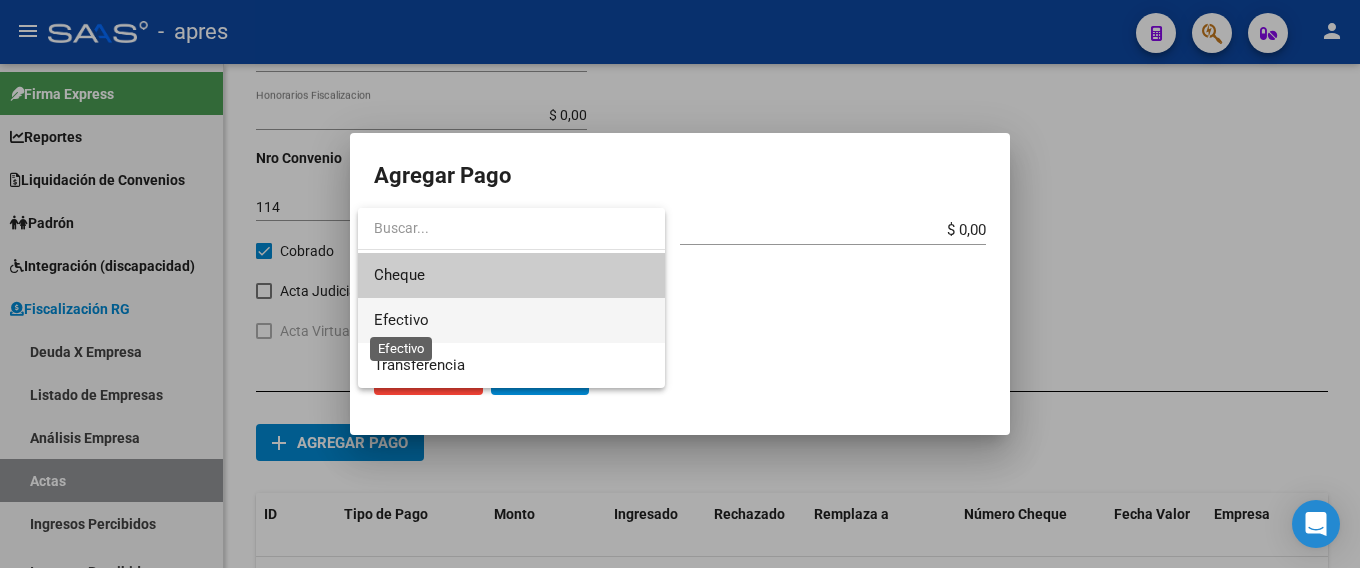 click on "Efectivo" at bounding box center (401, 320) 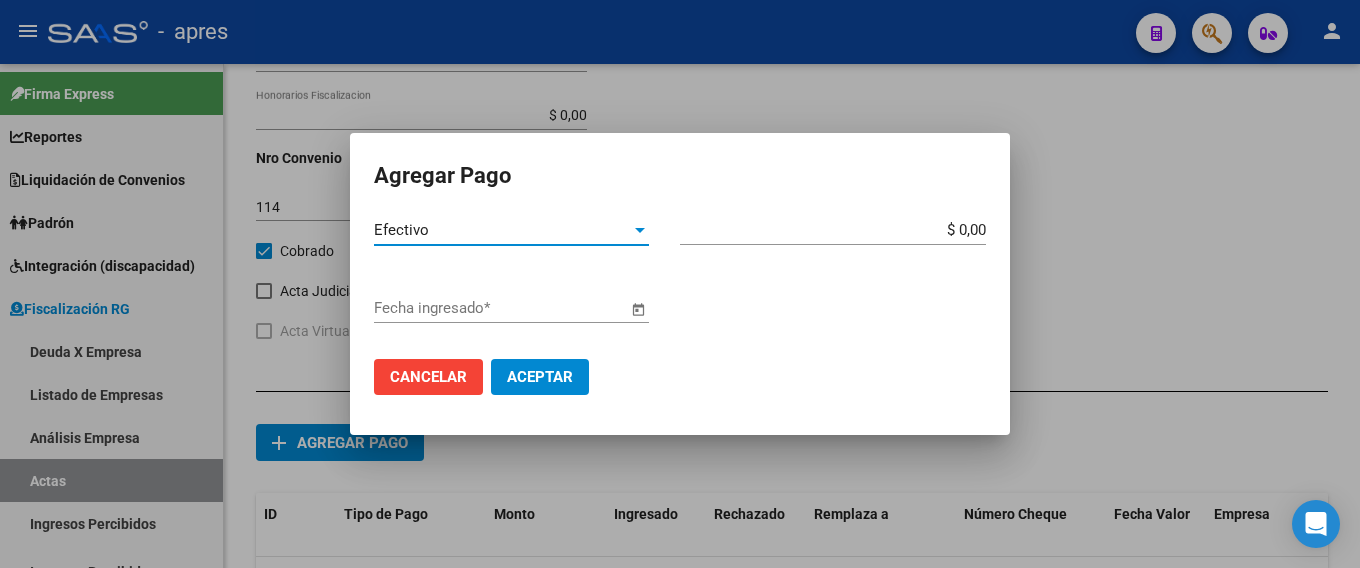 click on "$ 0,00" at bounding box center (833, 230) 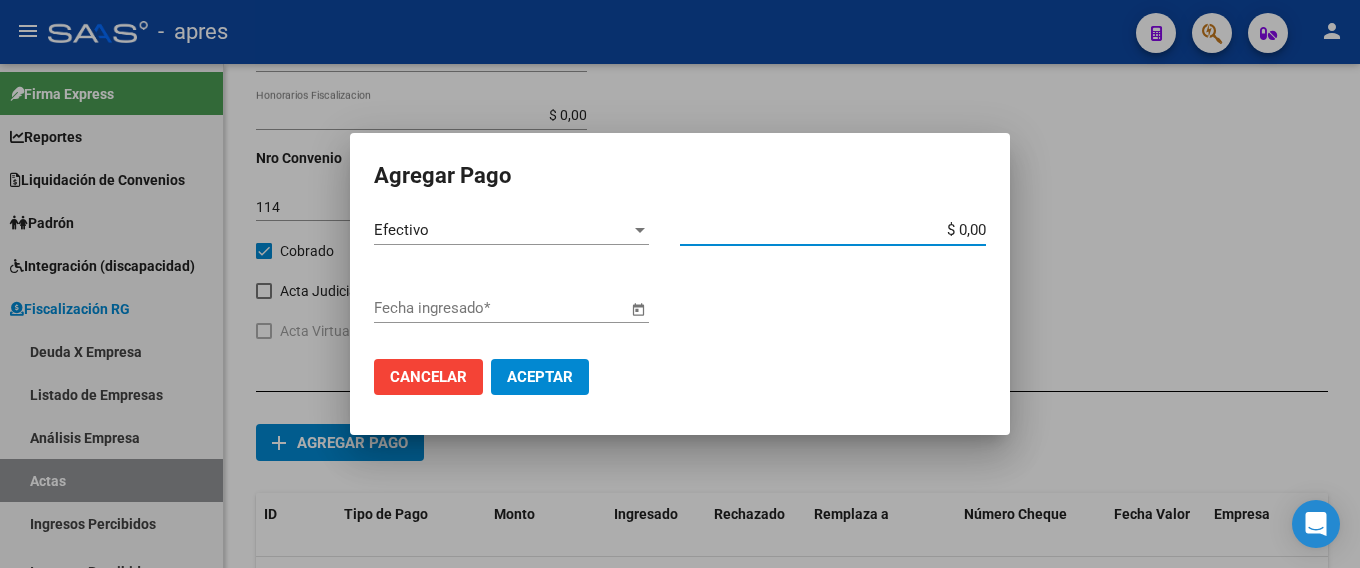 type on "$ 0,03" 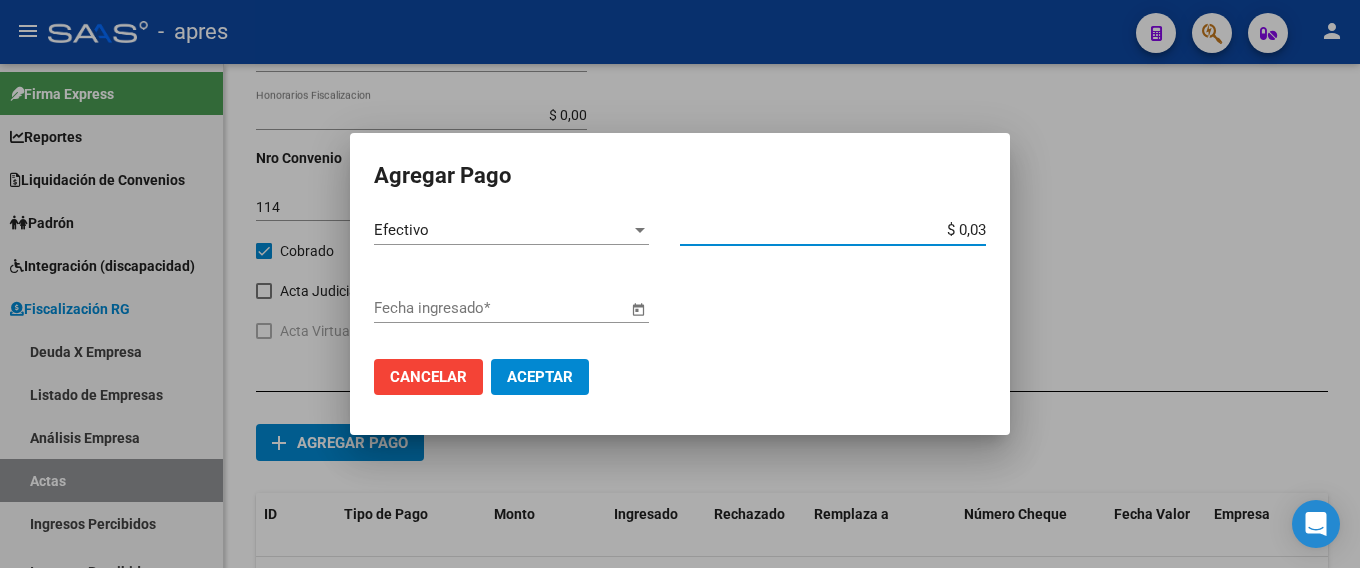 click at bounding box center (680, 284) 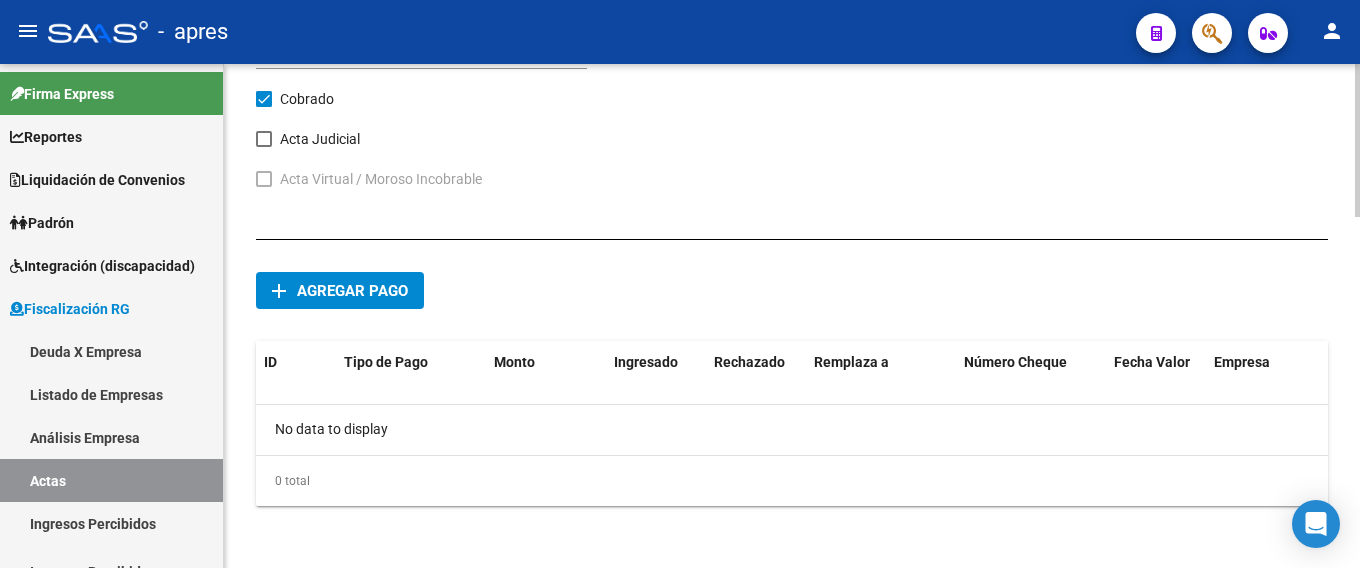 scroll, scrollTop: 1154, scrollLeft: 0, axis: vertical 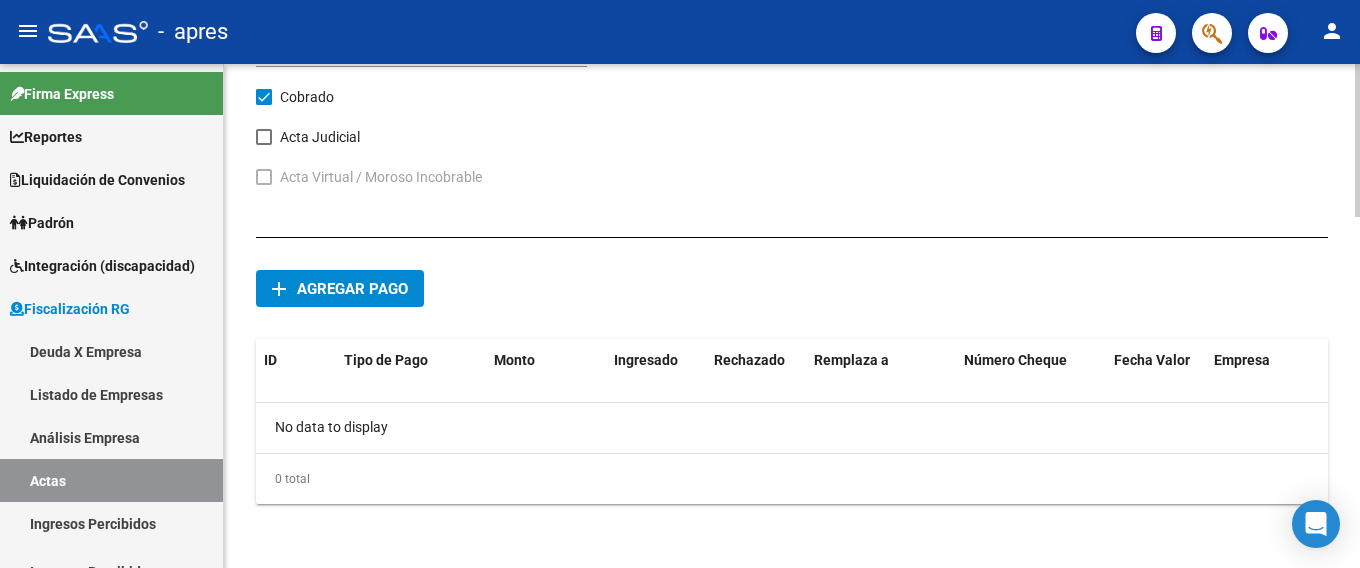 click on "Agregar pago" 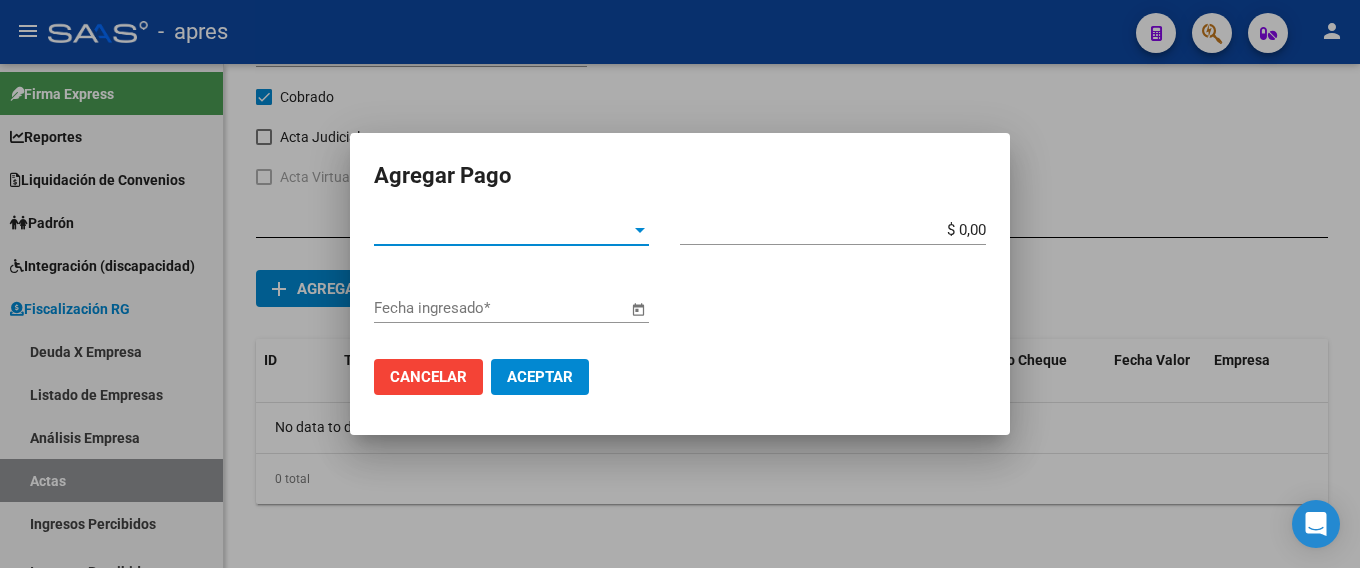 click on "Tipo de Pago *" at bounding box center (502, 230) 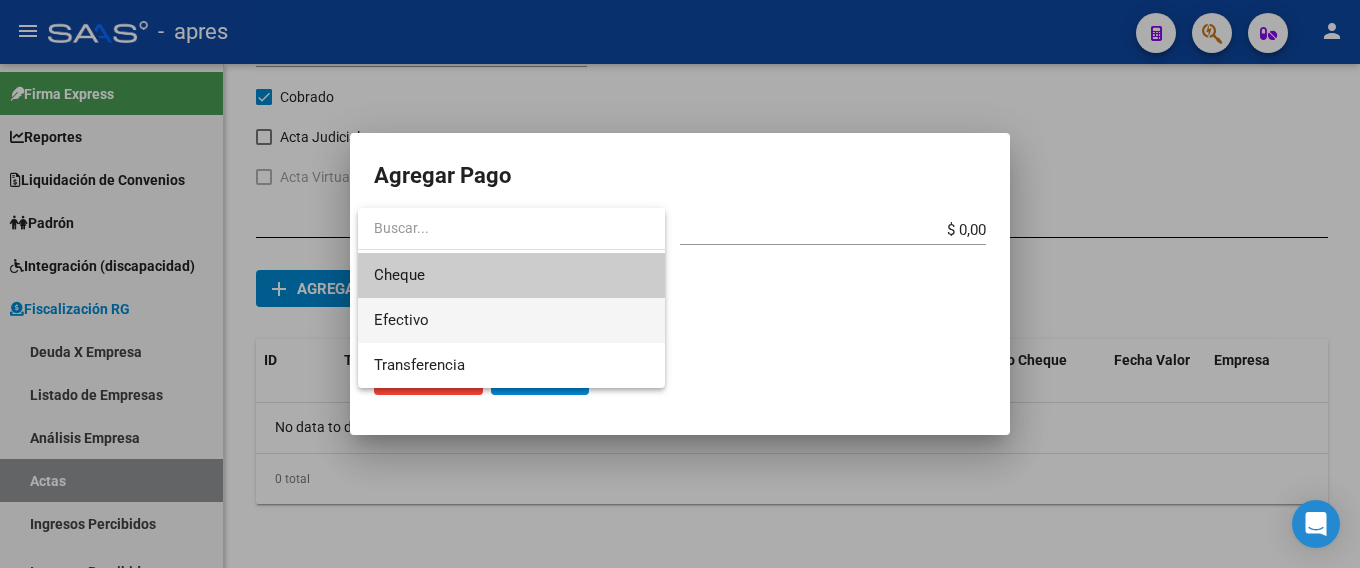 click on "Efectivo" at bounding box center (511, 320) 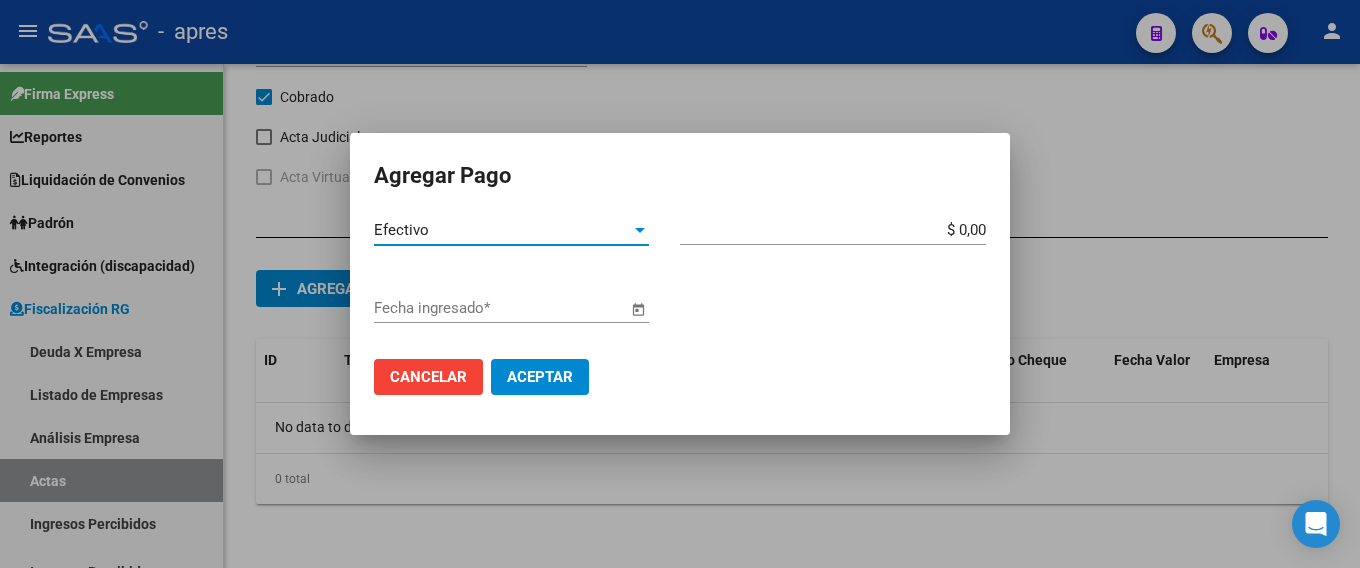 click on "$ 0,00 Monto bruto *" at bounding box center [841, 230] 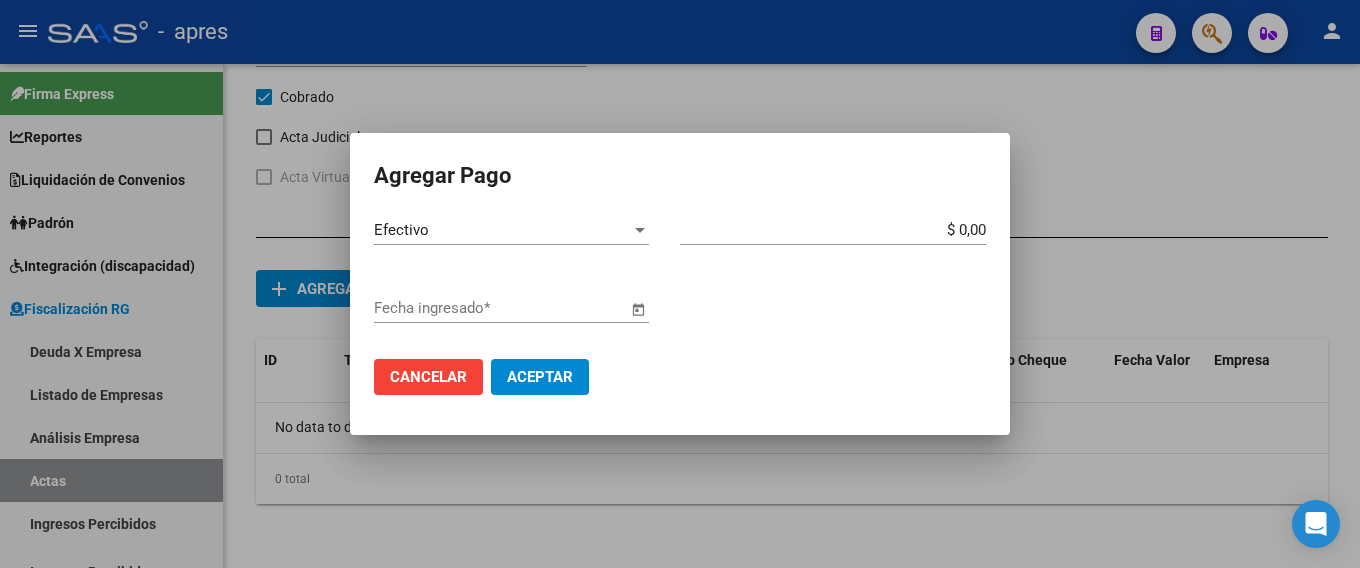click on "$ 0,00 Monto bruto *" at bounding box center [841, 230] 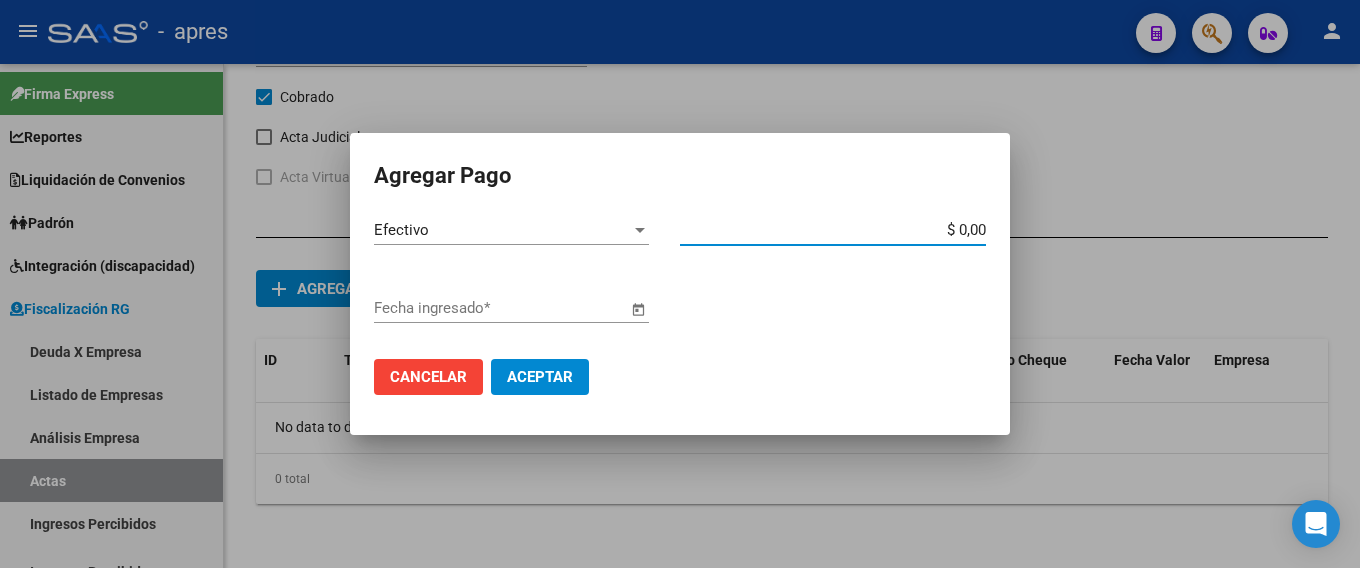 click on "$ 0,00" at bounding box center (833, 230) 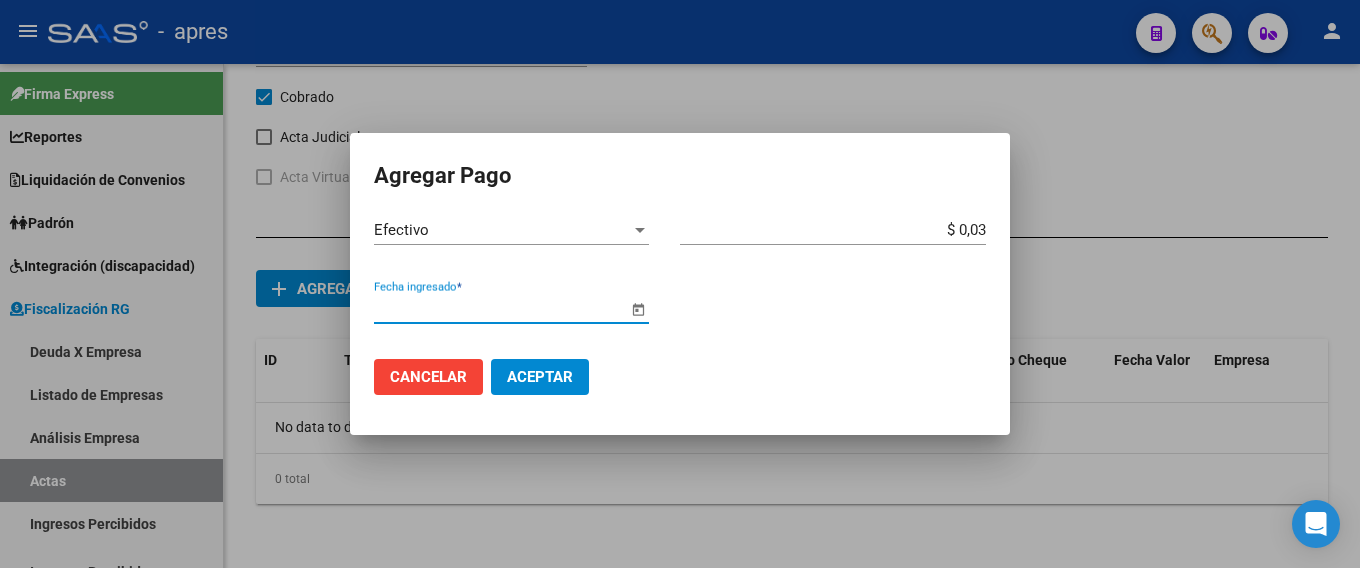 click on "Fecha ingresado  *" at bounding box center (500, 308) 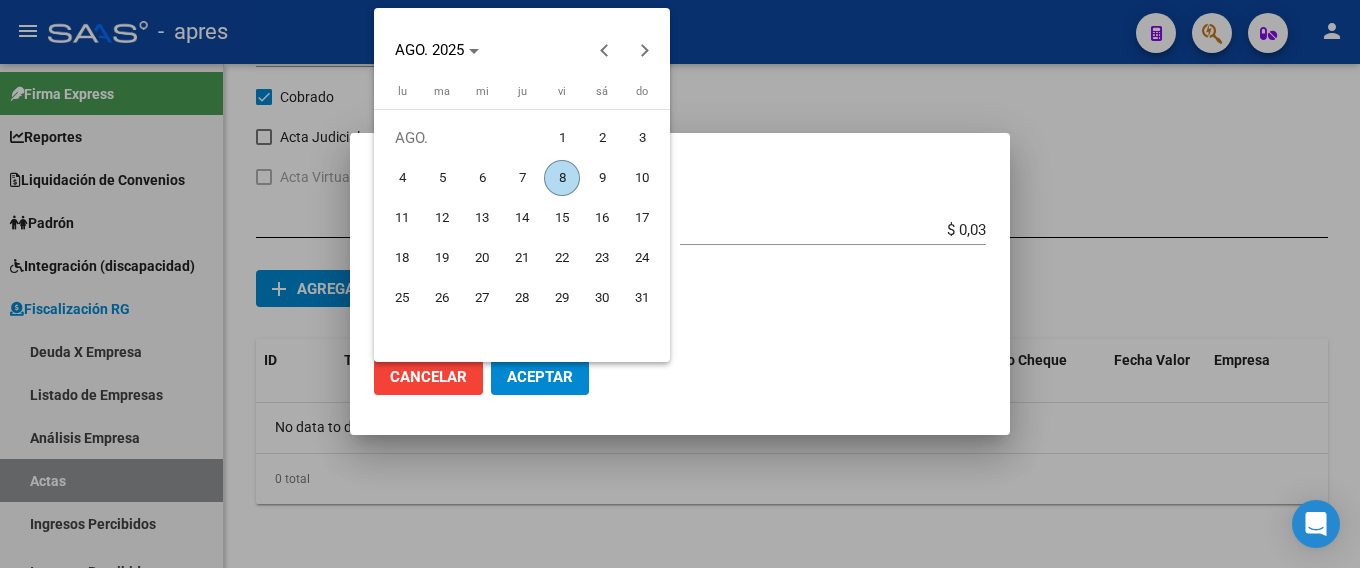 click on "8" at bounding box center [562, 178] 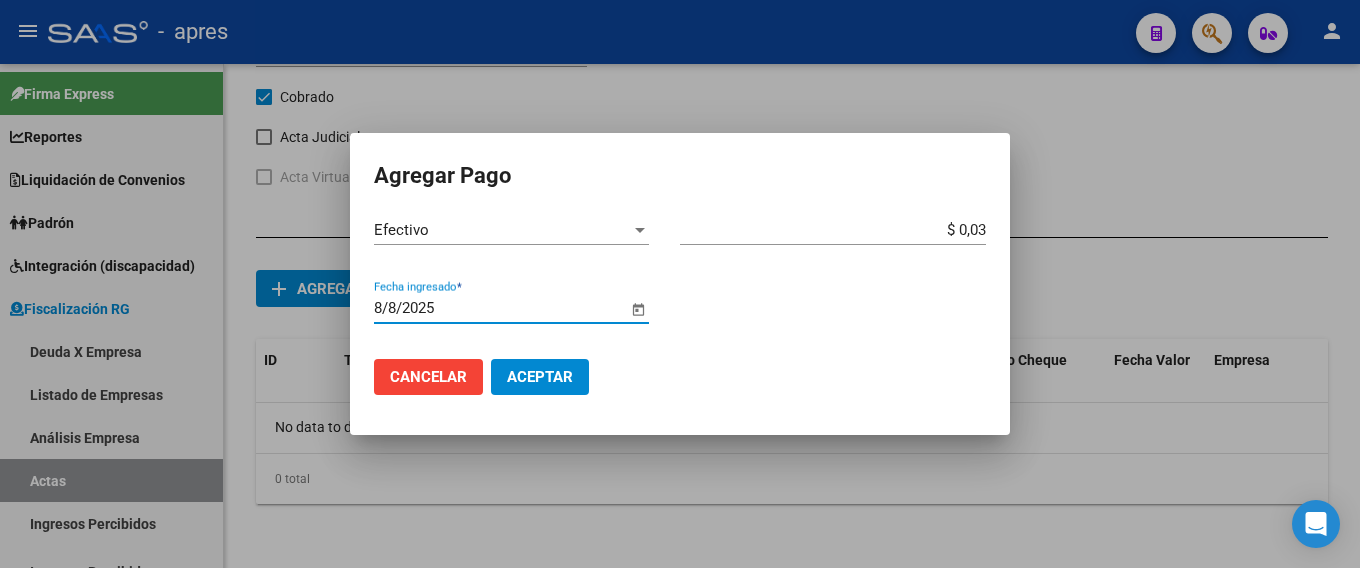 click on "Aceptar" at bounding box center [540, 377] 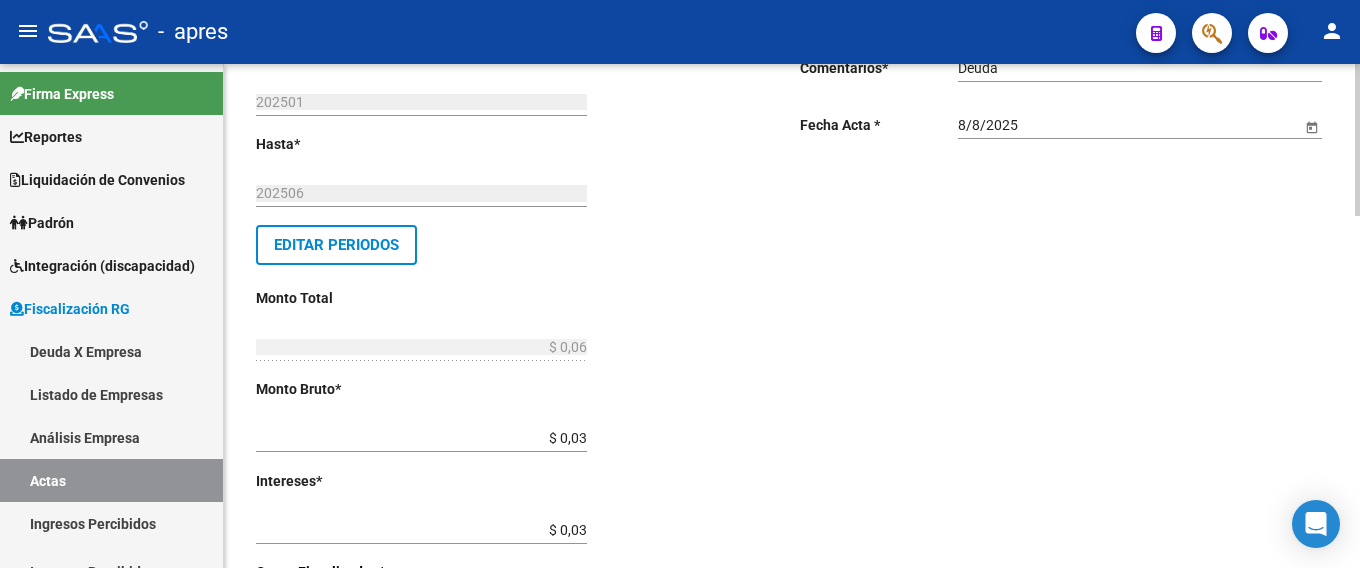 scroll, scrollTop: 0, scrollLeft: 0, axis: both 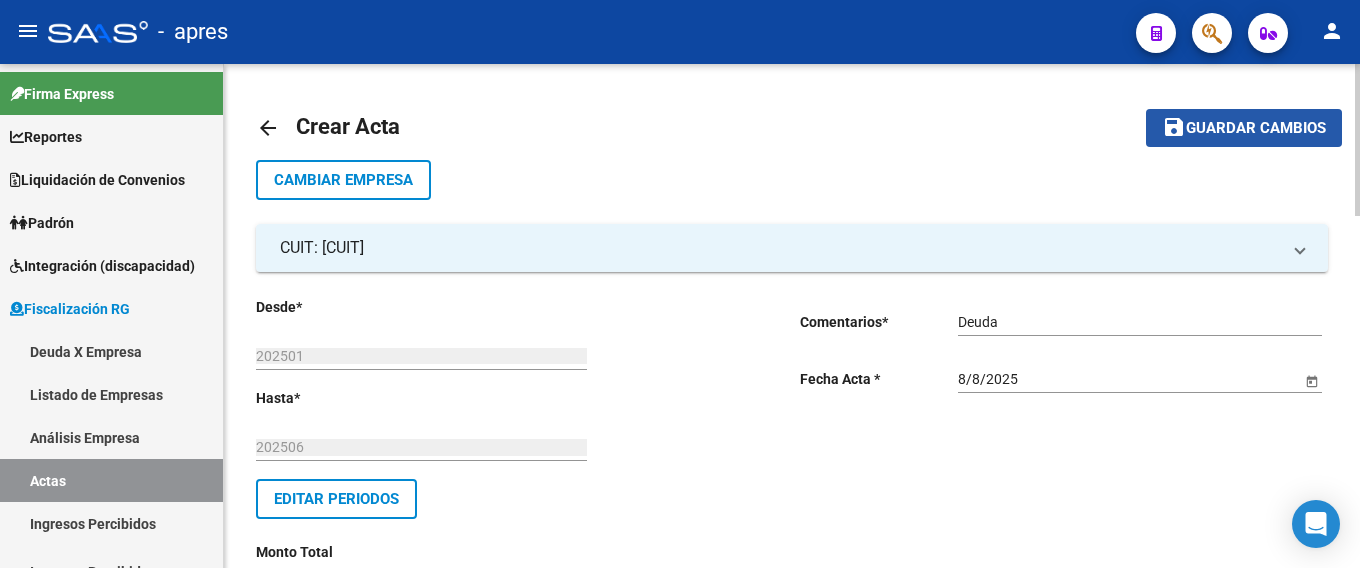 click on "Guardar cambios" 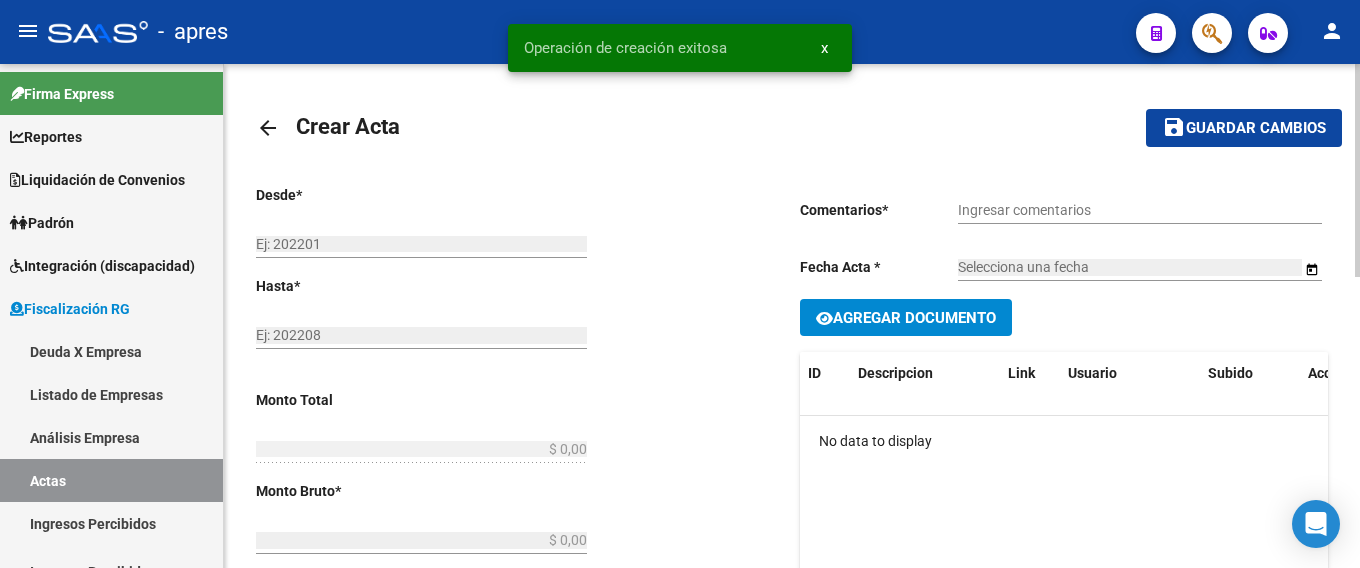 type on "202501" 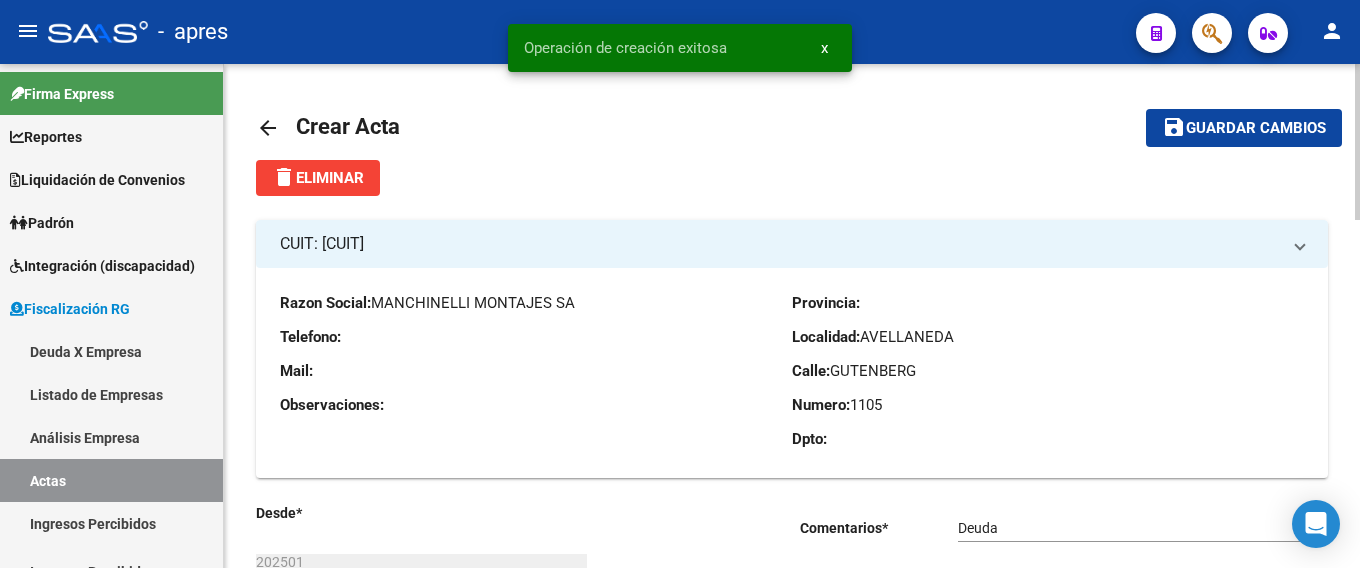 click on "Comentarios  *" 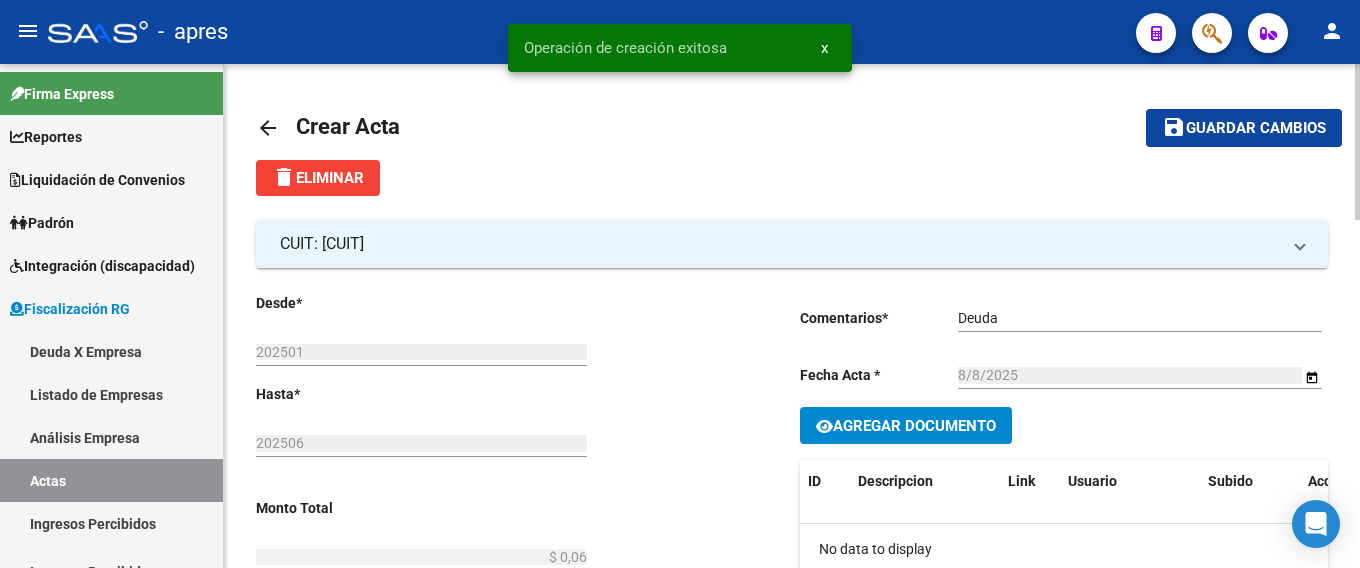click on "Agregar Documento" 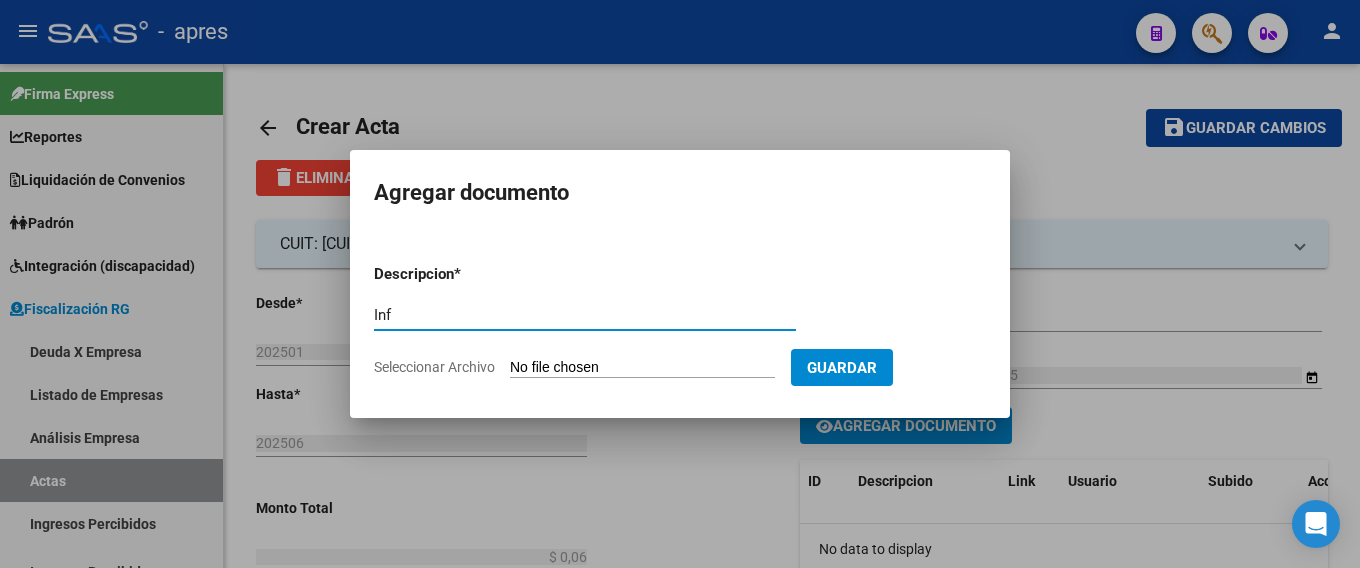 type on "Informe de dueda" 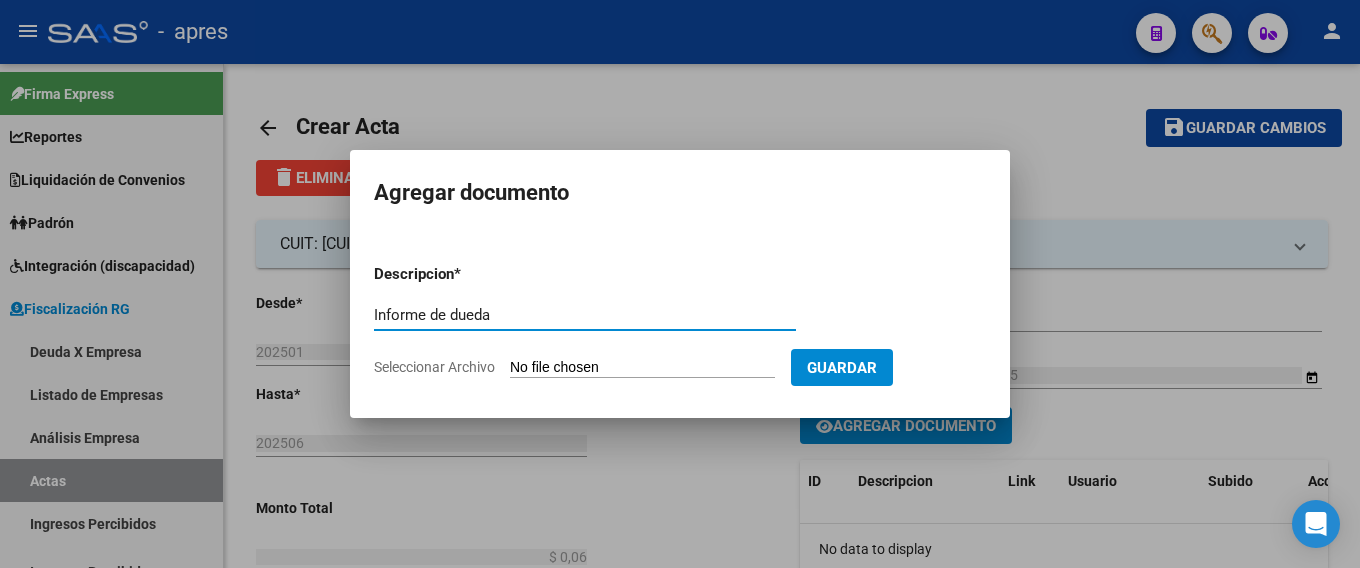 click on "Seleccionar Archivo" at bounding box center [642, 368] 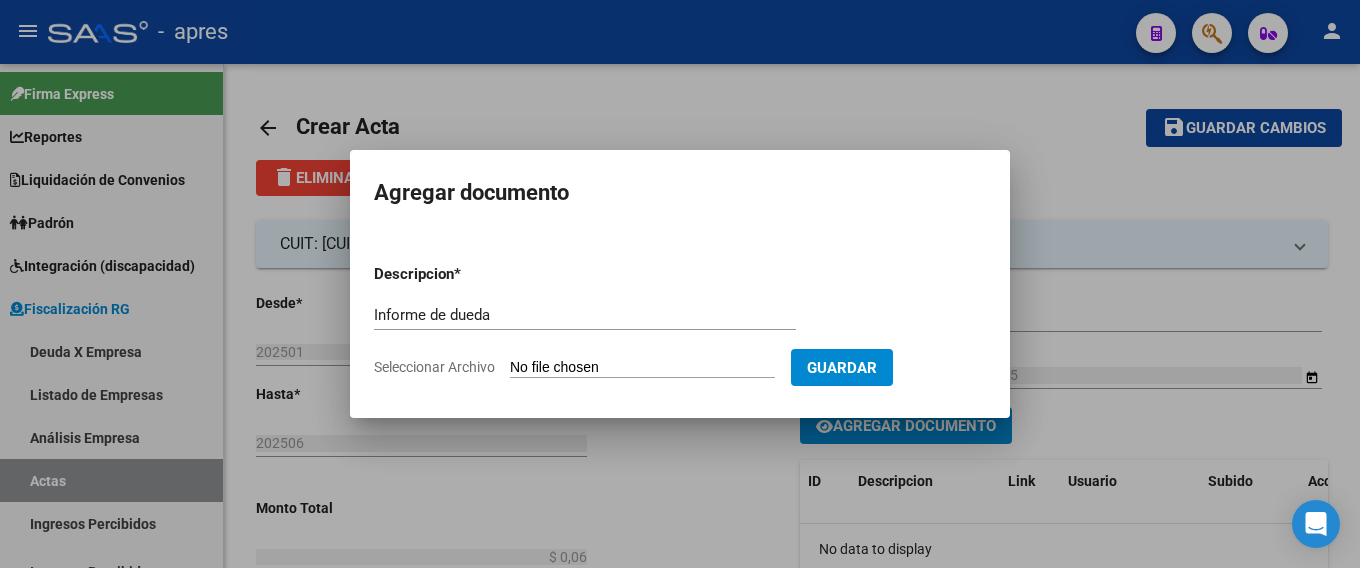 type on "C:\fakepath\Informe-Deuda-[CUIT]-201802-202506.pdf" 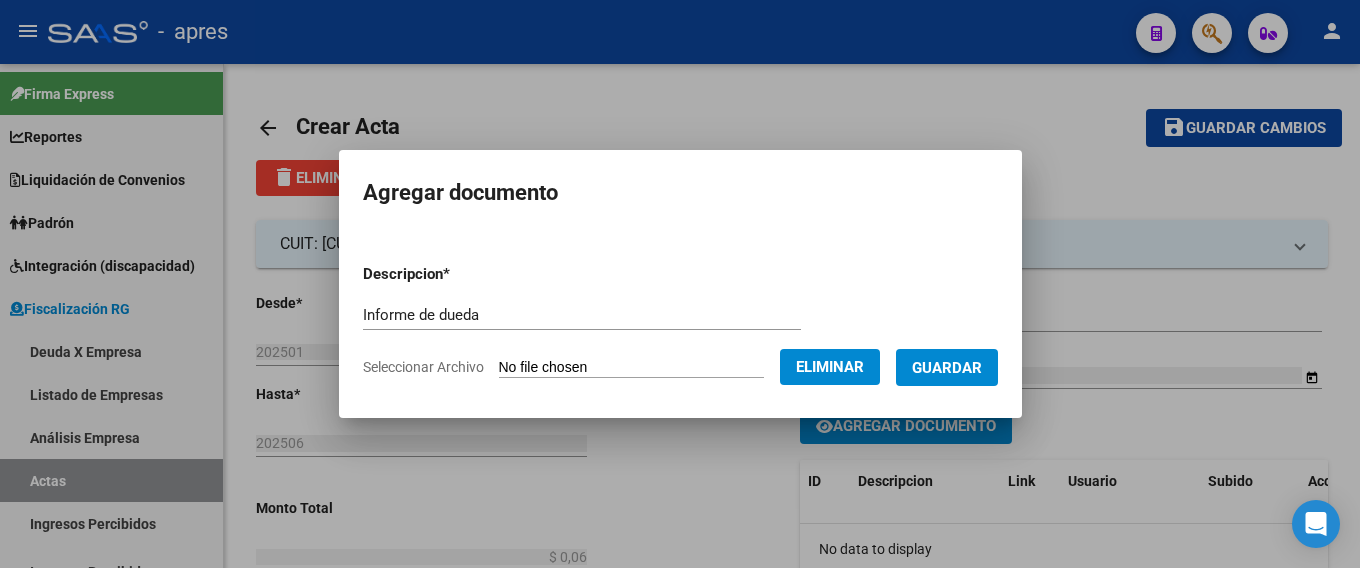 click on "Guardar" at bounding box center [947, 367] 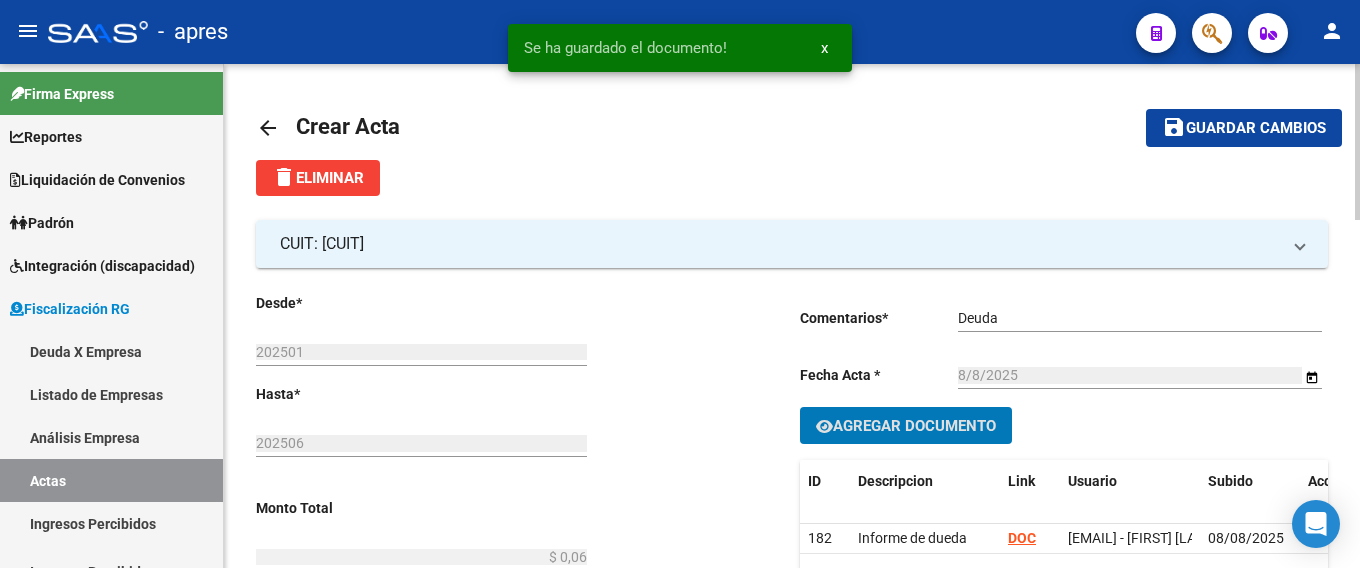 click on "Guardar cambios" 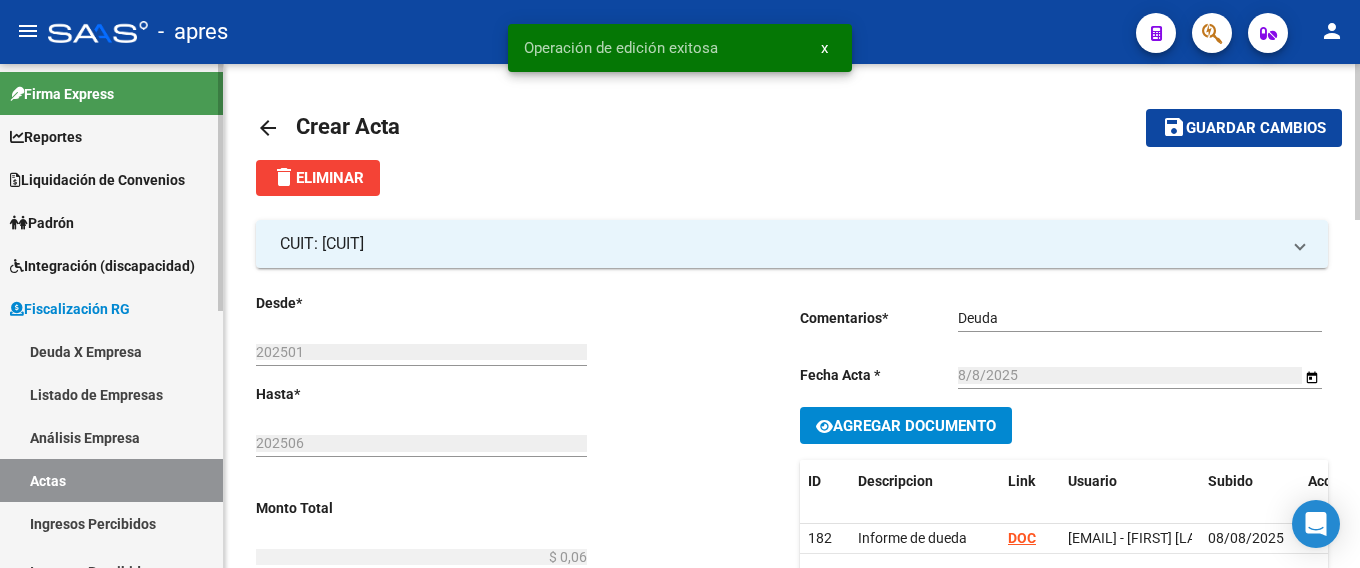 click on "Actas" at bounding box center [111, 480] 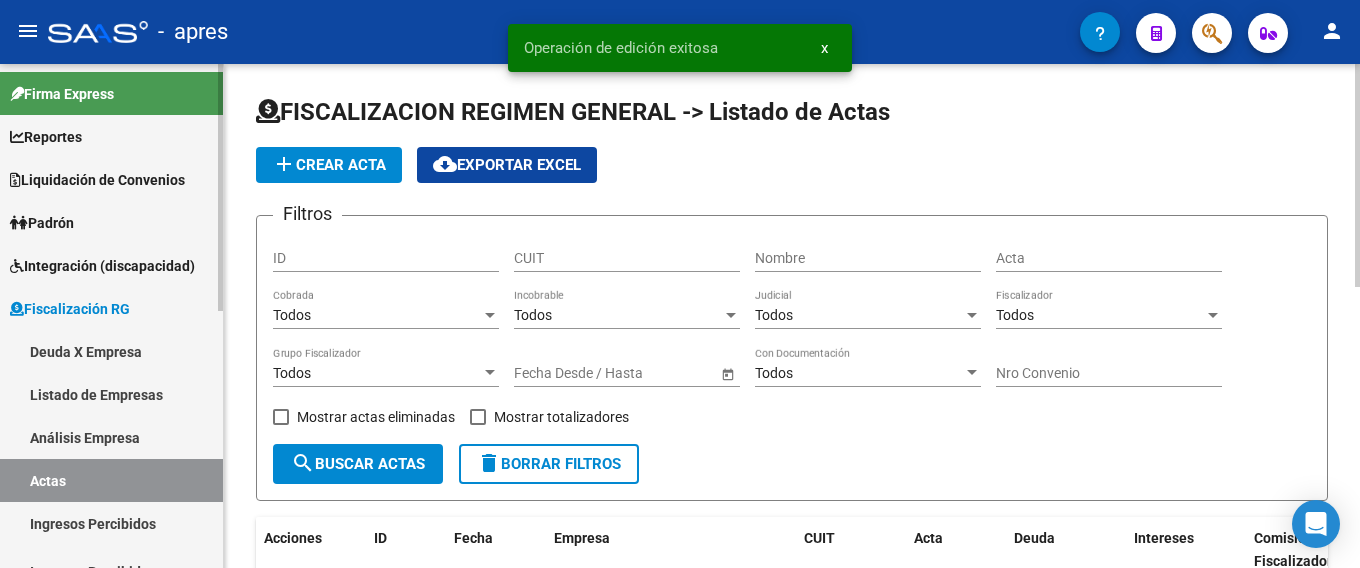 click on "Deuda X Empresa" at bounding box center [111, 351] 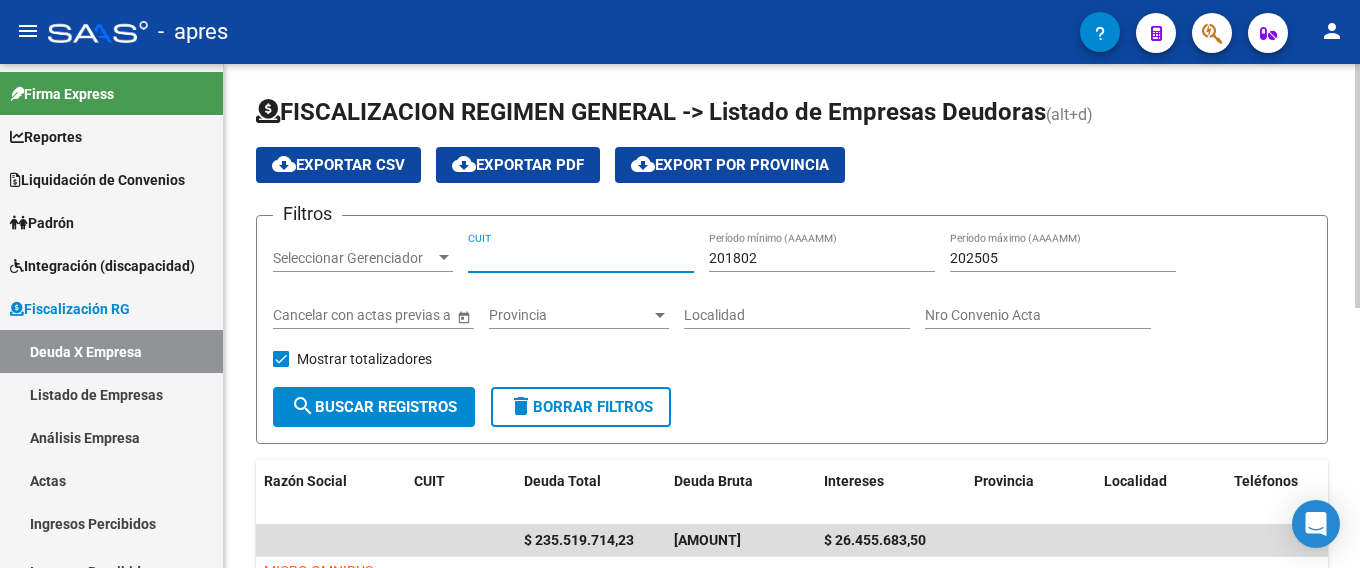 click on "CUIT" at bounding box center [581, 258] 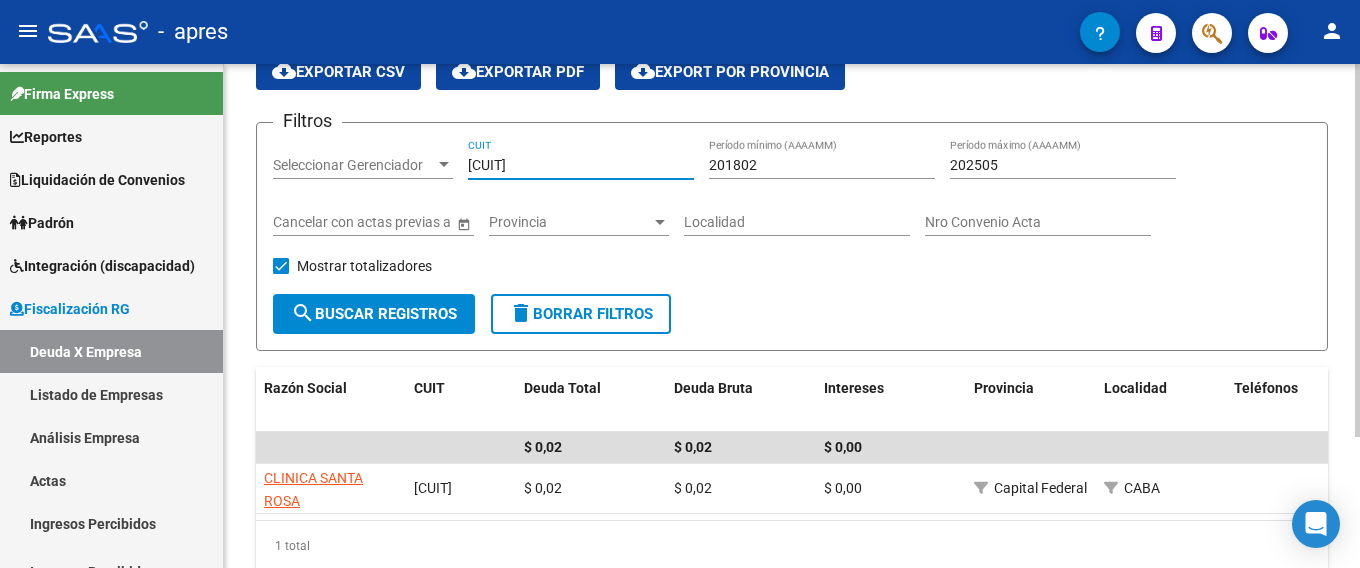 scroll, scrollTop: 177, scrollLeft: 0, axis: vertical 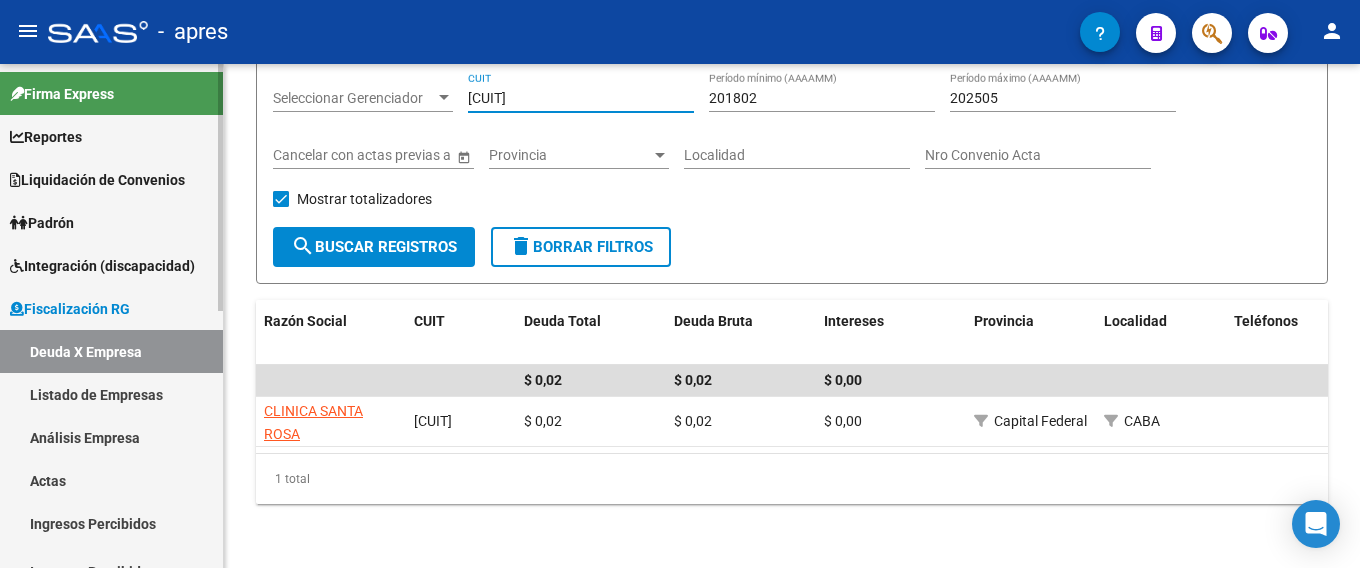 type on "[CUIT]" 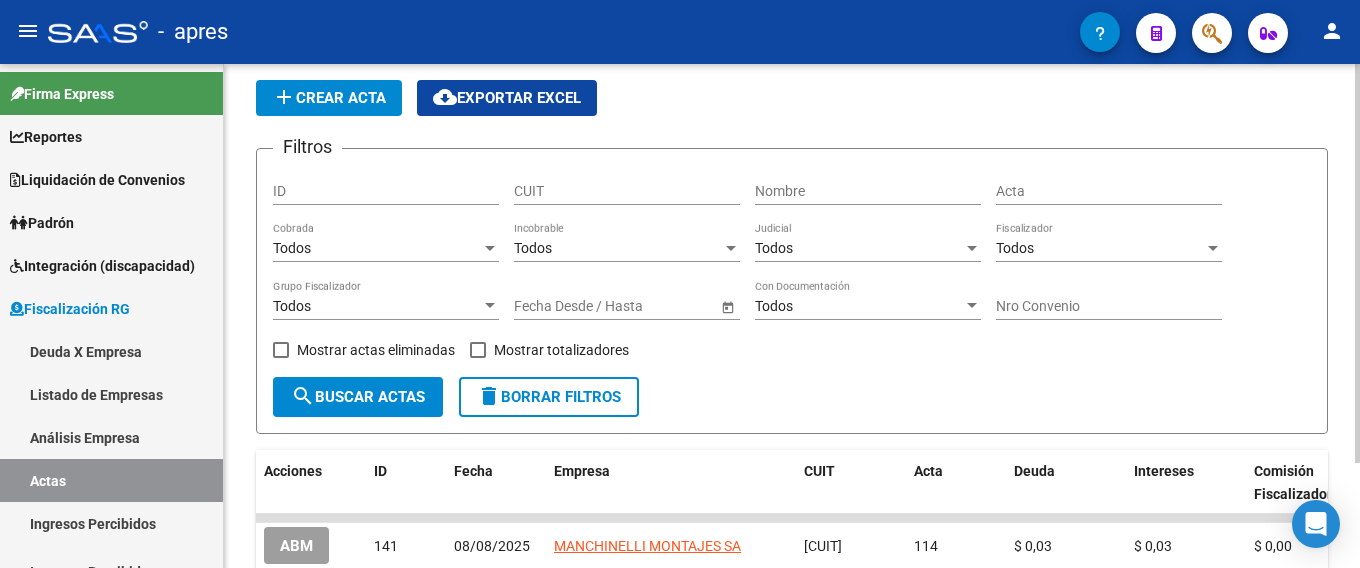 scroll, scrollTop: 133, scrollLeft: 0, axis: vertical 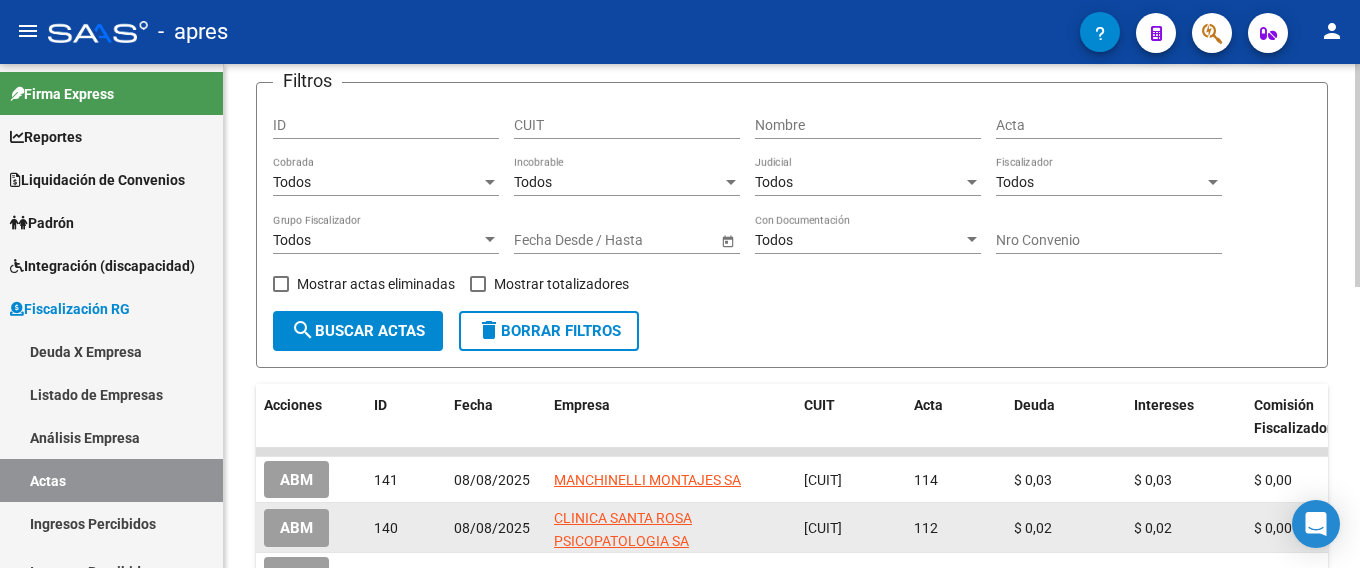 click on "ABM" 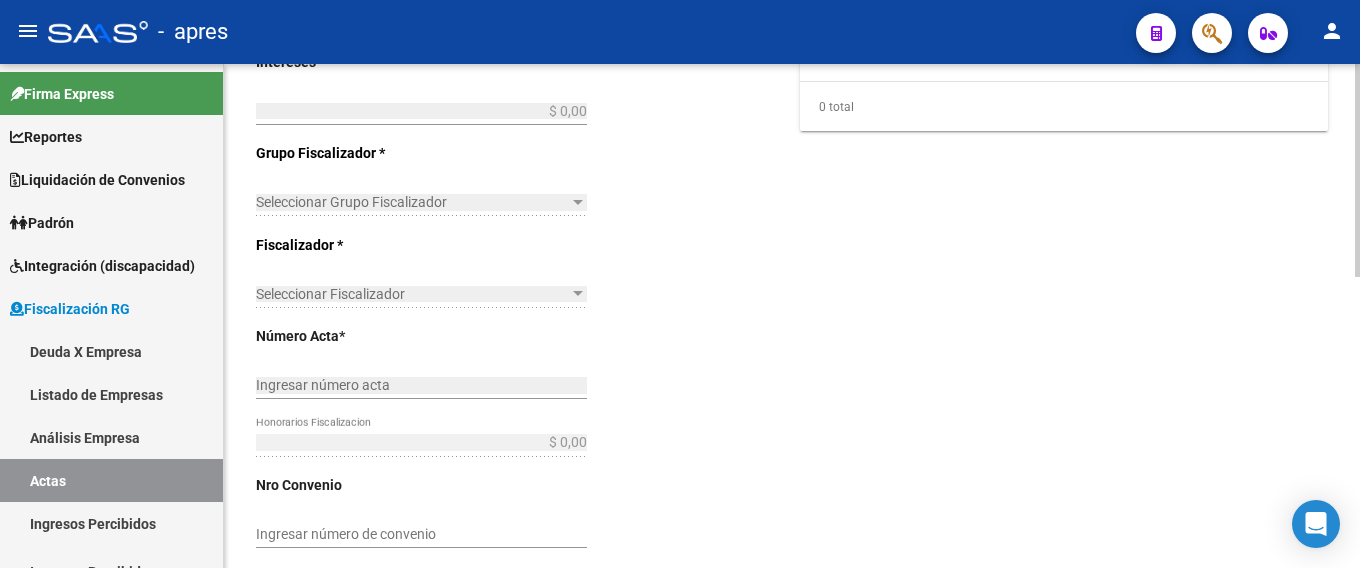 type on "202501" 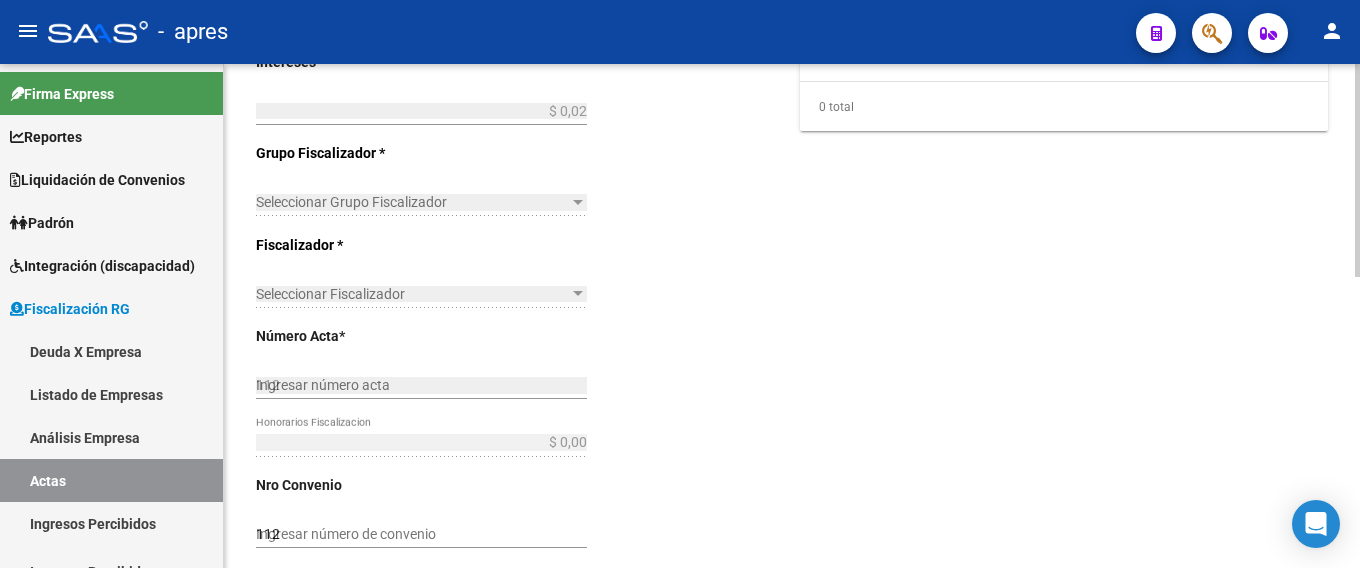 scroll, scrollTop: 795, scrollLeft: 0, axis: vertical 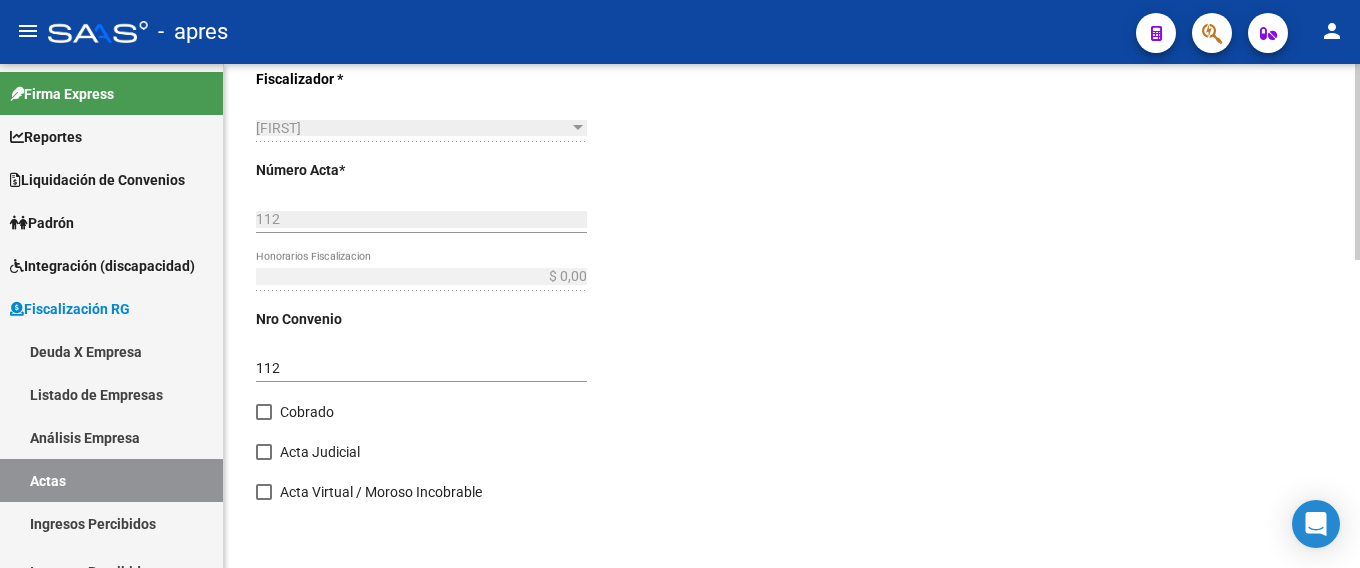 click at bounding box center (264, 412) 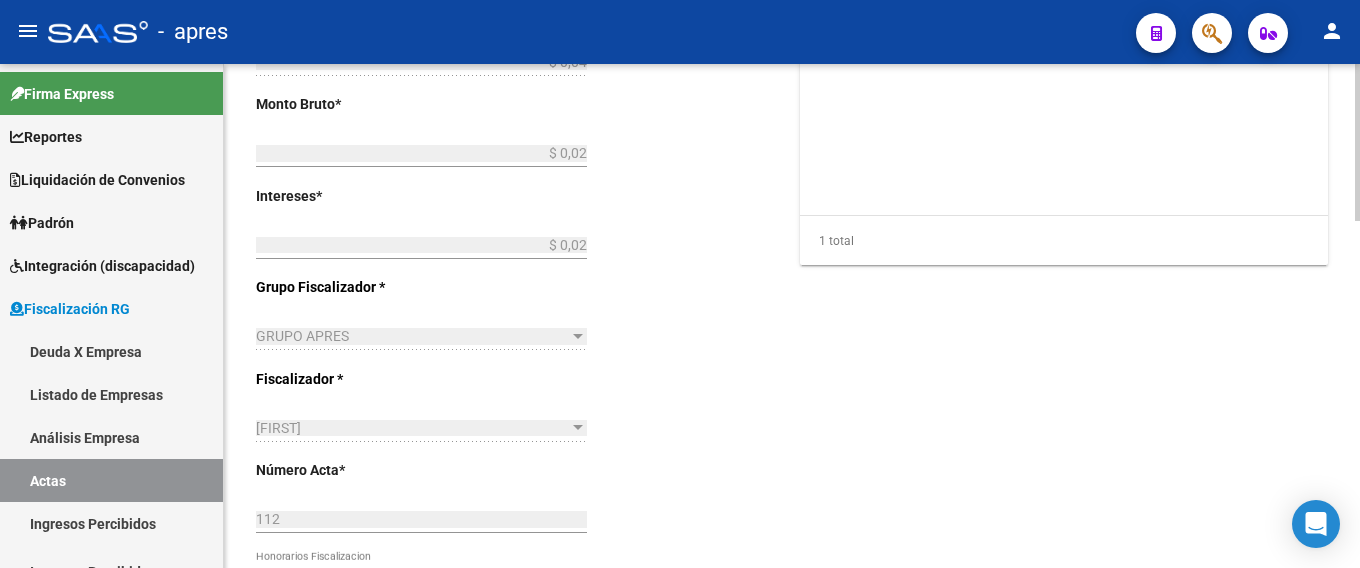 scroll, scrollTop: 1095, scrollLeft: 0, axis: vertical 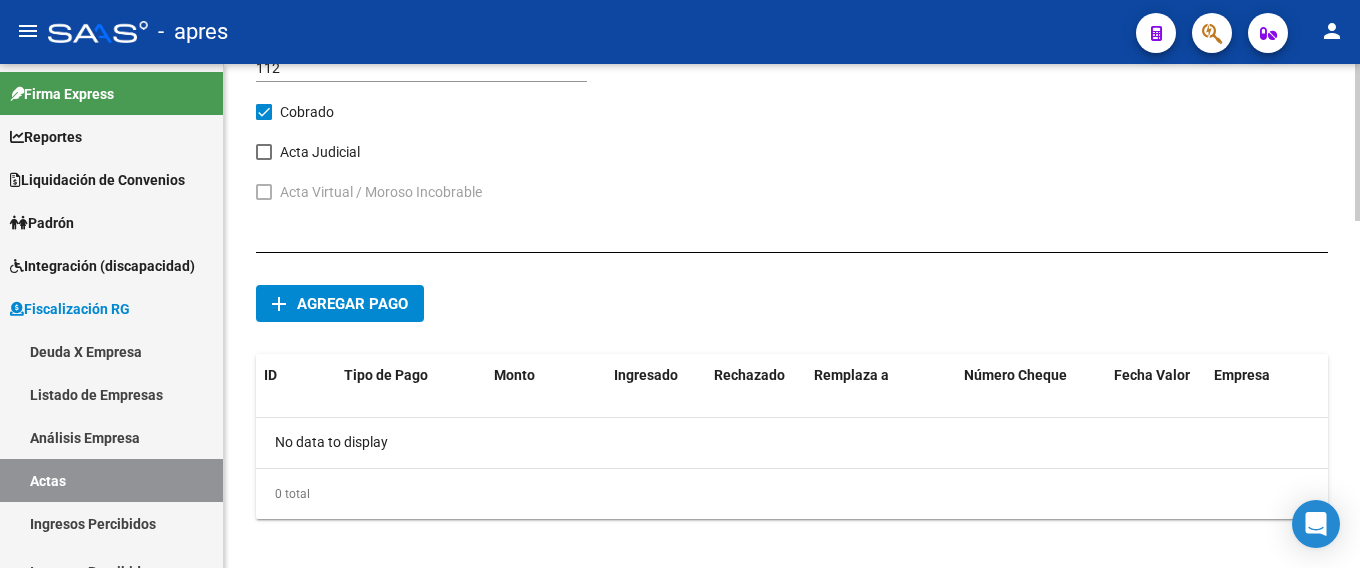 click on "Agregar pago" 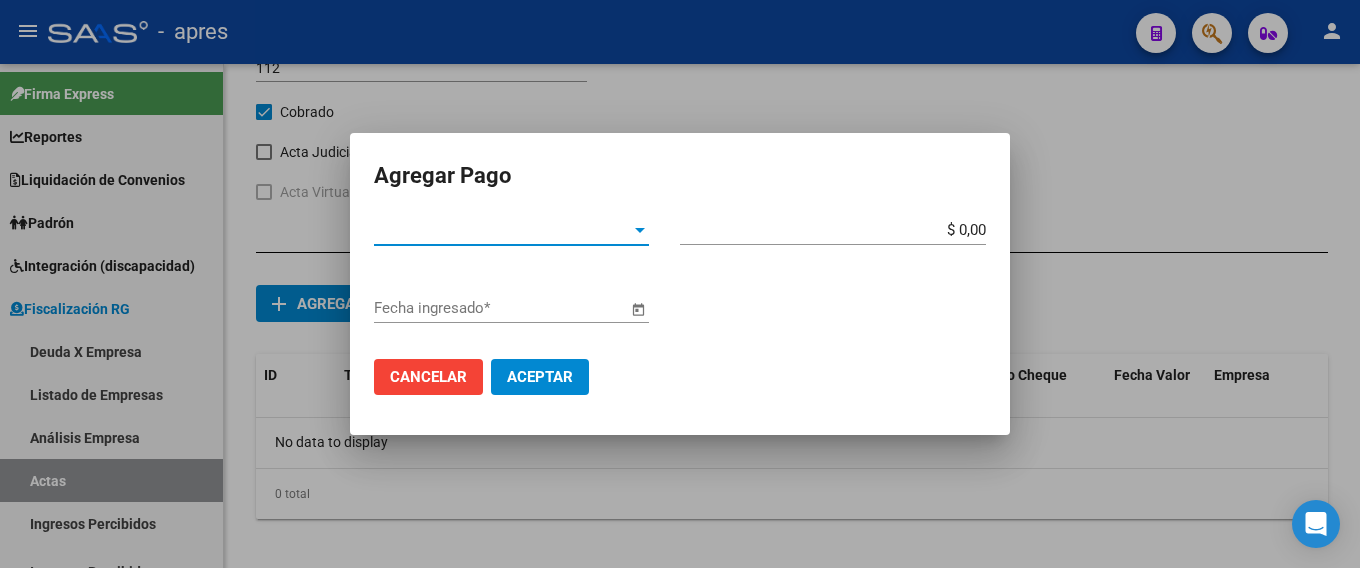 click on "Tipo de Pago *" at bounding box center [502, 230] 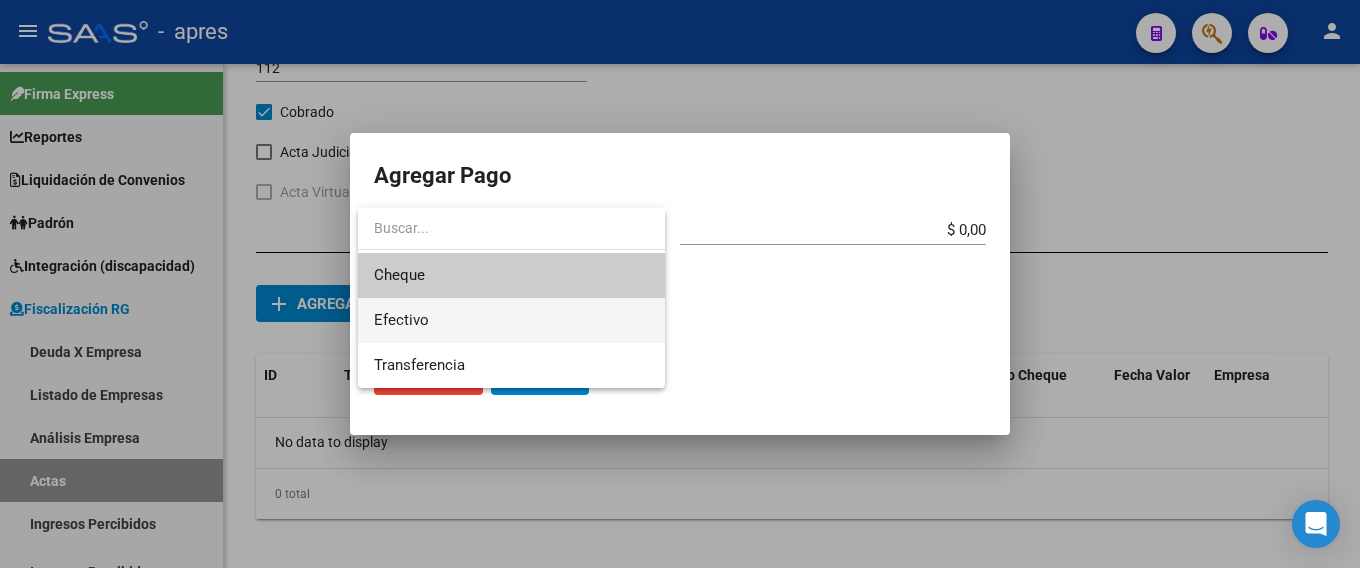 click on "Efectivo" at bounding box center (511, 320) 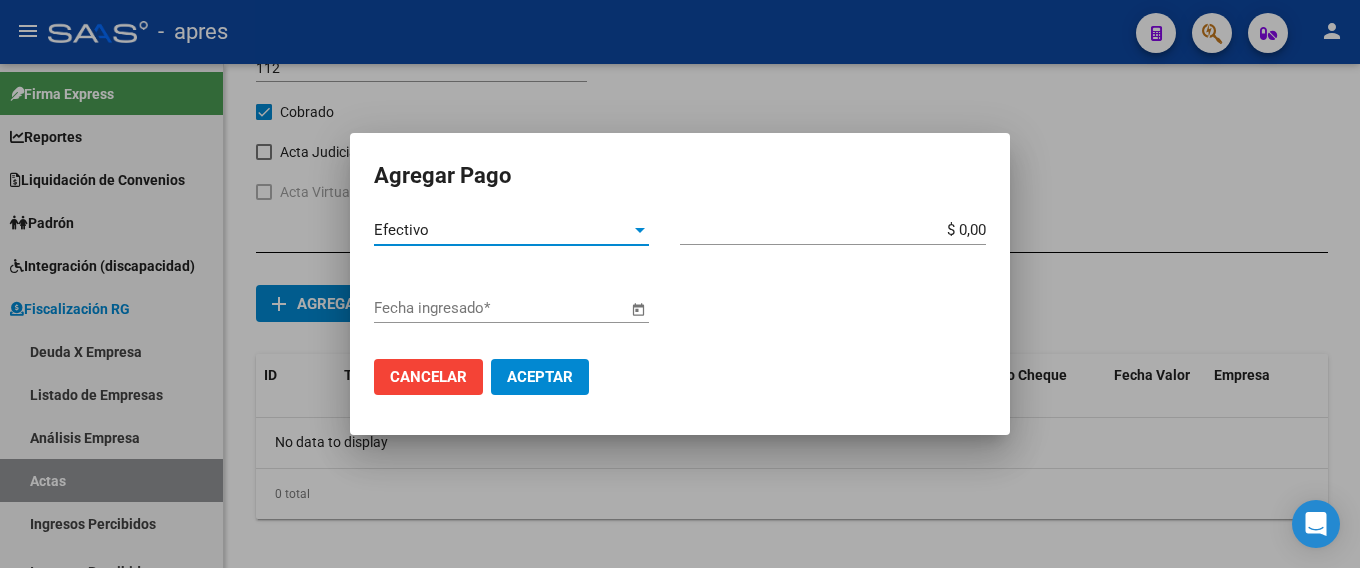 click on "$ 0,00" at bounding box center (833, 230) 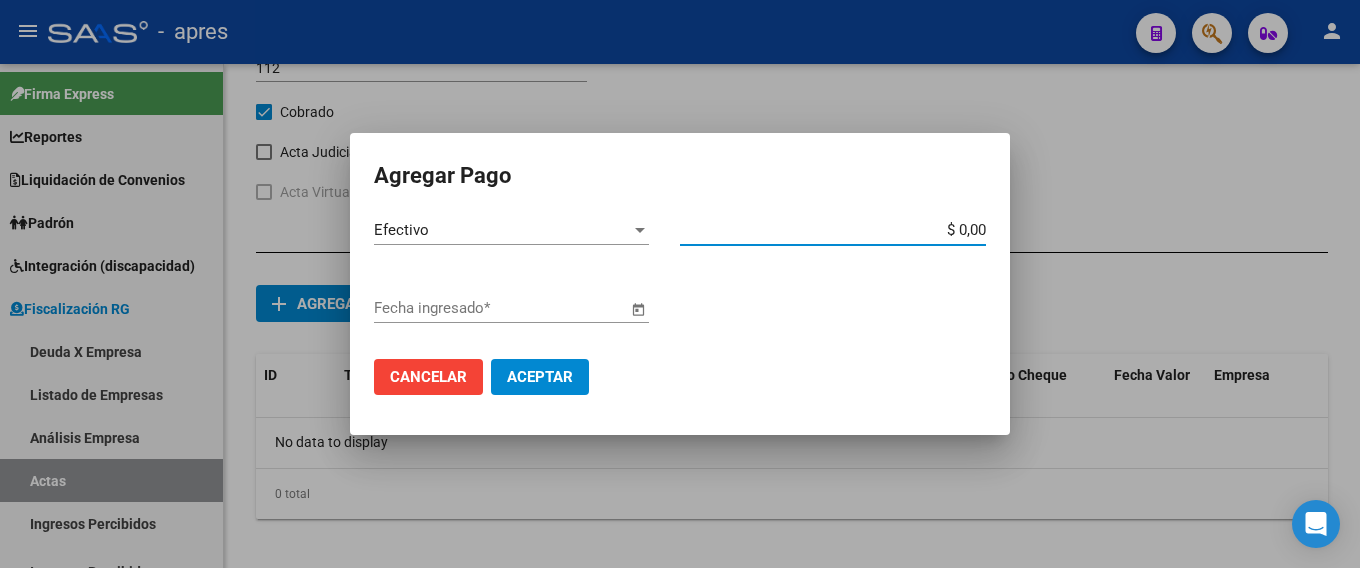 type on "$ 0,02" 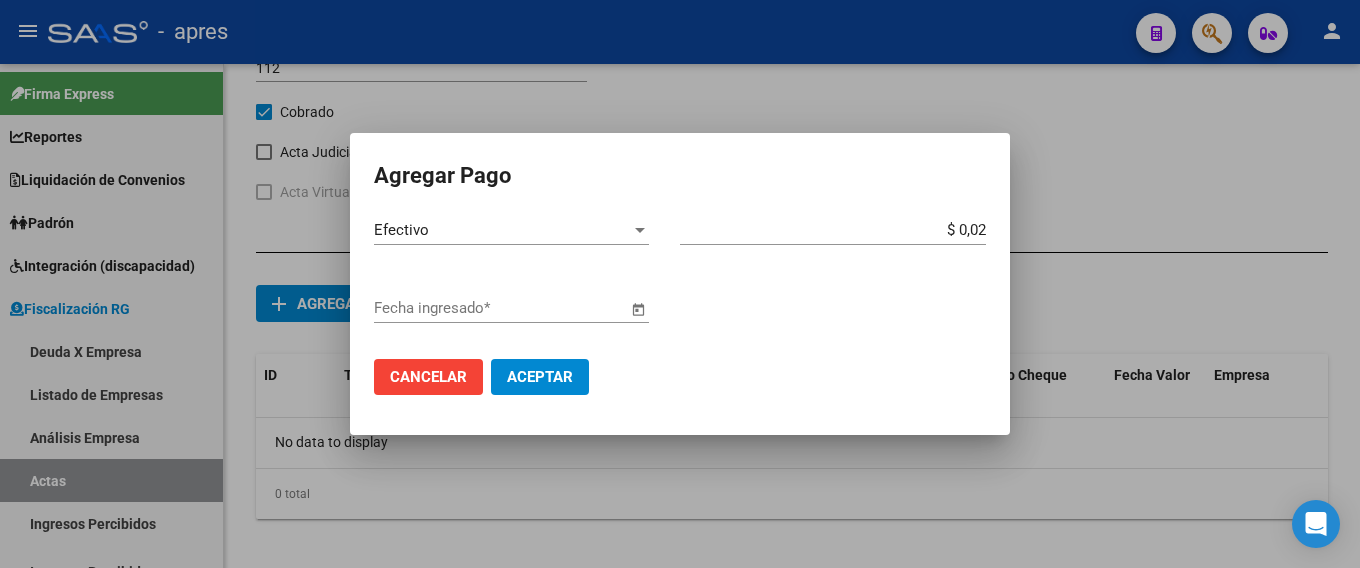 click at bounding box center (638, 309) 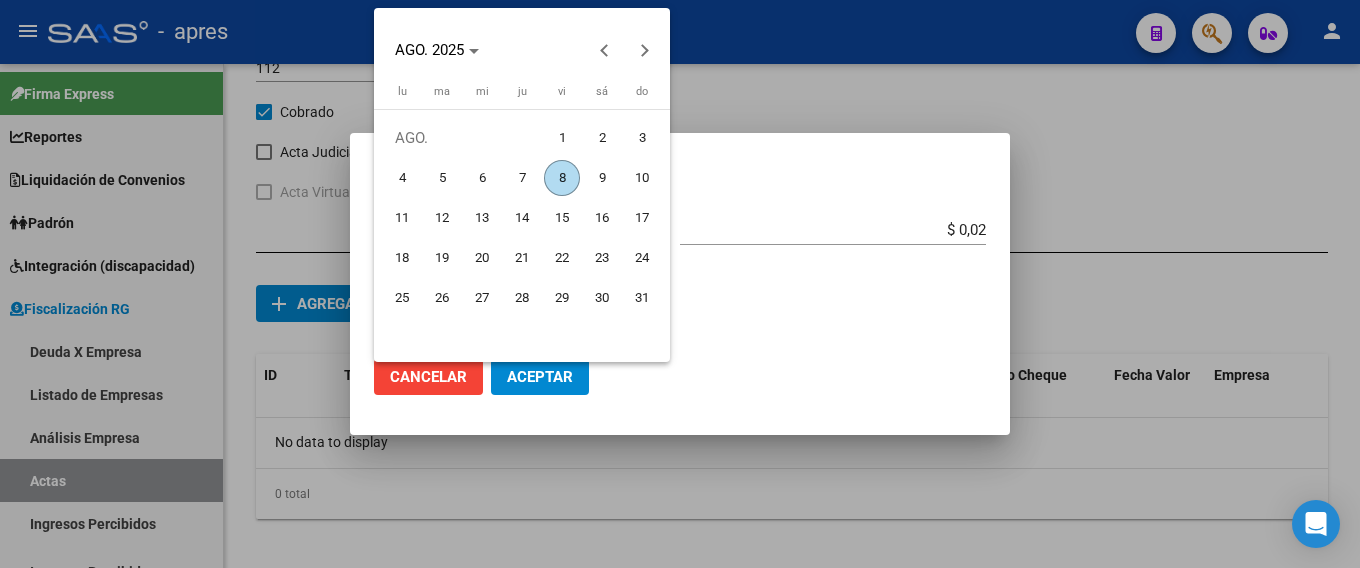 click on "8" at bounding box center (562, 178) 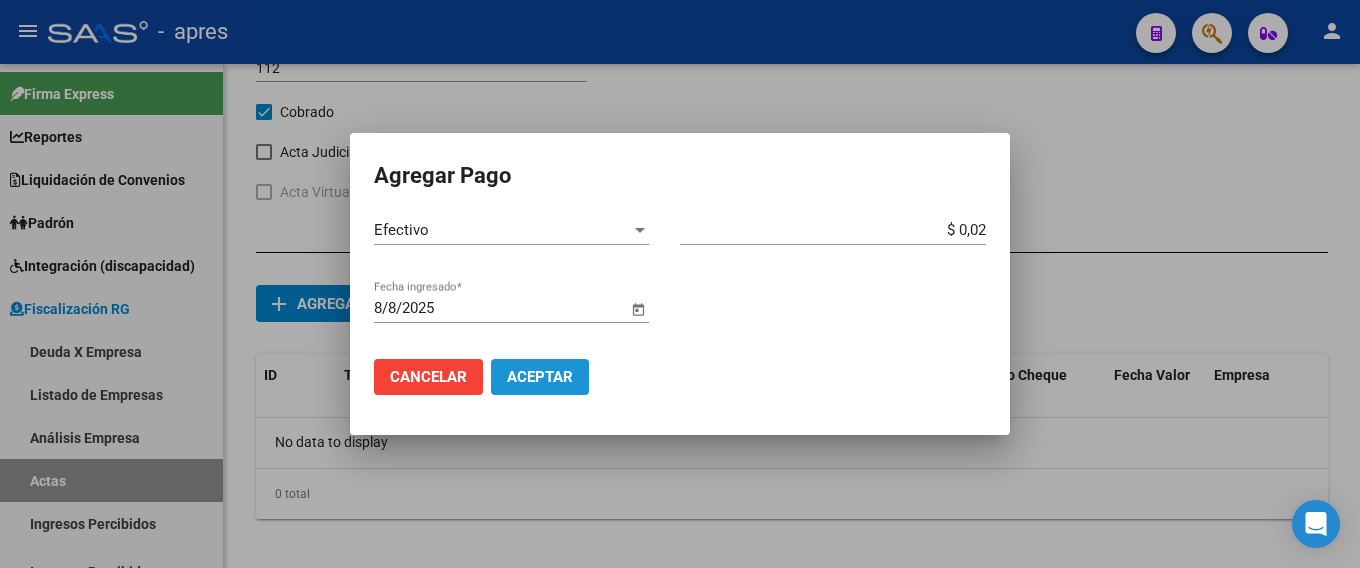 click on "Aceptar" at bounding box center [540, 377] 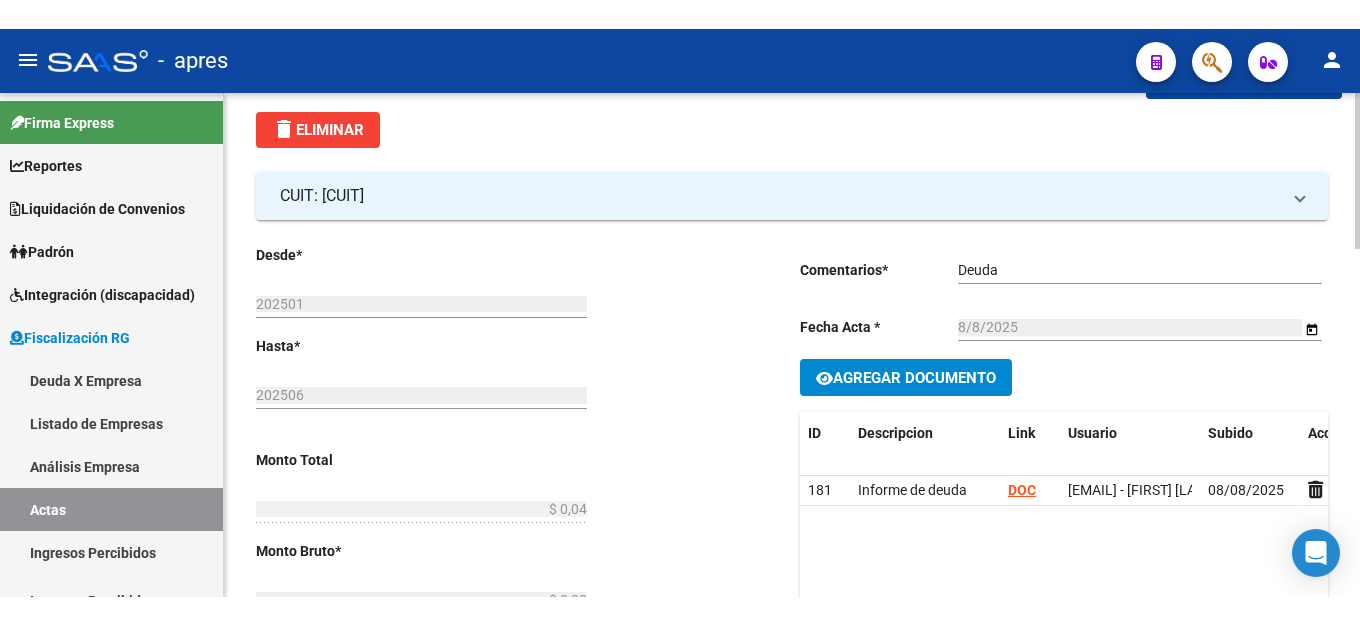 scroll, scrollTop: 0, scrollLeft: 0, axis: both 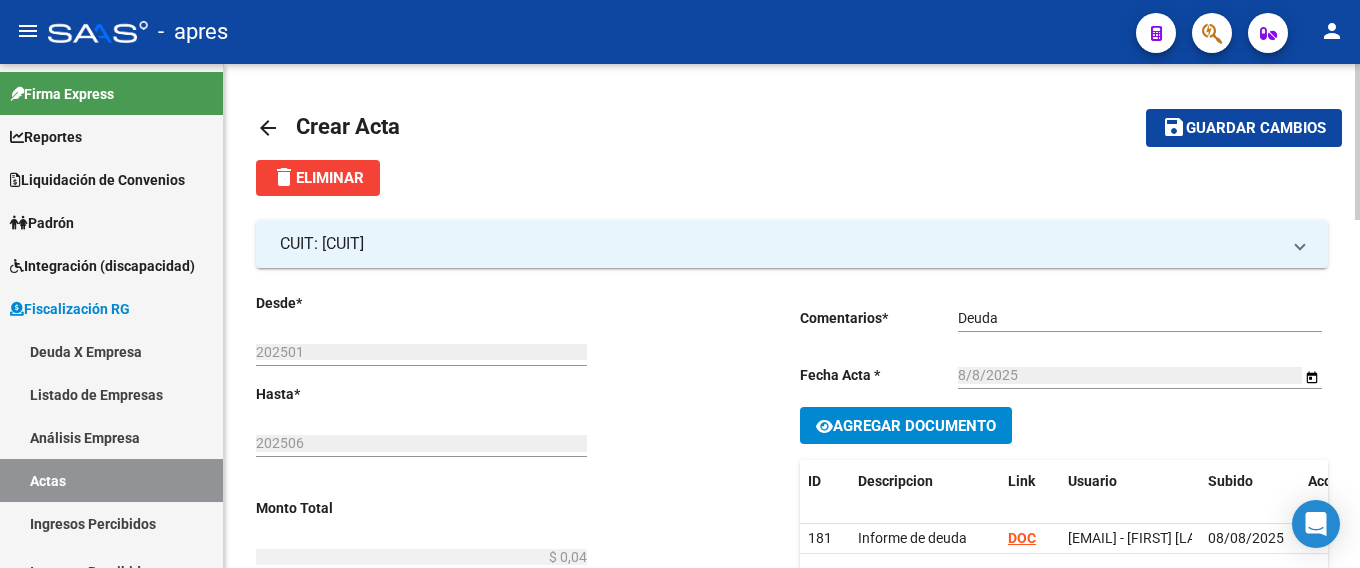 click on "Guardar cambios" 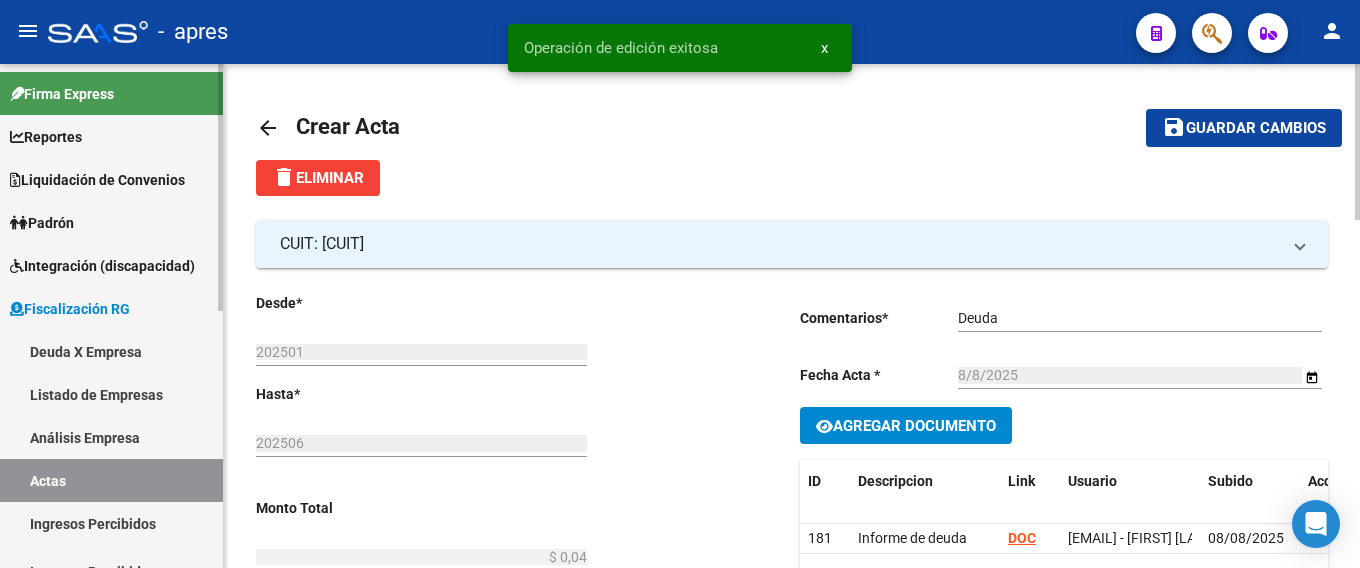 click on "Deuda X Empresa" at bounding box center [111, 351] 